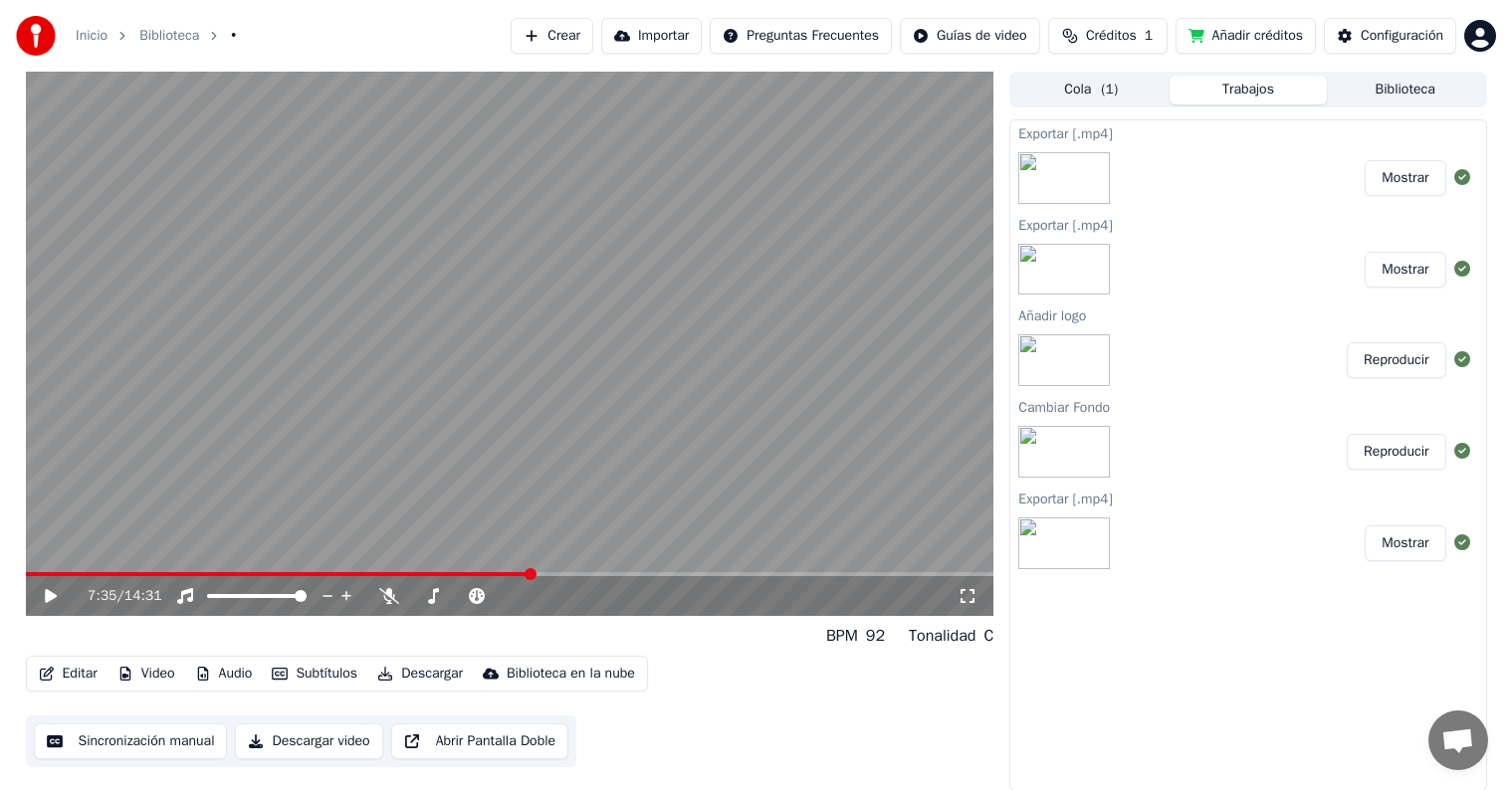 scroll, scrollTop: 0, scrollLeft: 0, axis: both 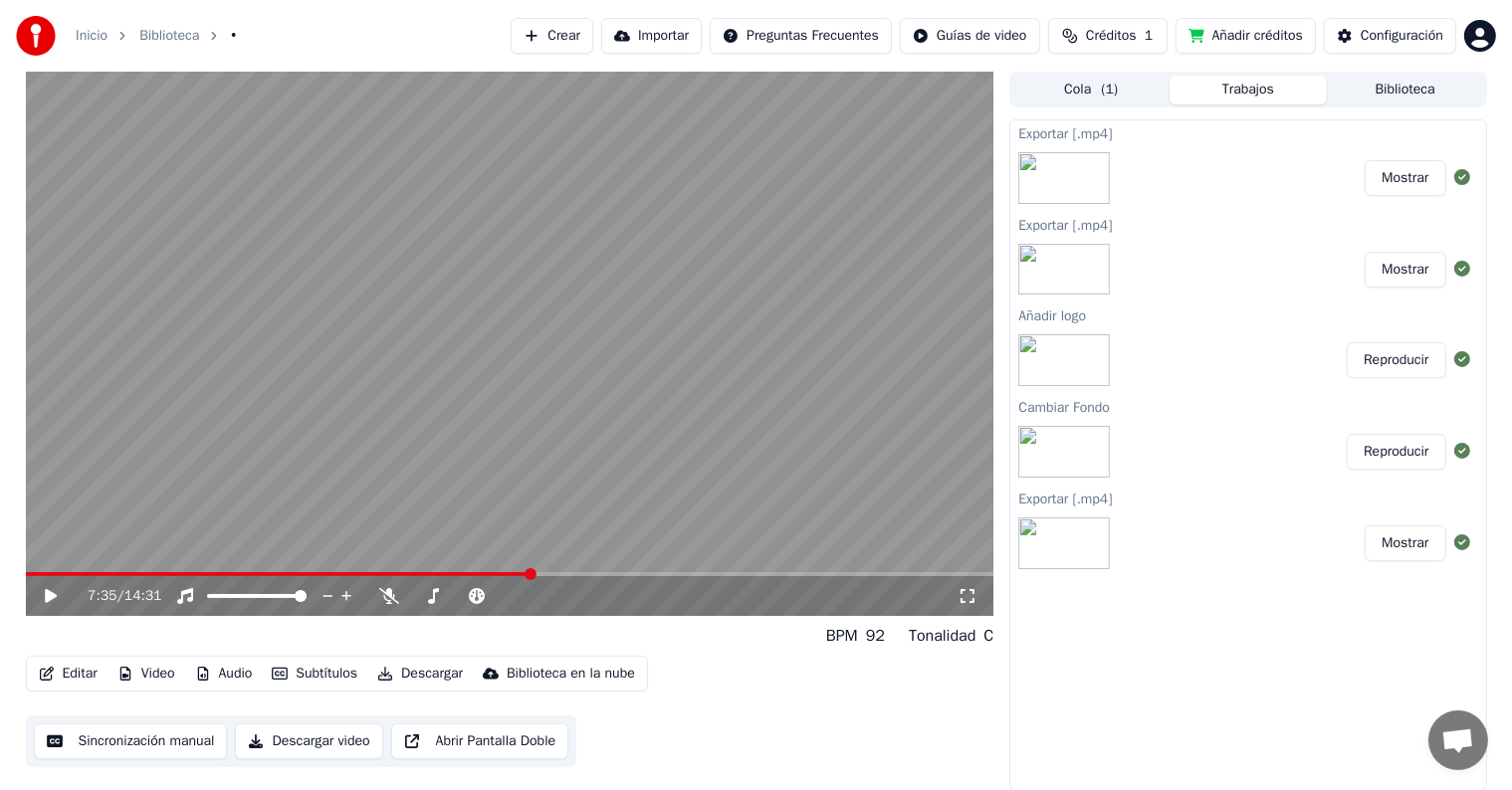 click on "Video" at bounding box center [146, 674] 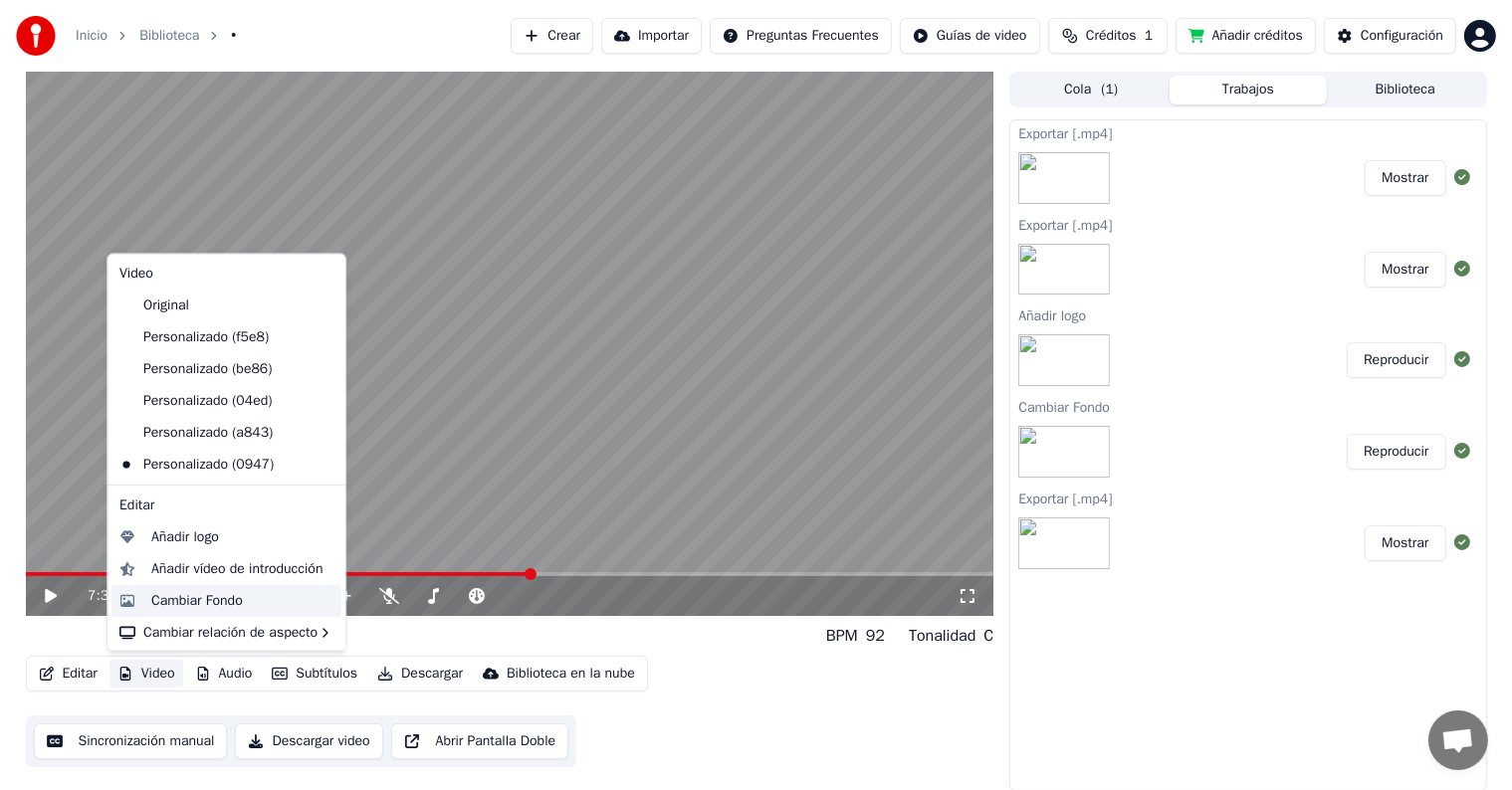 click on "Cambiar Fondo" at bounding box center (197, 601) 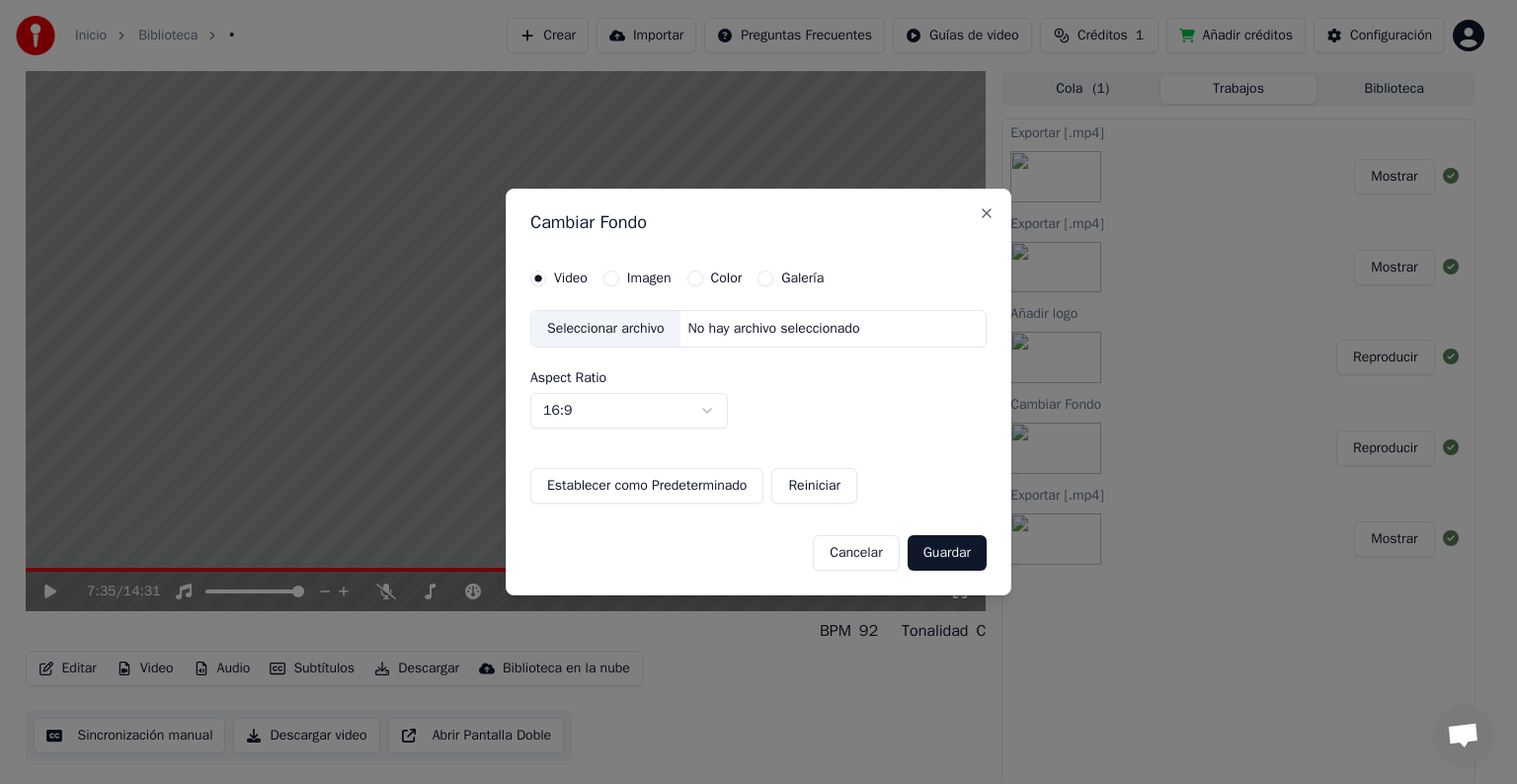 click on "Seleccionar archivo" at bounding box center [605, 329] 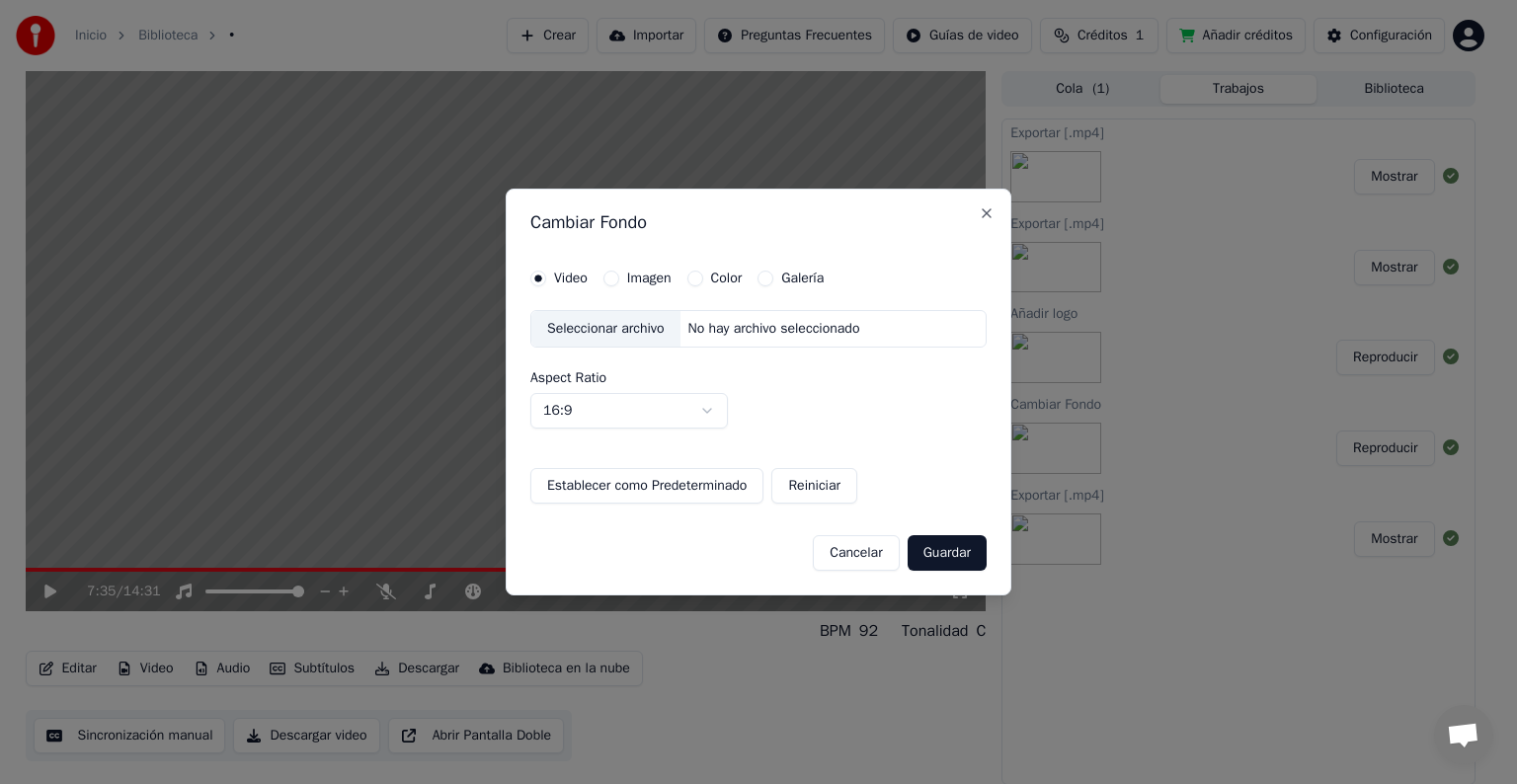 click on "Imagen" at bounding box center (649, 278) 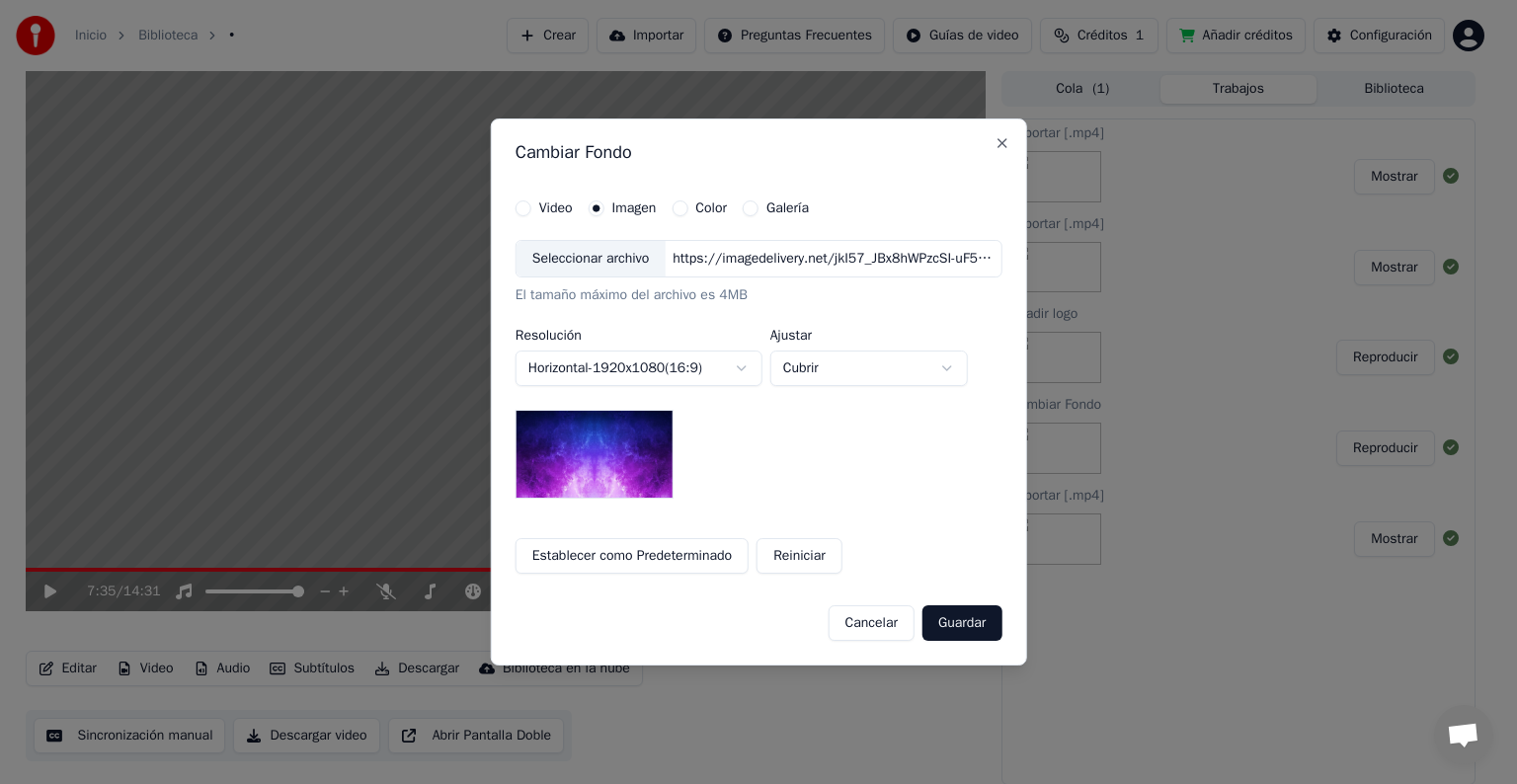 click on "Seleccionar archivo" at bounding box center (591, 259) 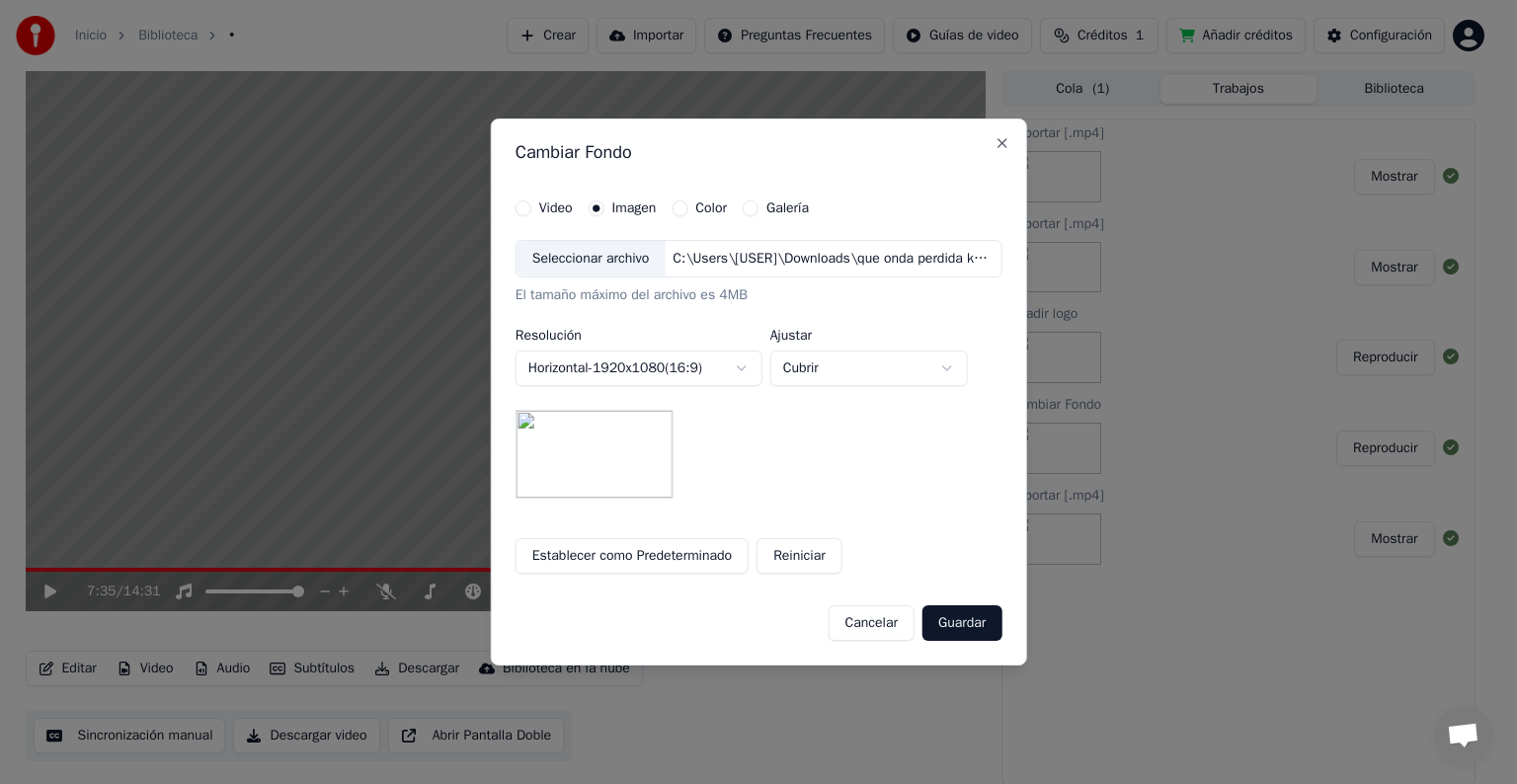 click on "Guardar" at bounding box center (962, 623) 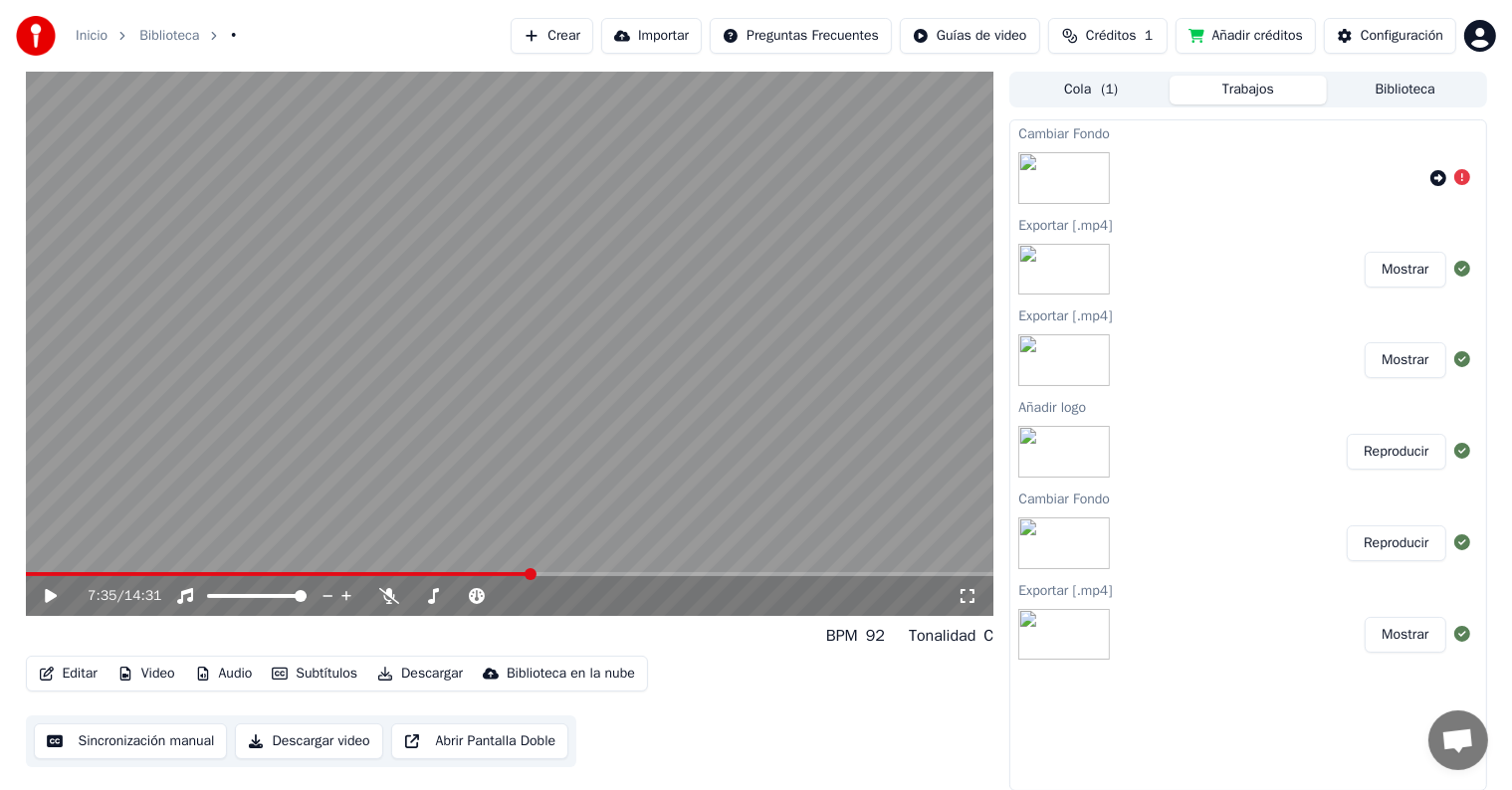 click at bounding box center (1247, 178) 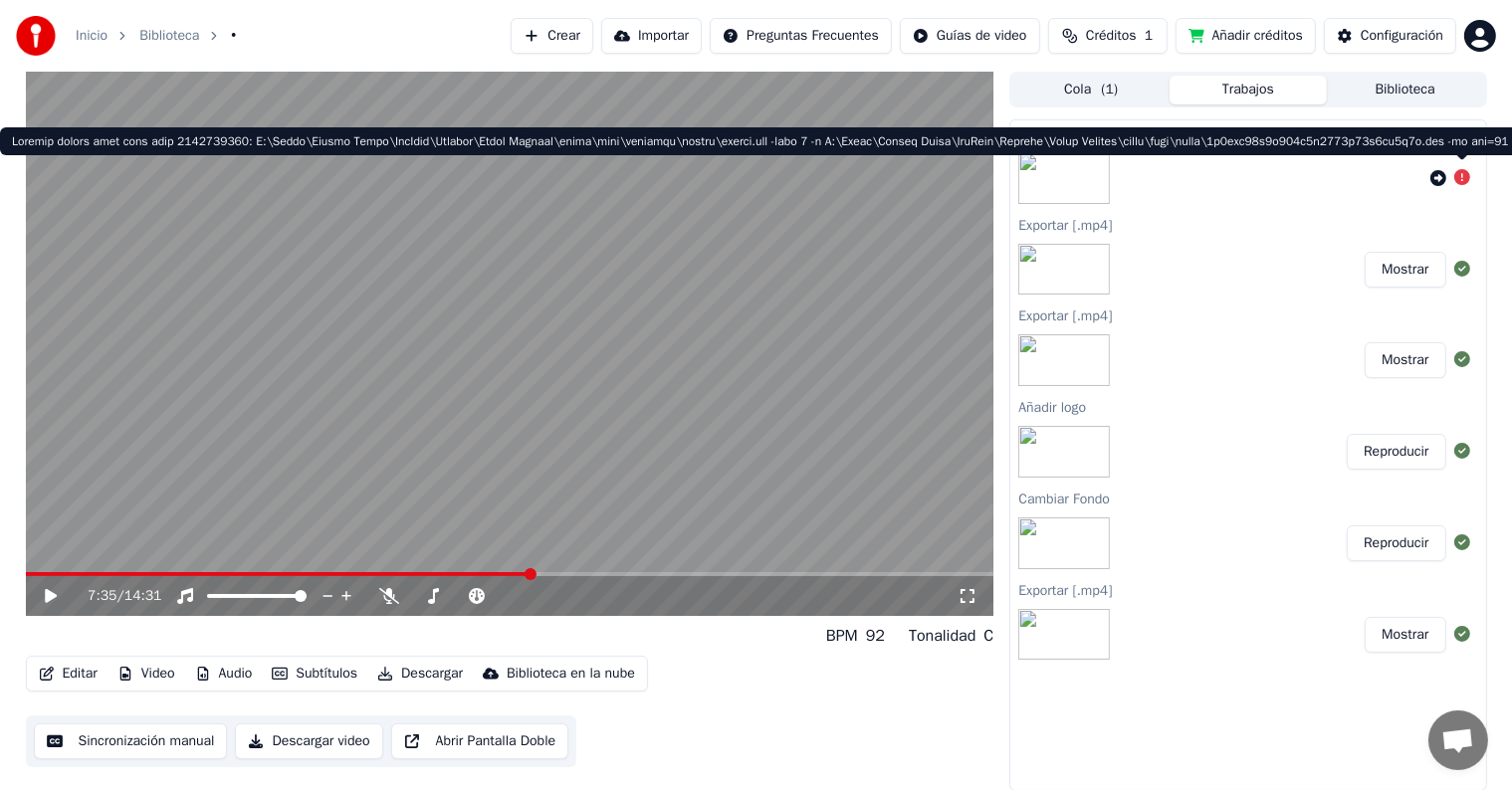 click 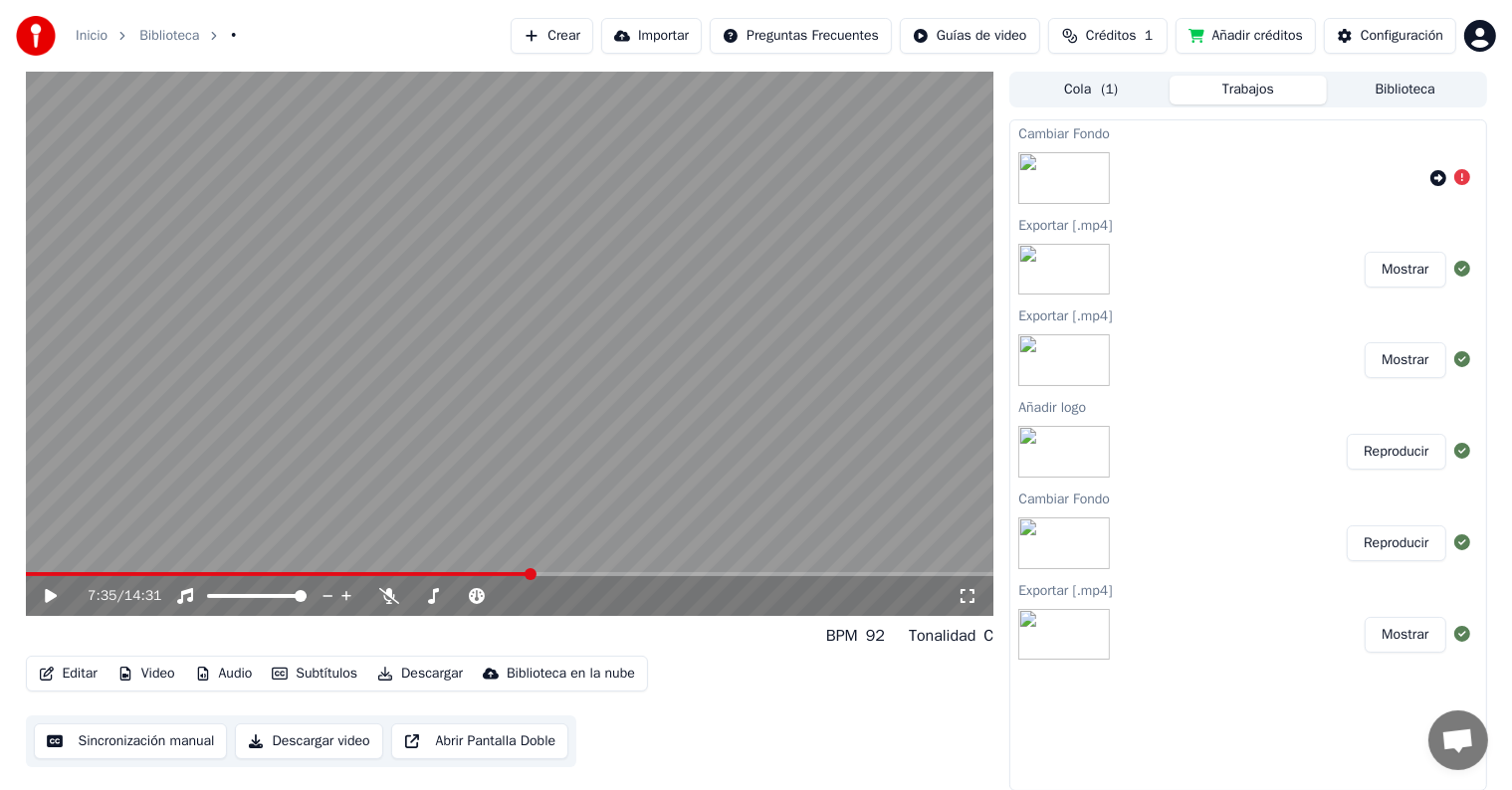 click 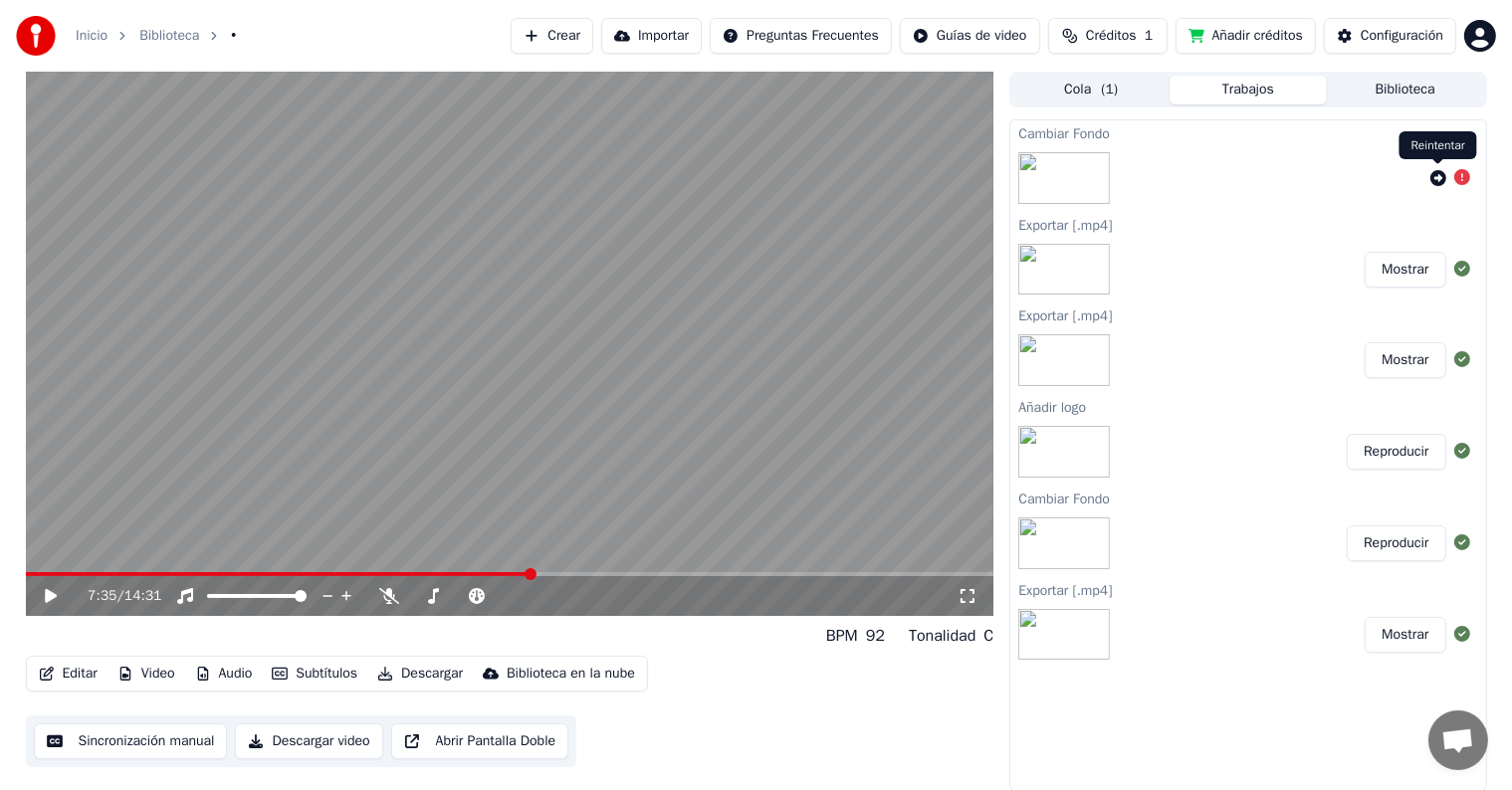 click 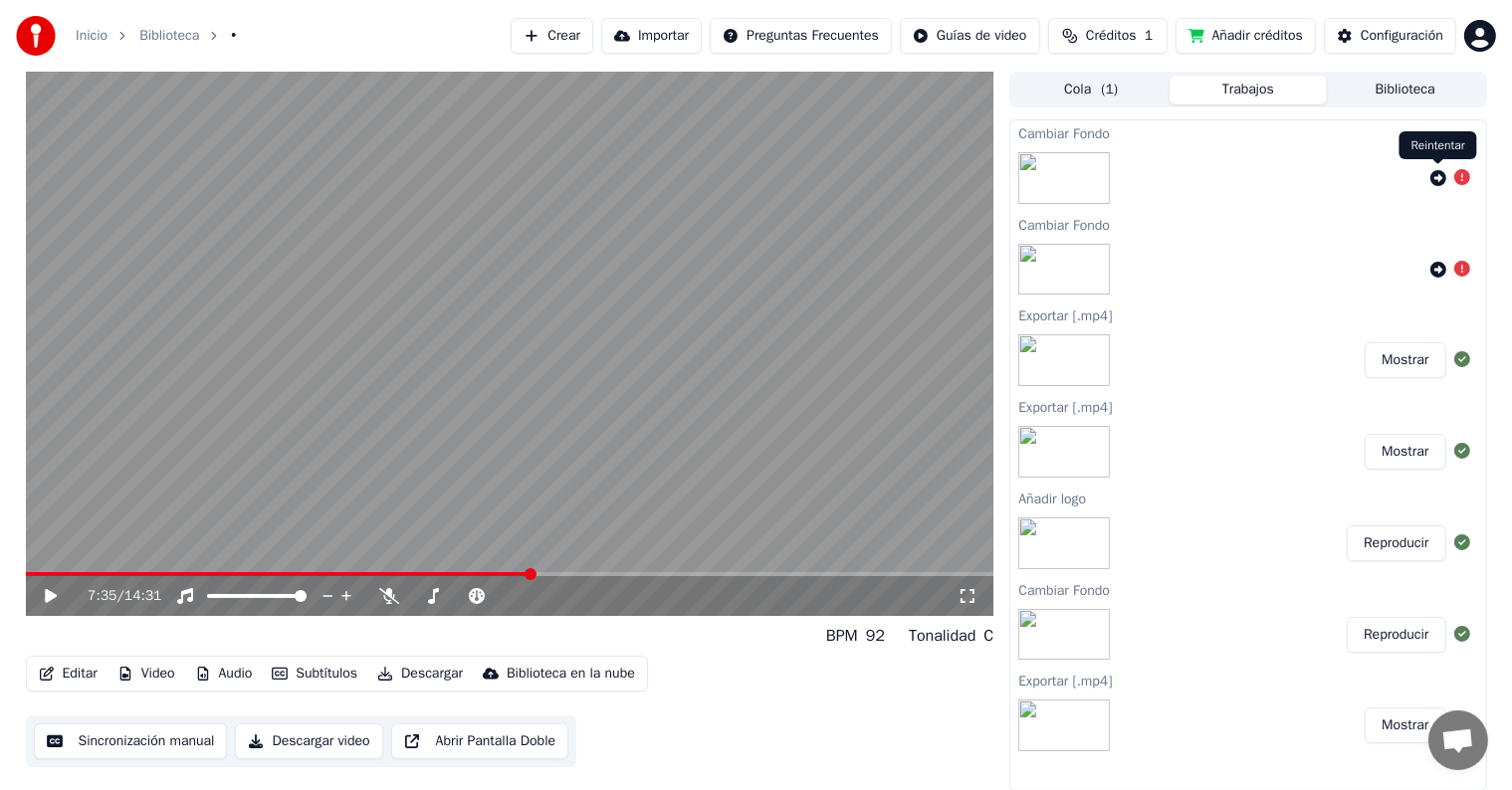click 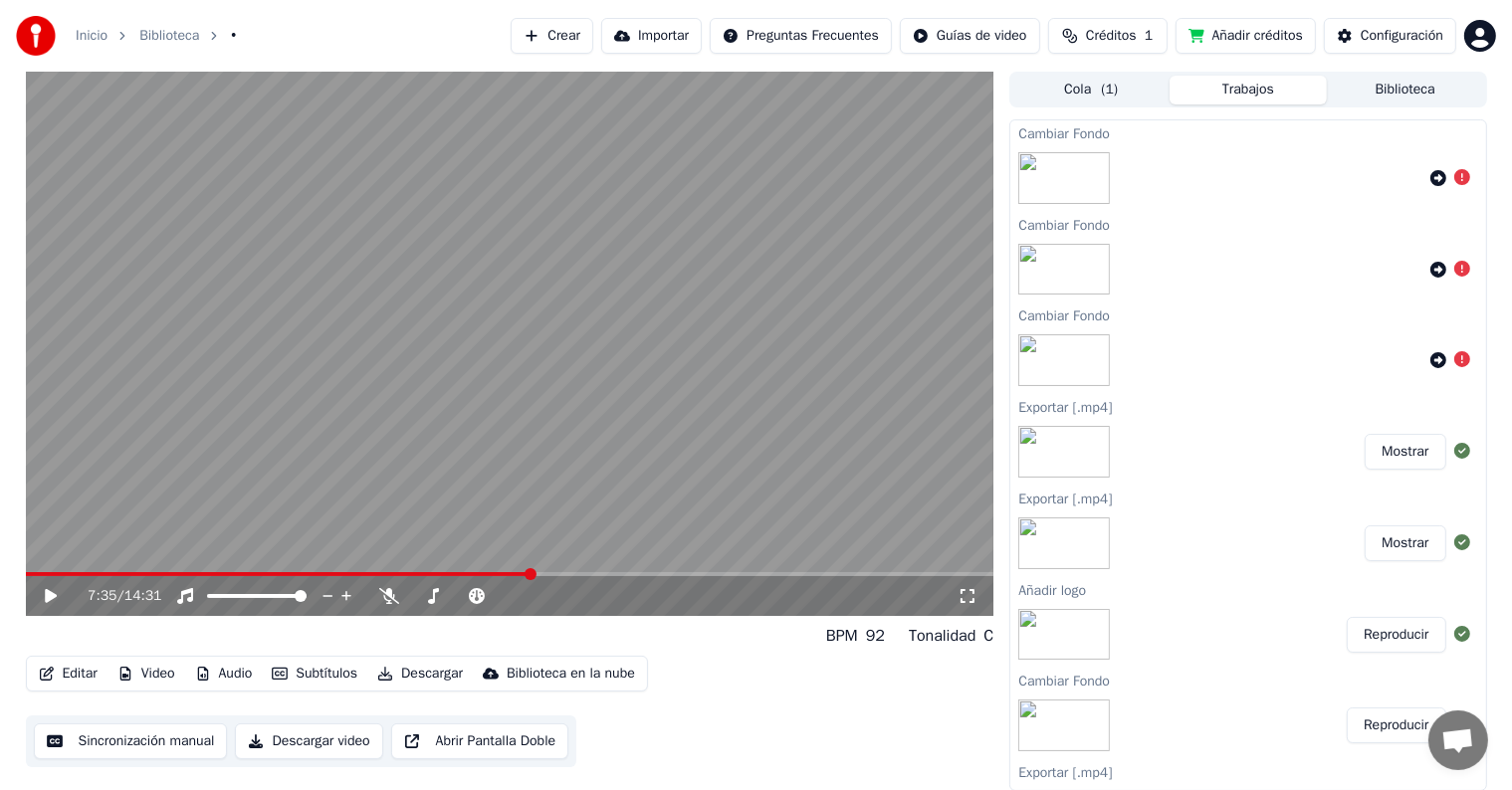 click on "Video" at bounding box center [146, 674] 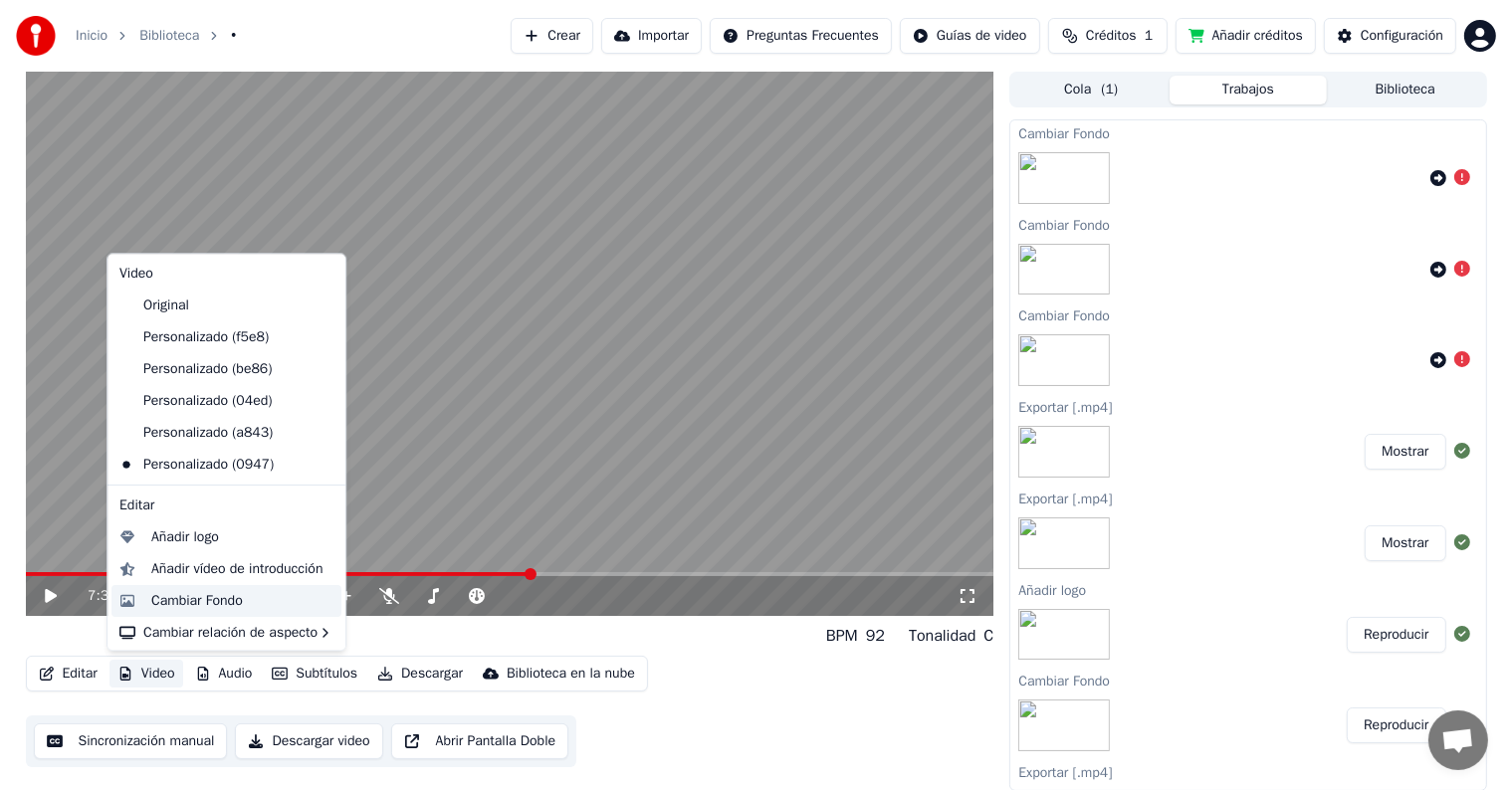 click on "Cambiar Fondo" at bounding box center (197, 601) 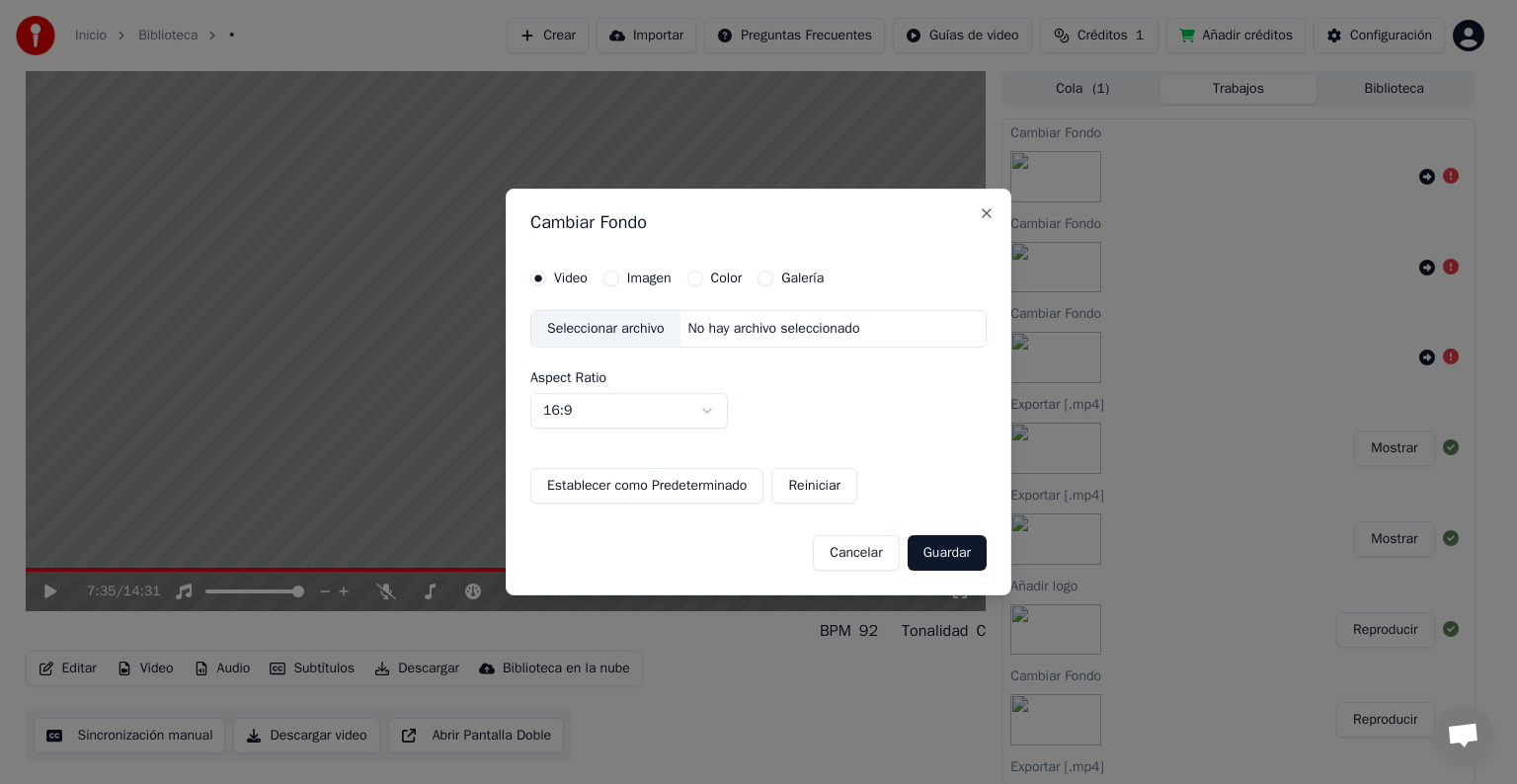 click on "Imagen" at bounding box center [649, 278] 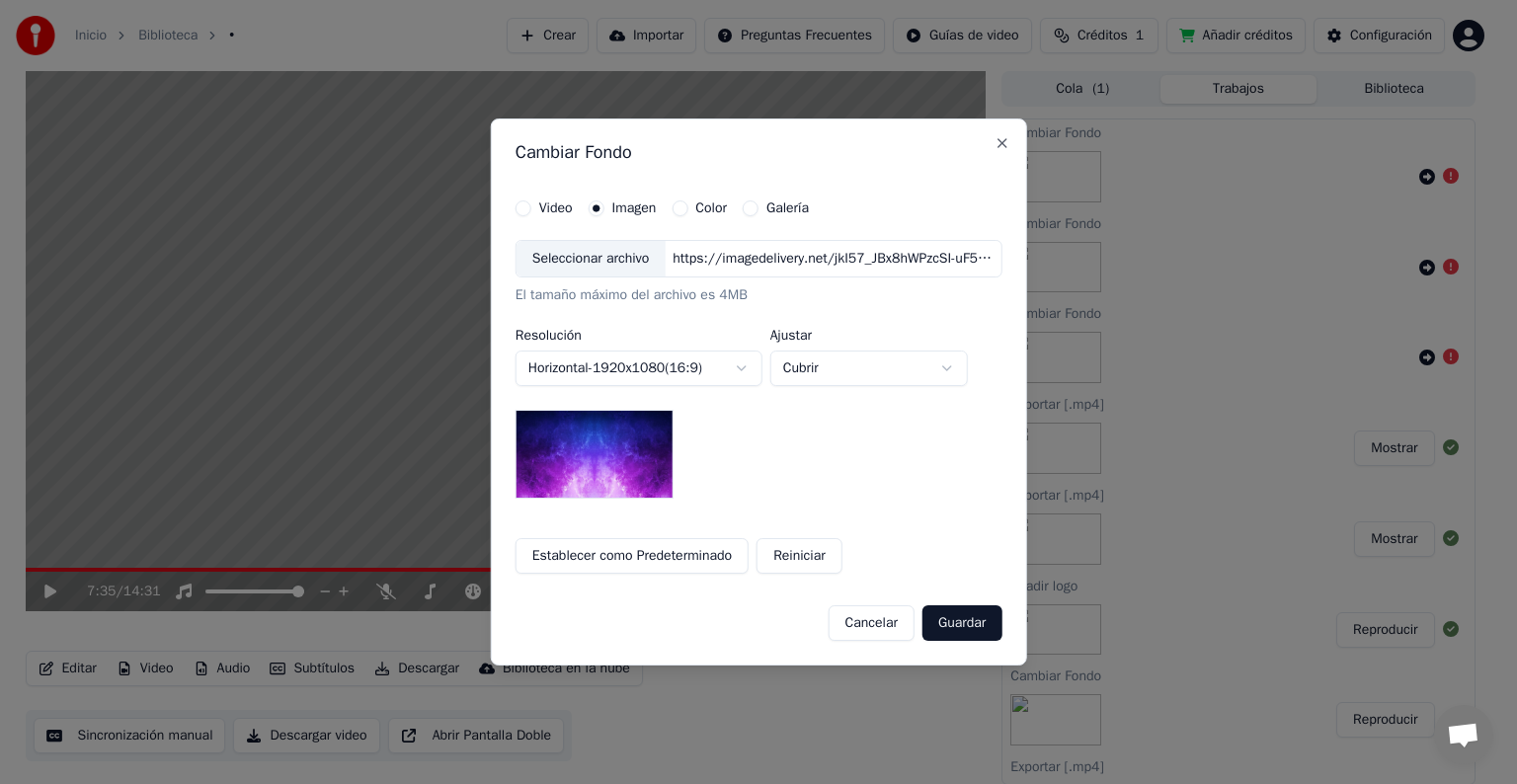 click on "Seleccionar archivo" at bounding box center (591, 259) 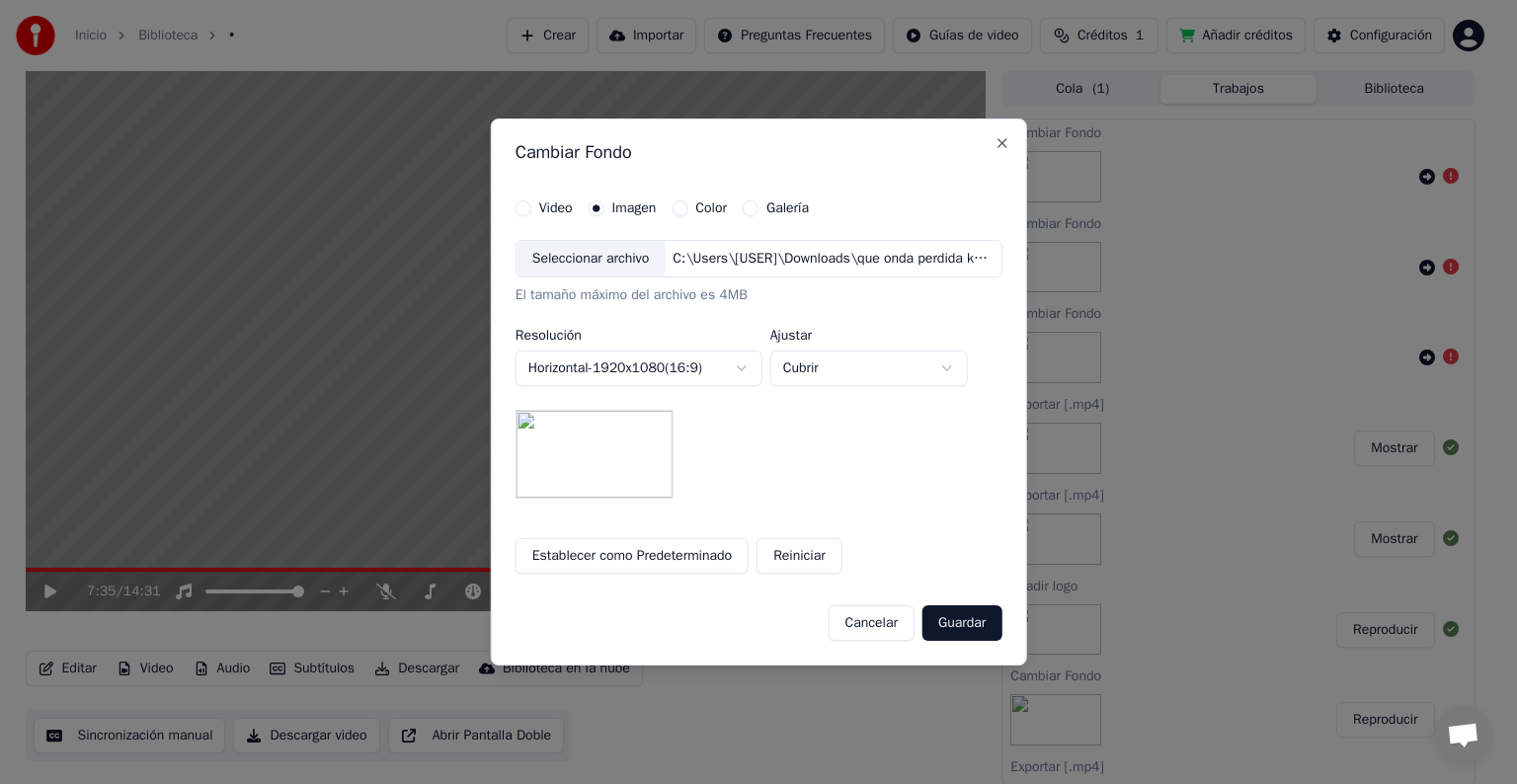 click on "Guardar" at bounding box center (962, 623) 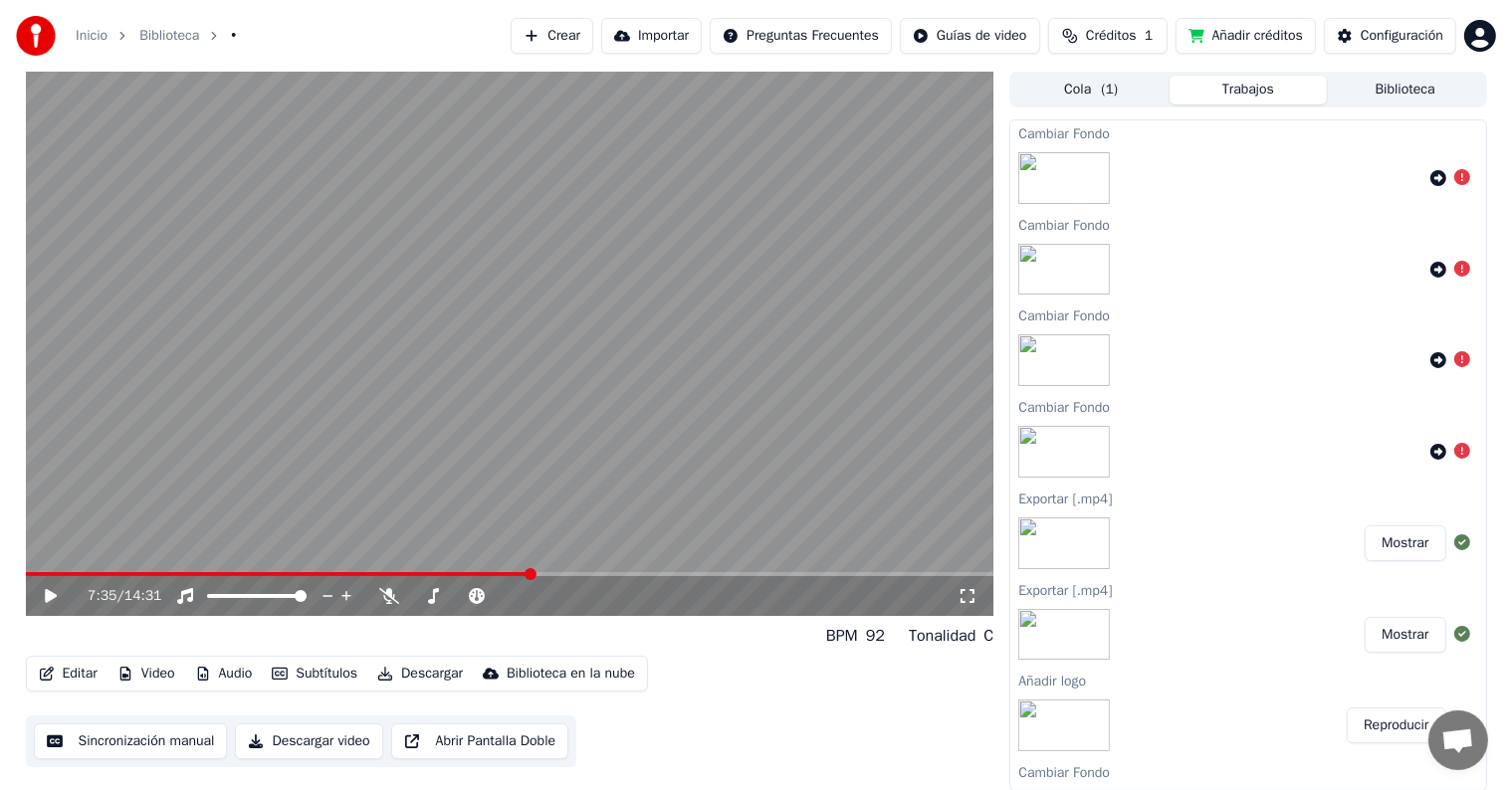 click at bounding box center (279, 574) 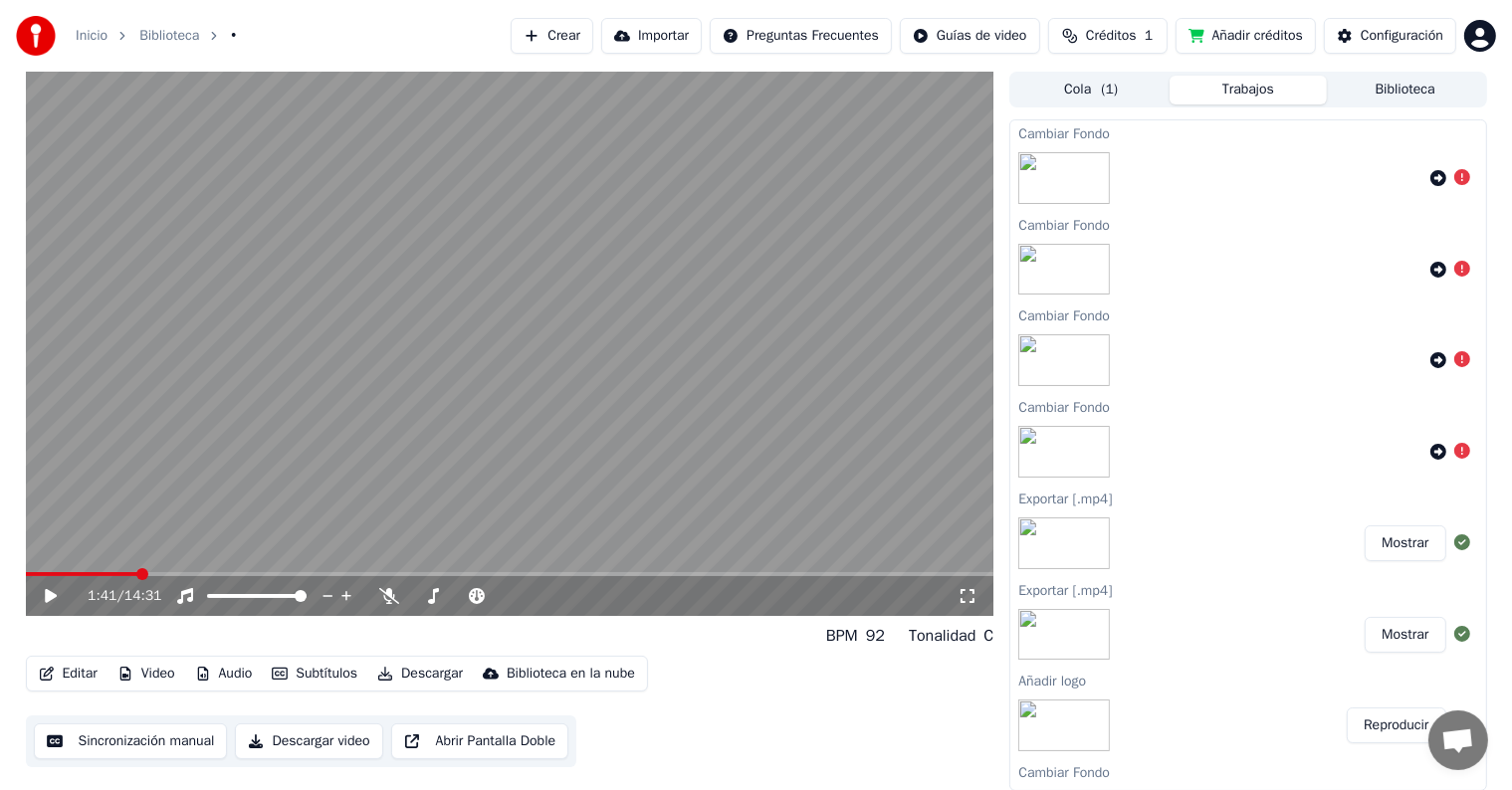 click 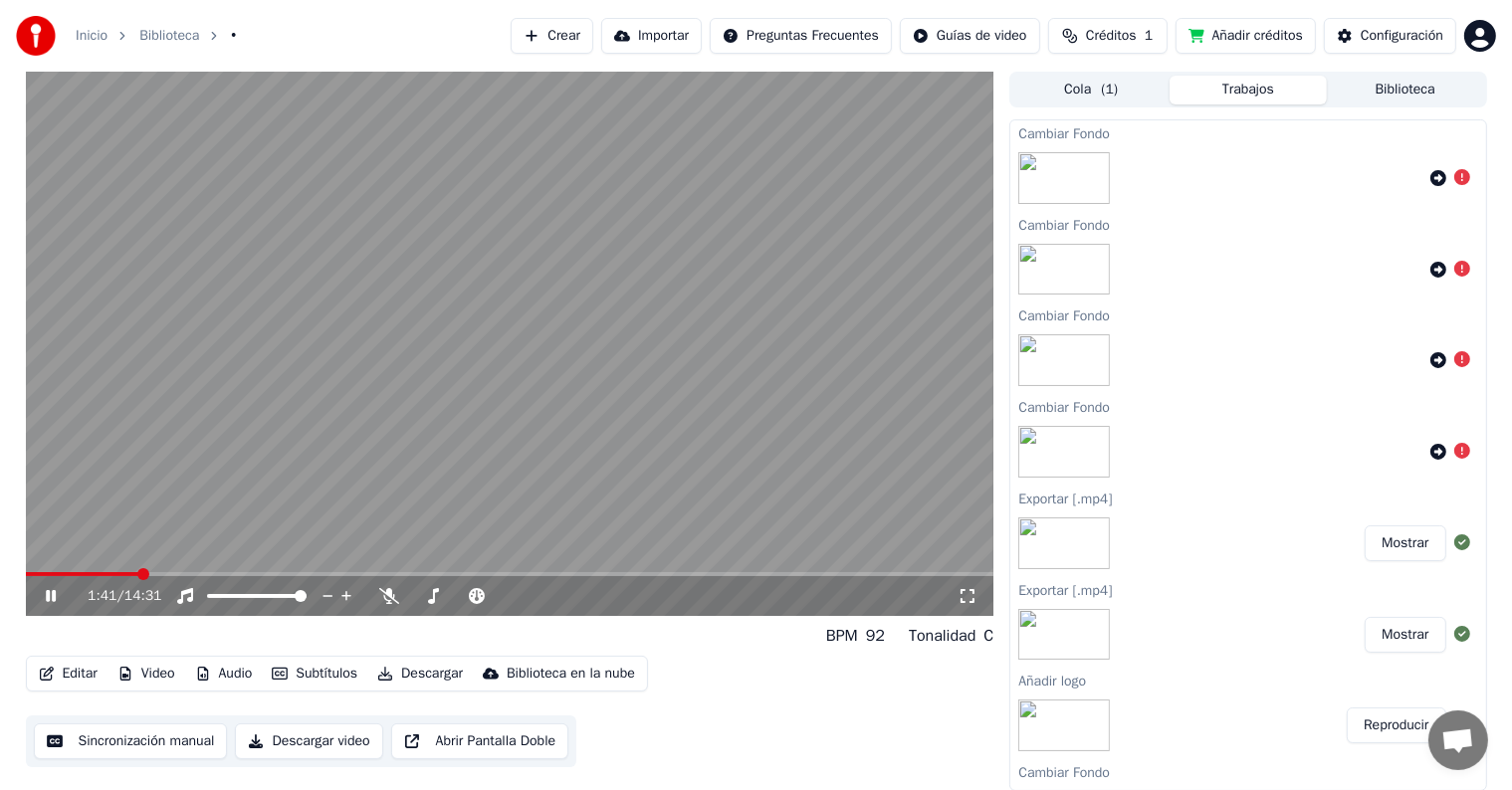 click 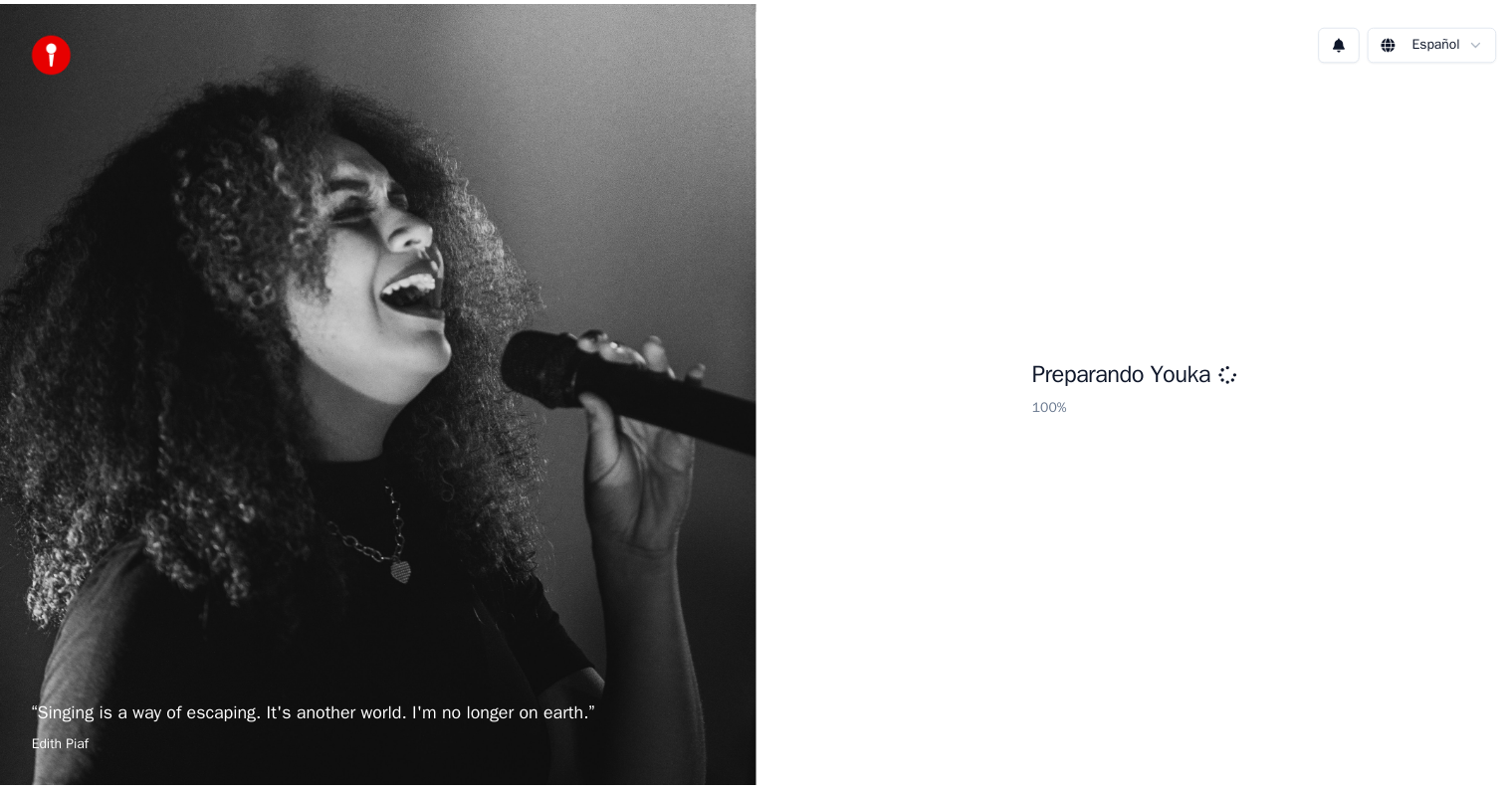 scroll, scrollTop: 0, scrollLeft: 0, axis: both 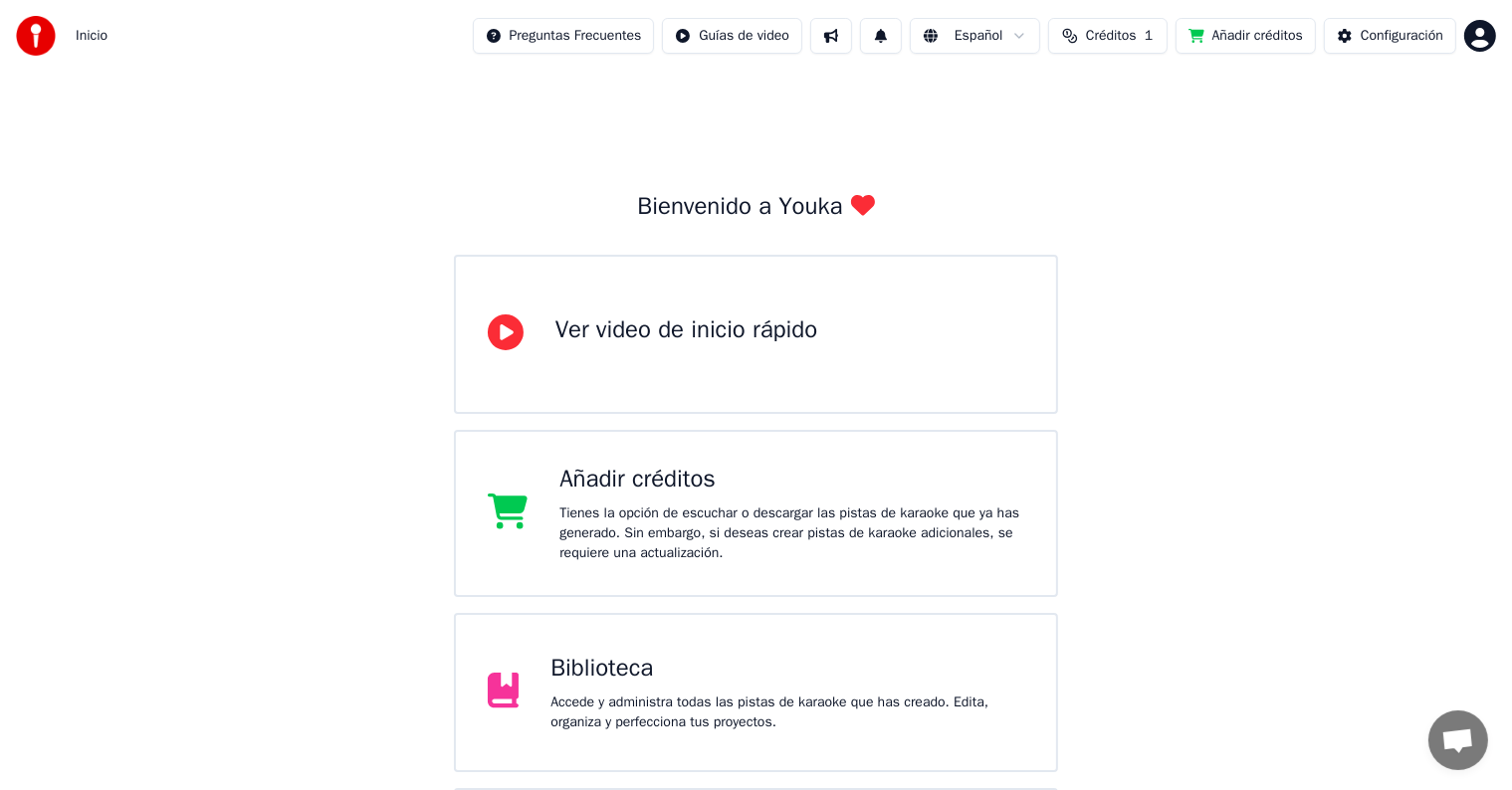 click on "Biblioteca Accede y administra todas las pistas de karaoke que has creado. Edita, organiza y perfecciona tus proyectos." at bounding box center [756, 692] 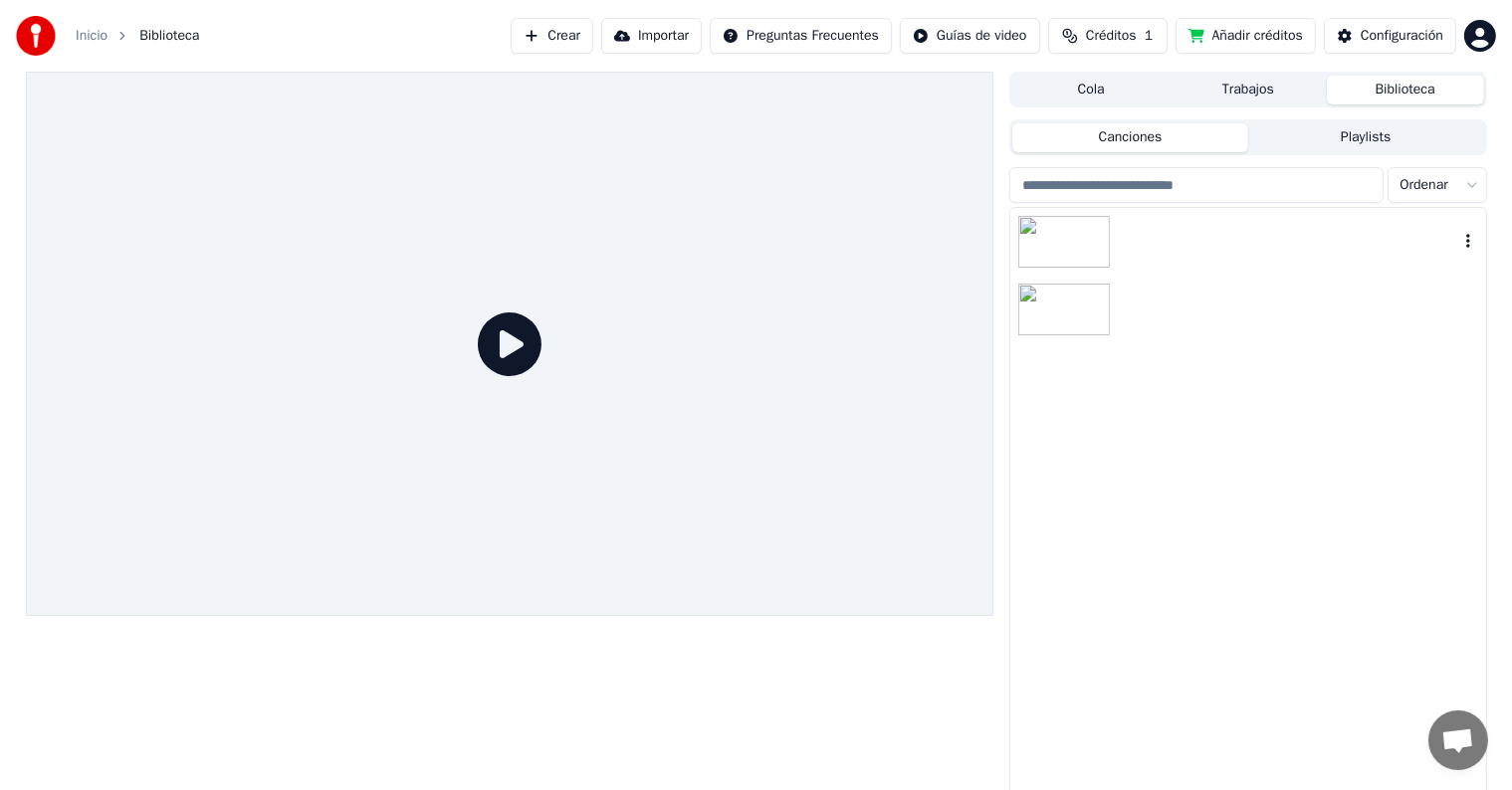 click at bounding box center (1064, 242) 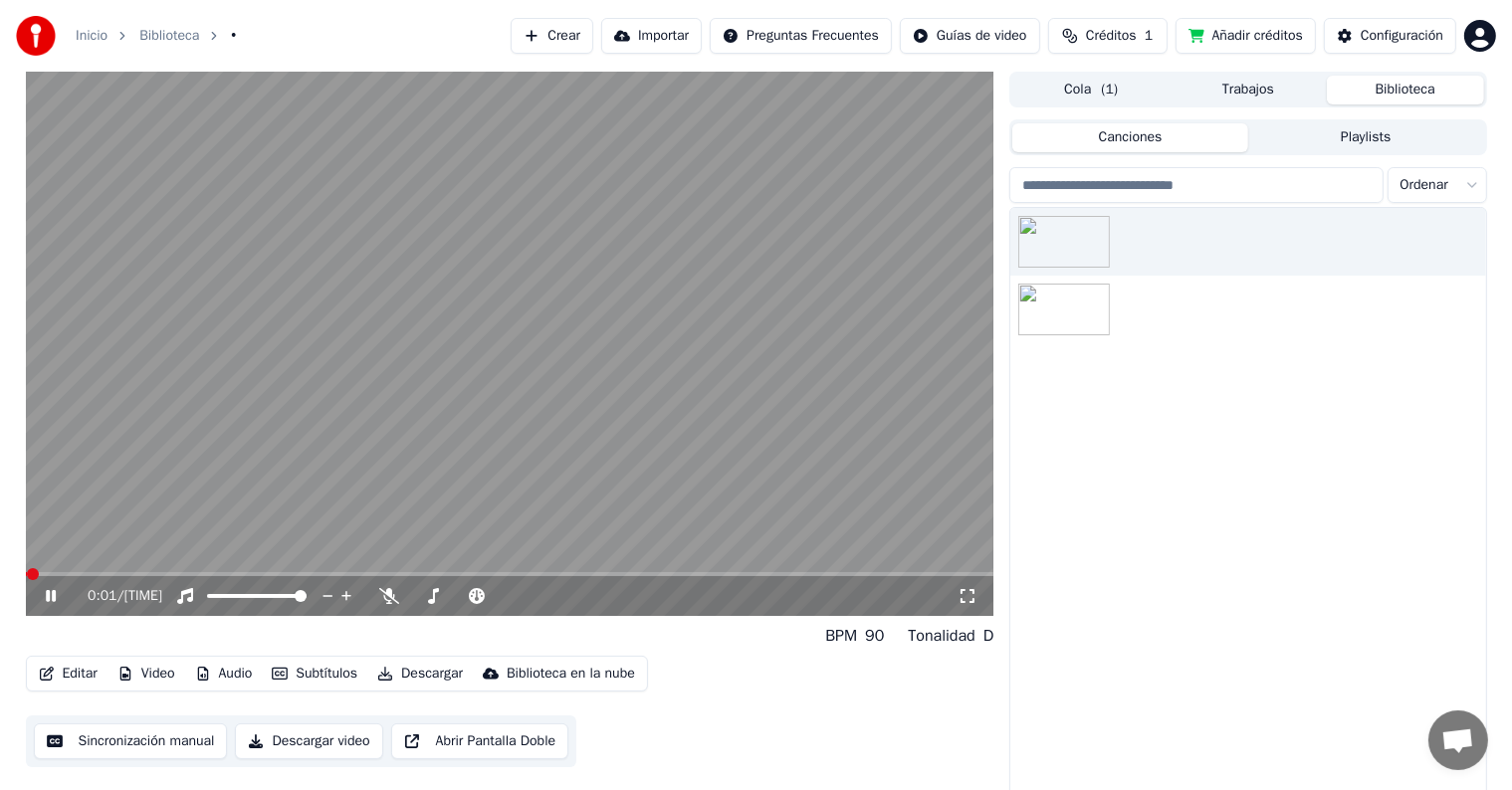 click 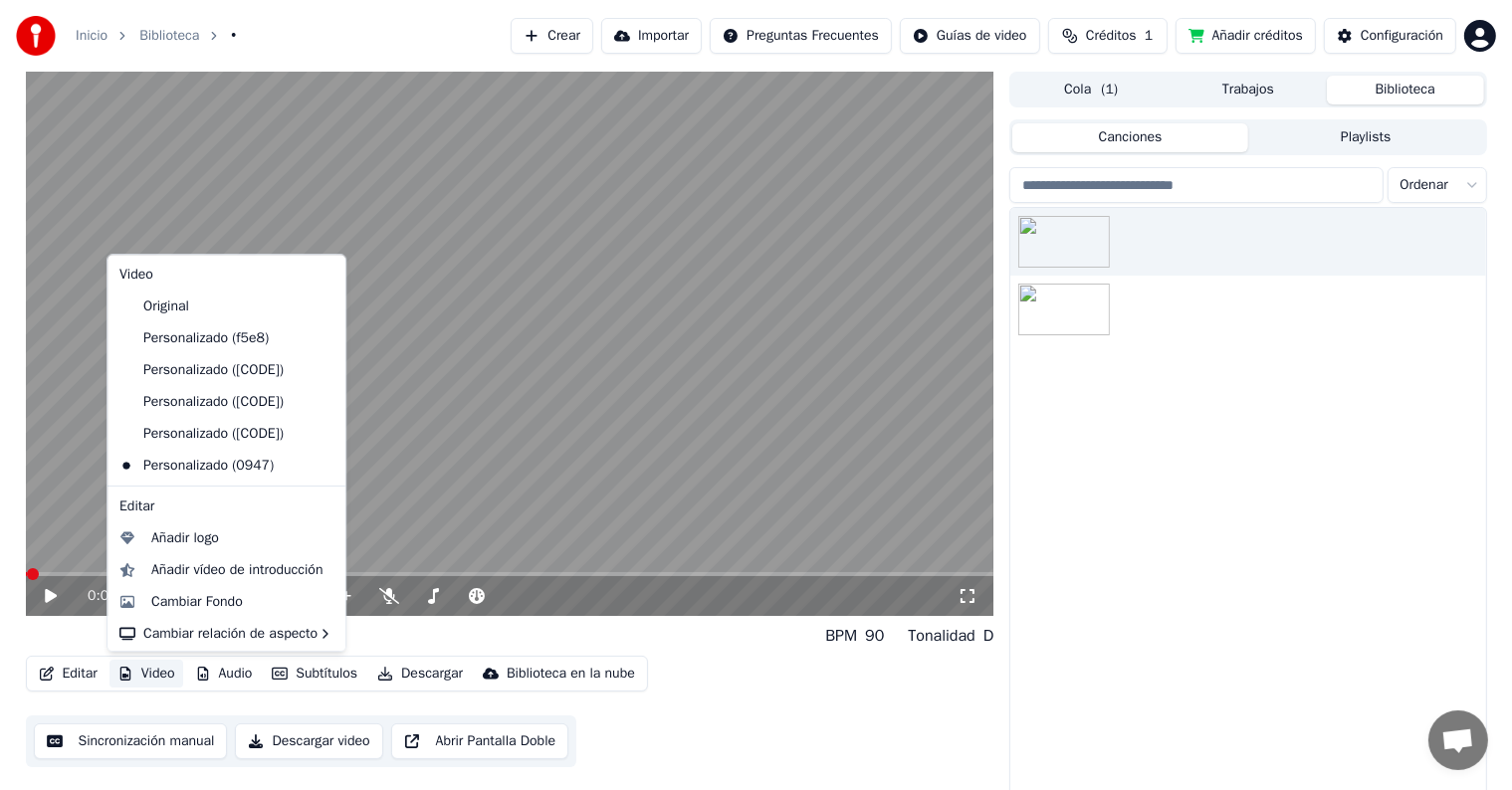 click on "Video" at bounding box center (146, 674) 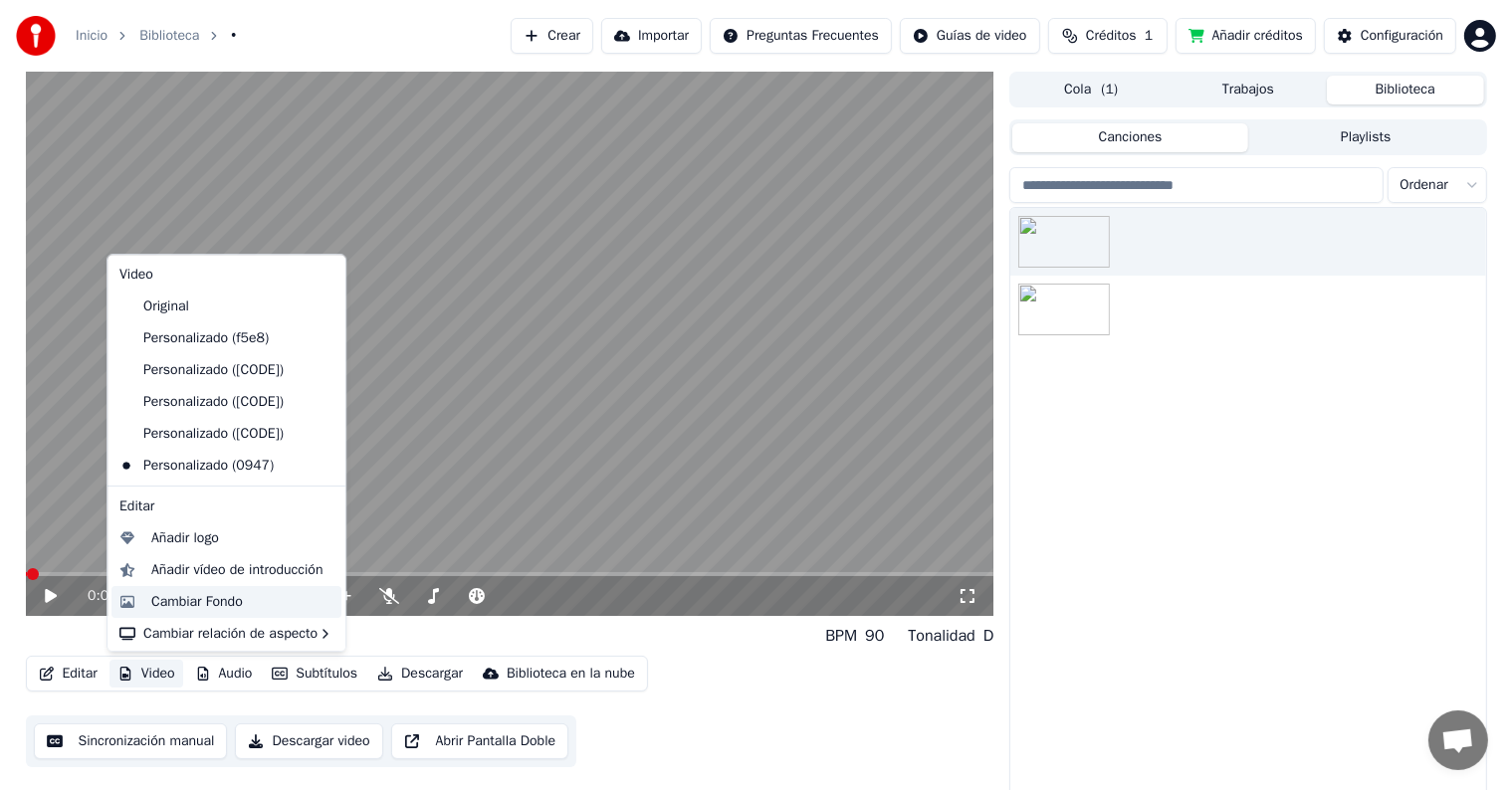 click on "Cambiar Fondo" at bounding box center [197, 602] 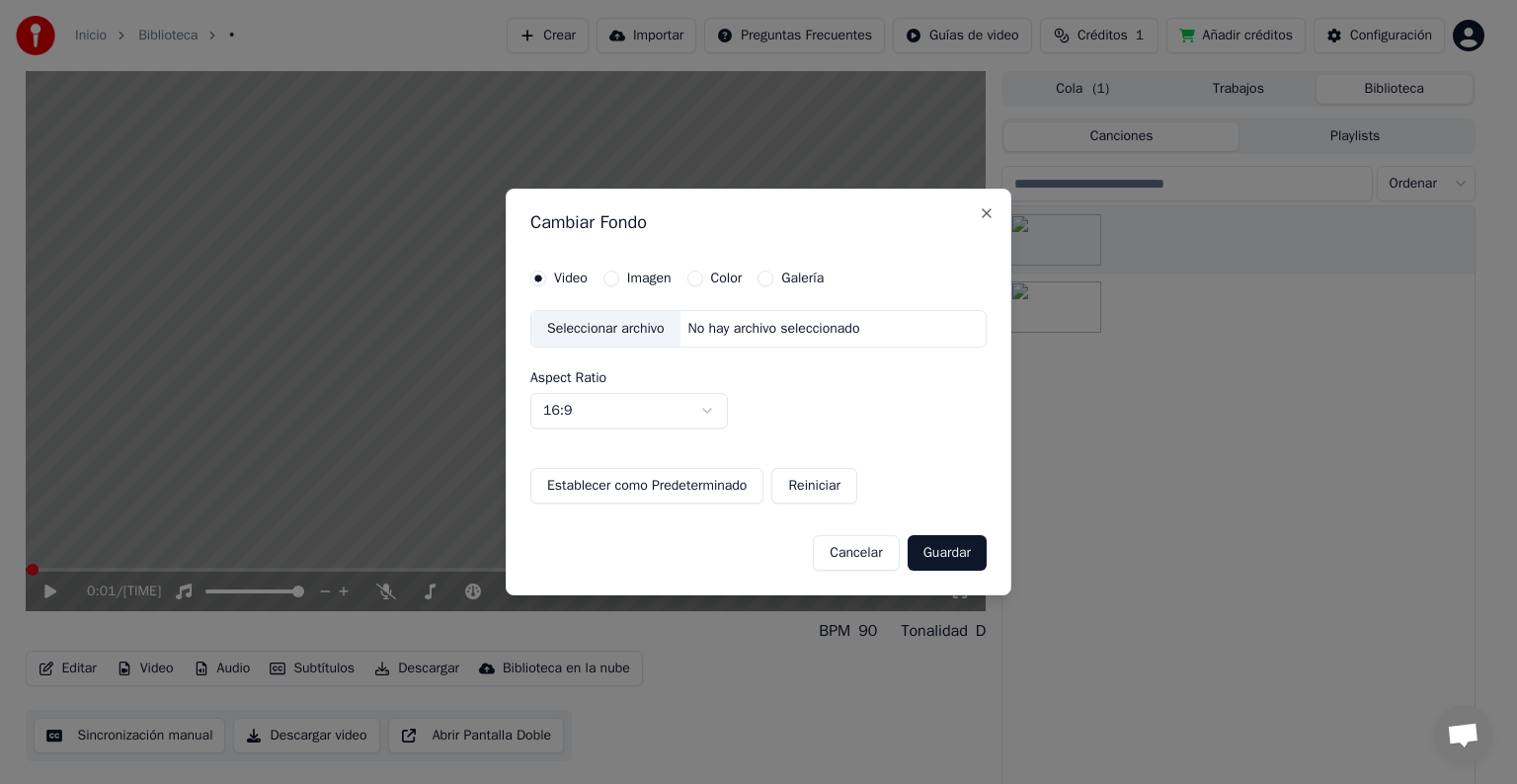 click on "Imagen" at bounding box center (649, 278) 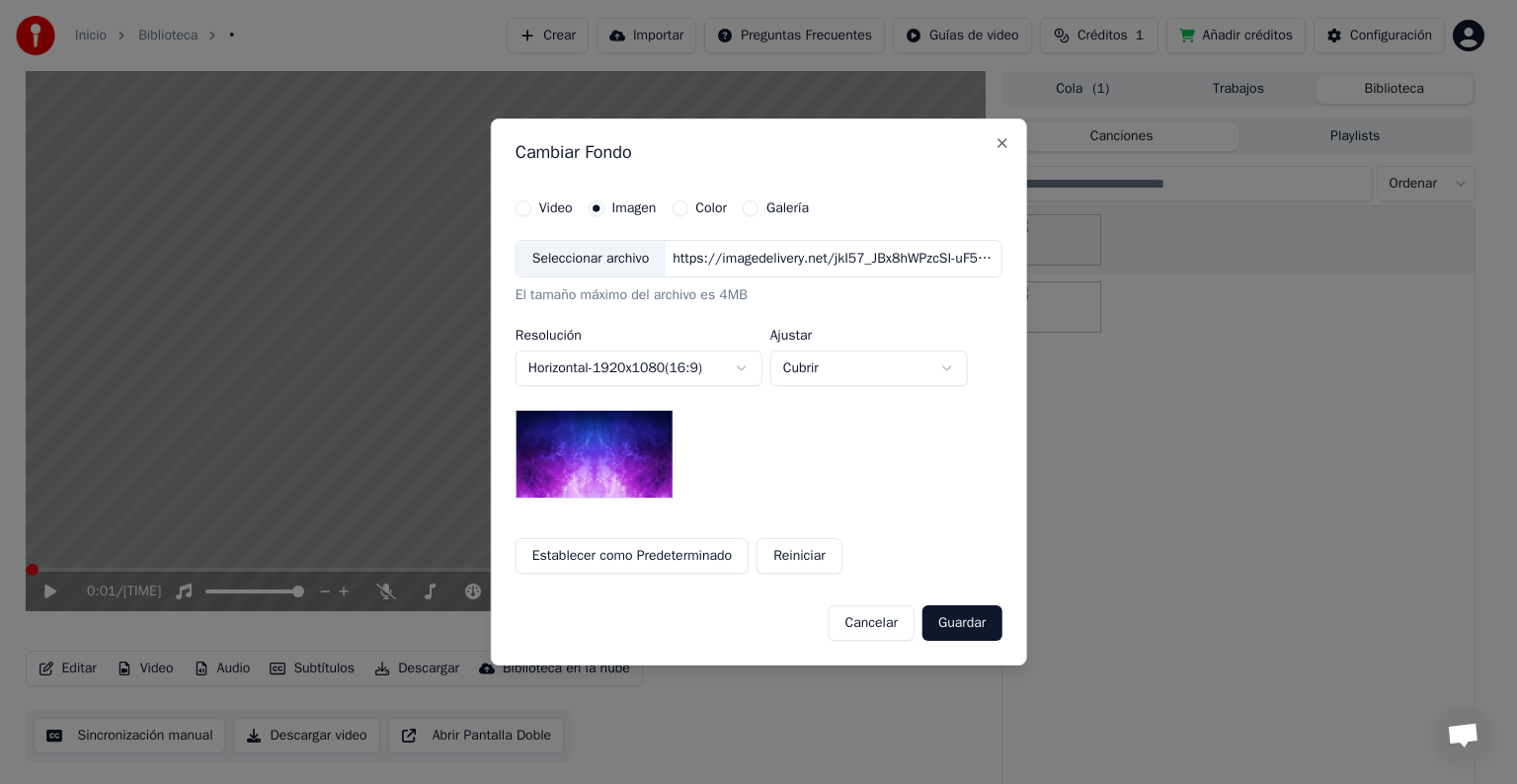 click on "Seleccionar archivo" at bounding box center [591, 259] 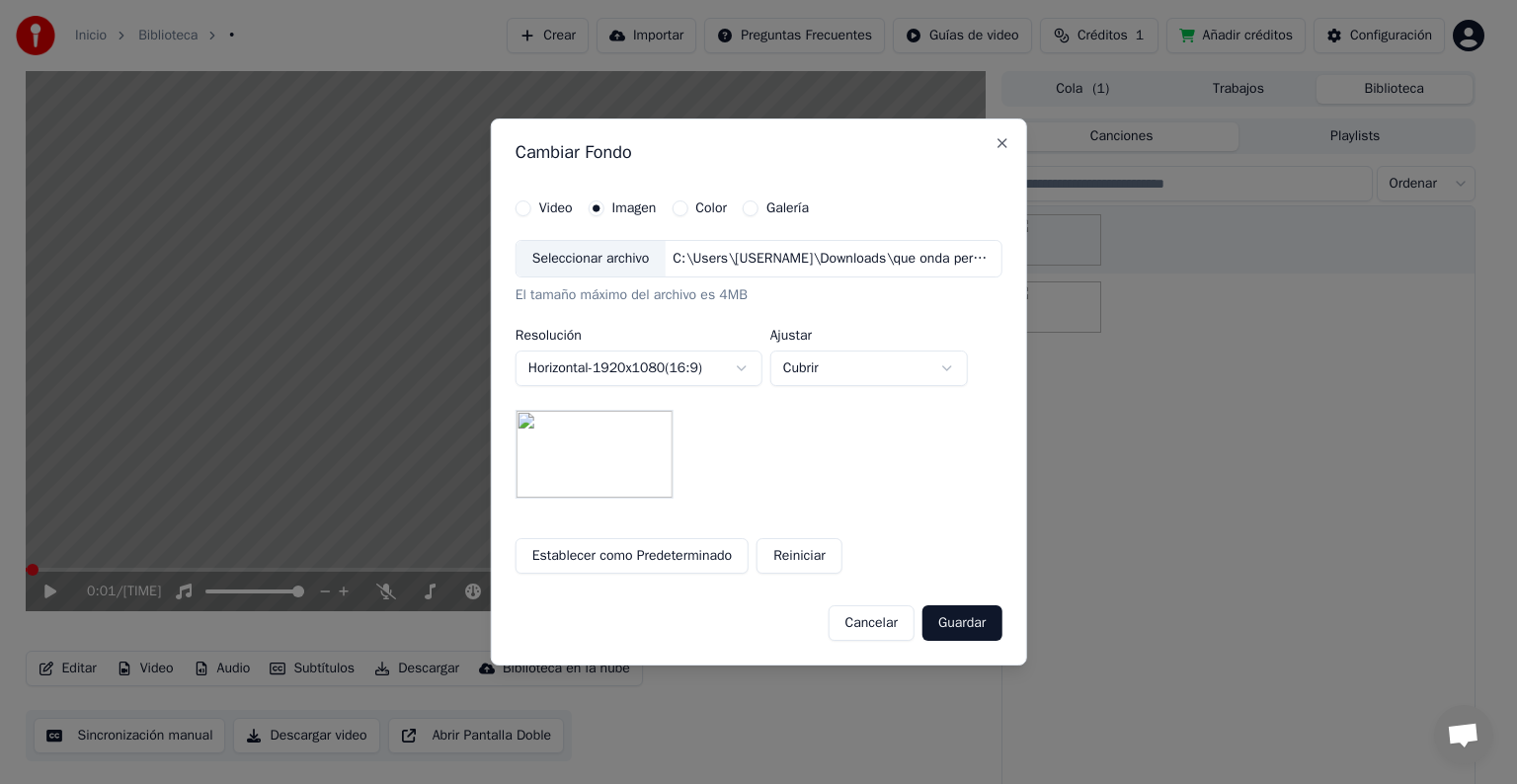 click on "Guardar" at bounding box center [962, 623] 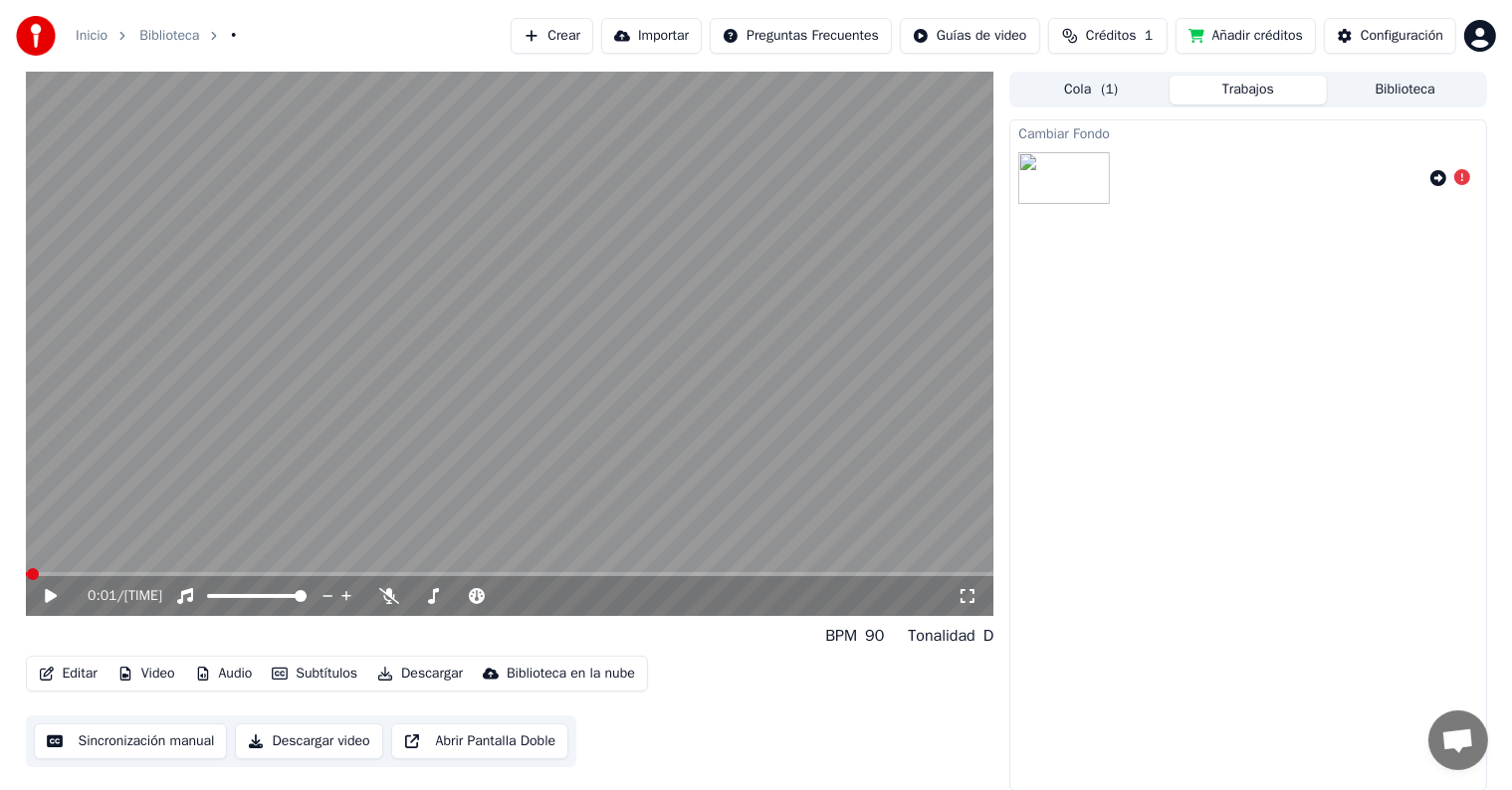 click on "Sincronización manual" at bounding box center (130, 741) 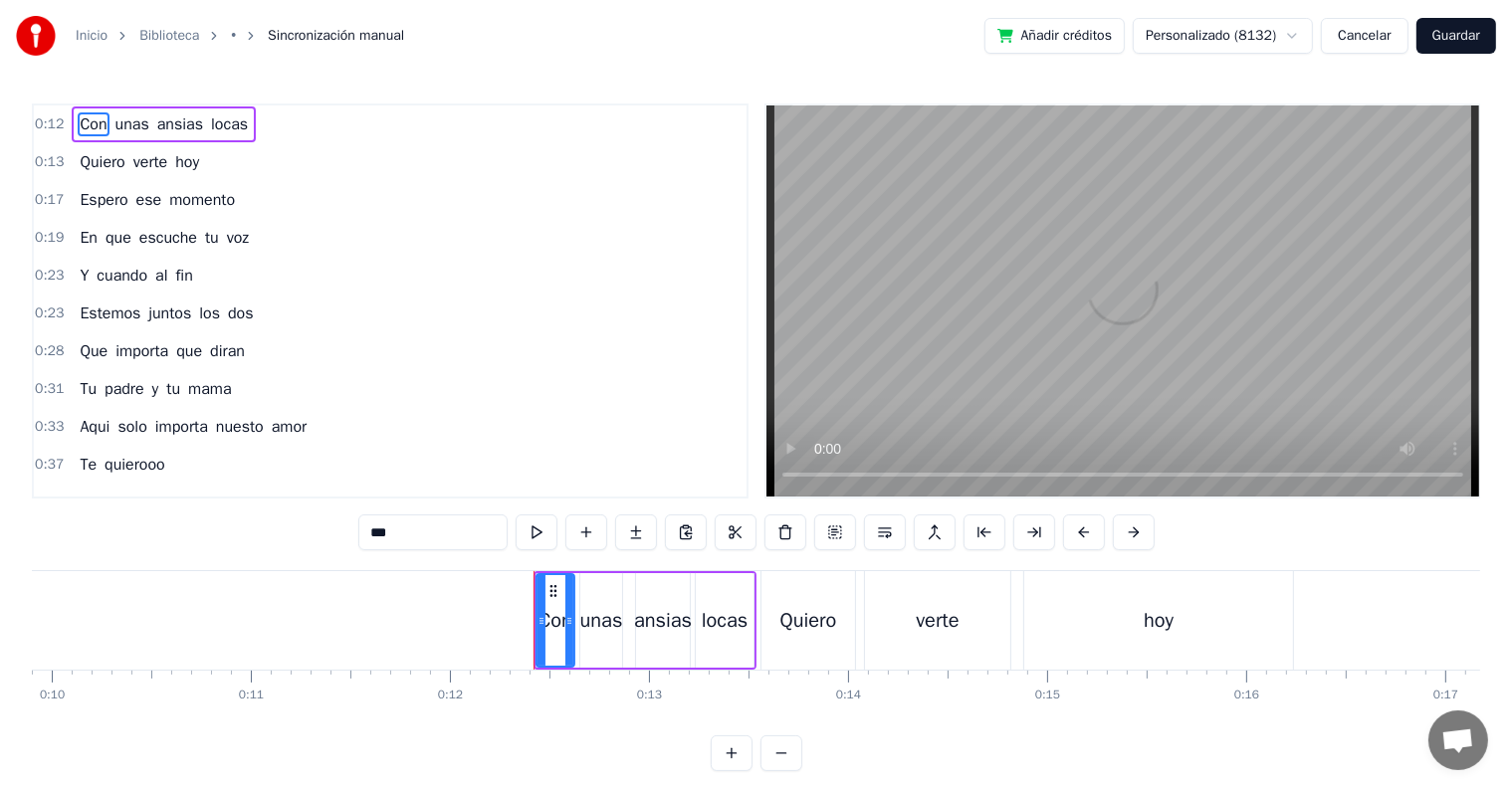scroll, scrollTop: 0, scrollLeft: 2373, axis: horizontal 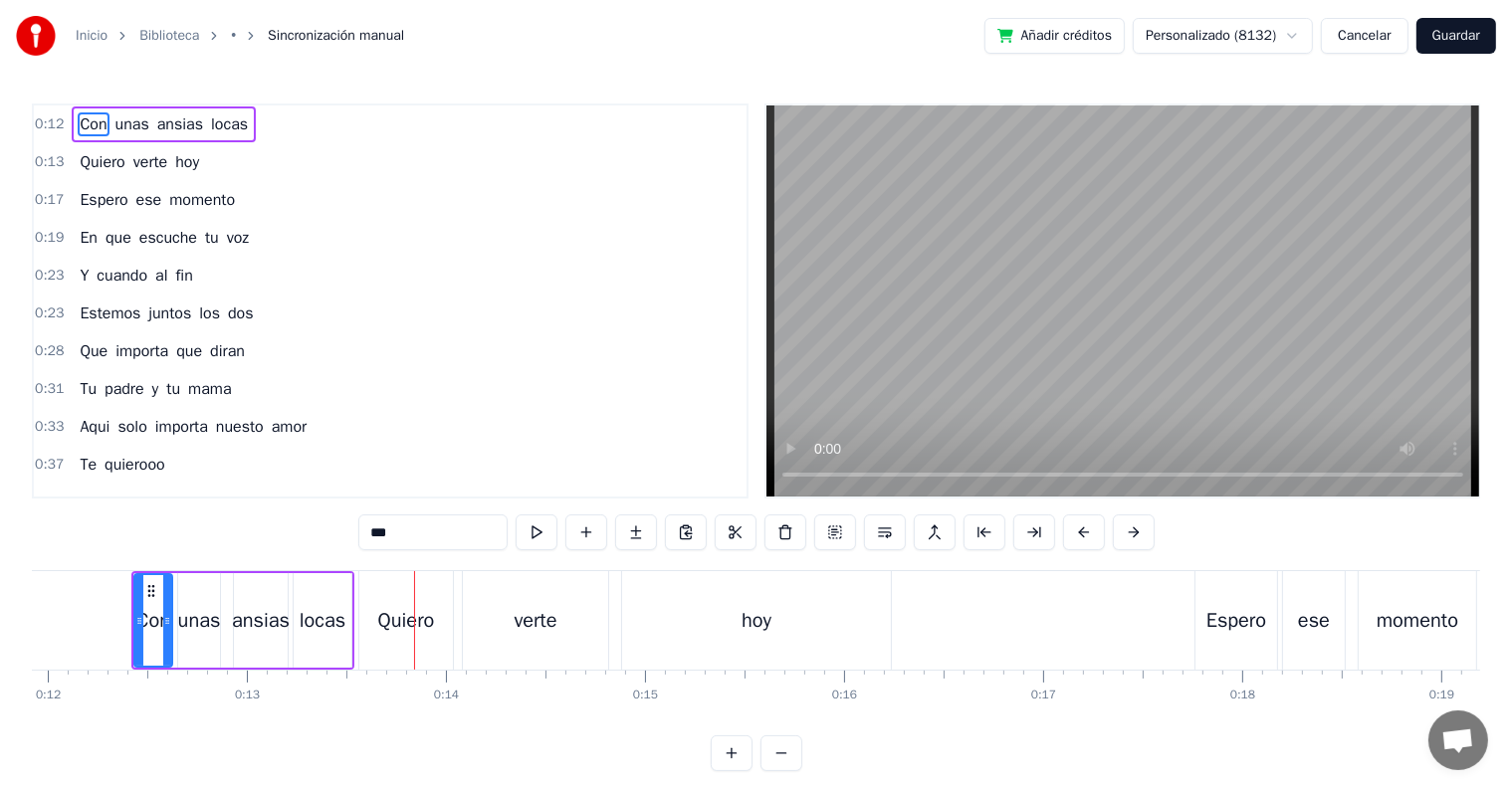 click on "Guardar" at bounding box center (1456, 36) 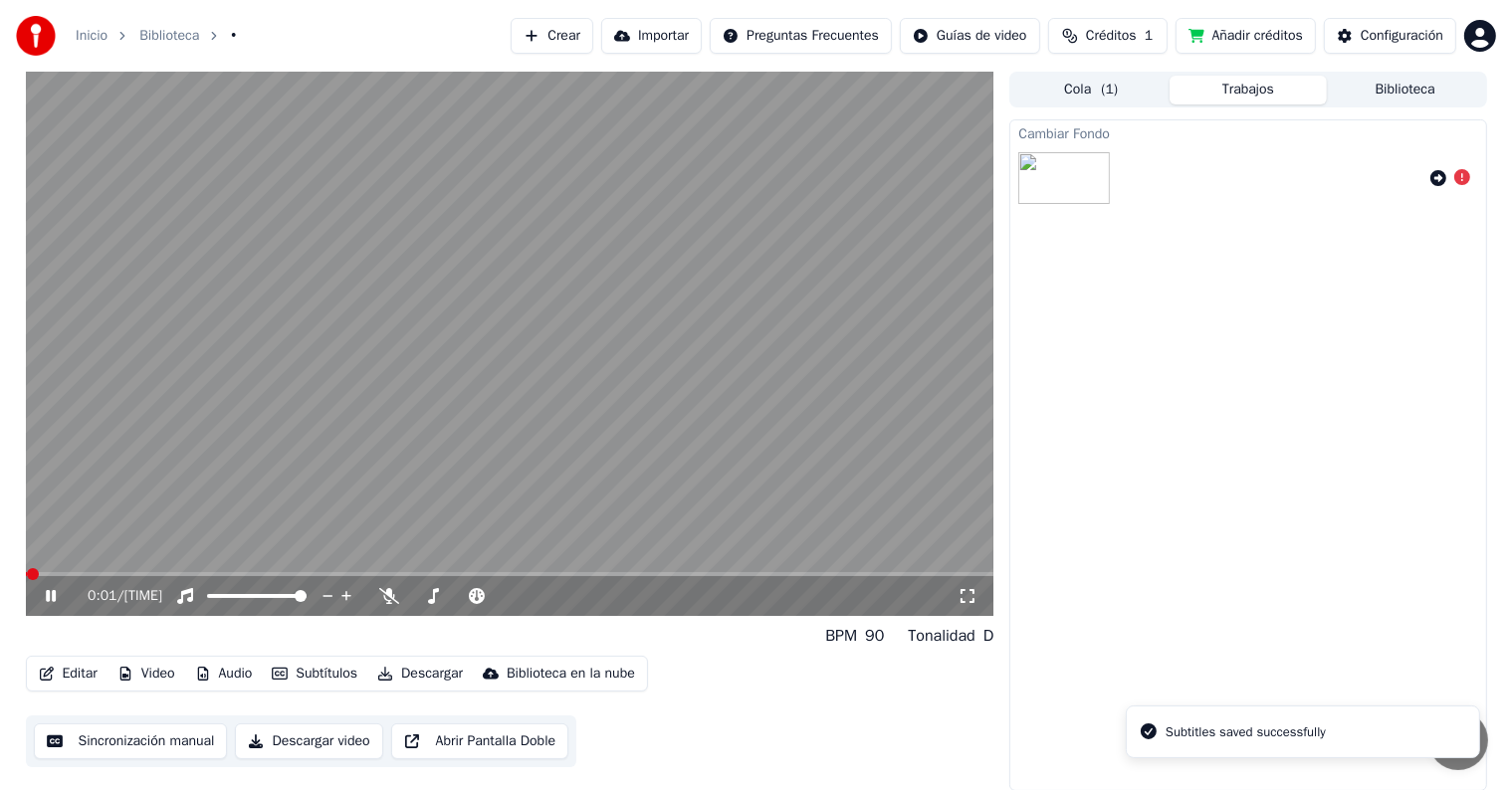 click 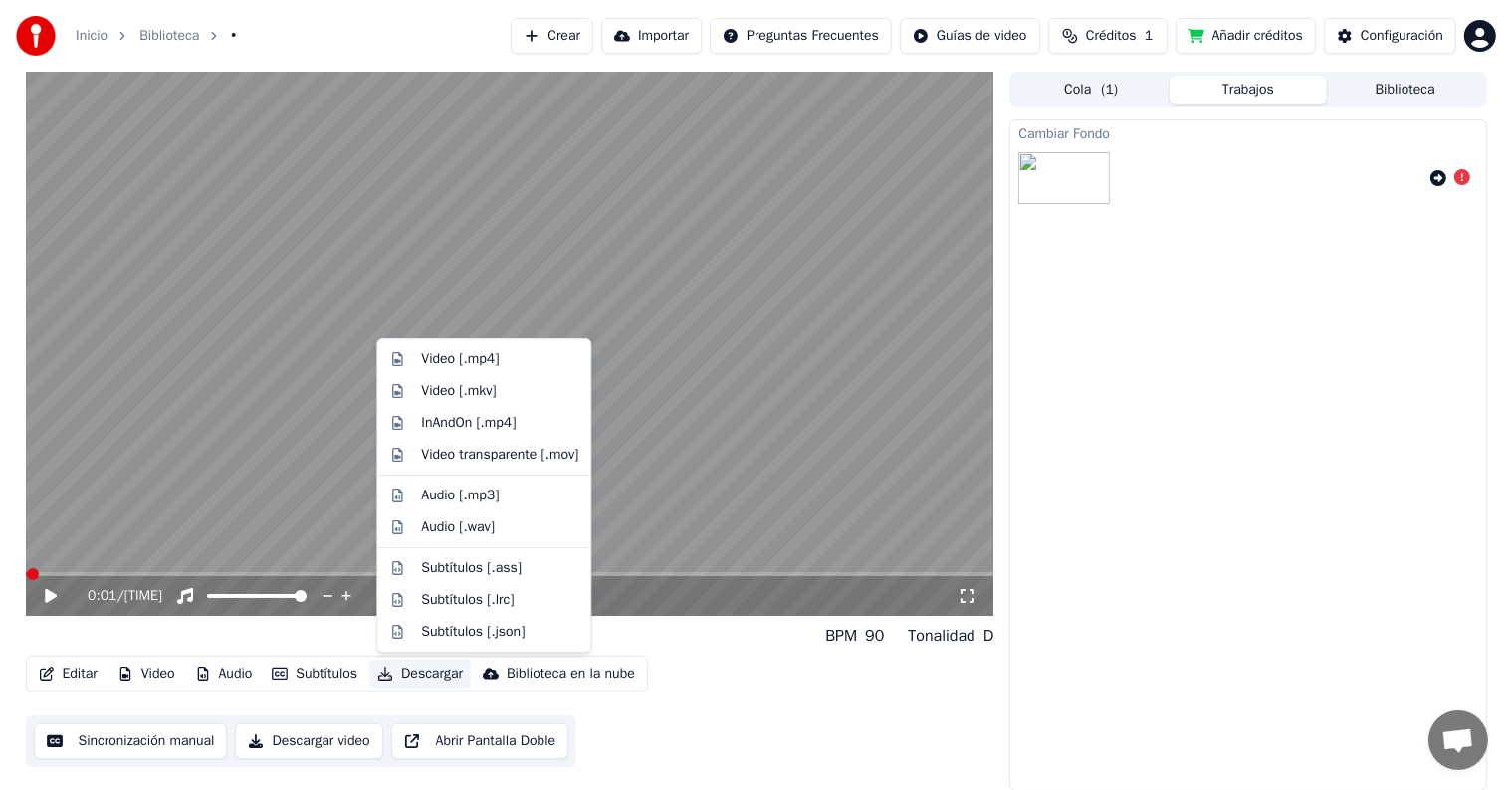 click on "Descargar" at bounding box center [420, 674] 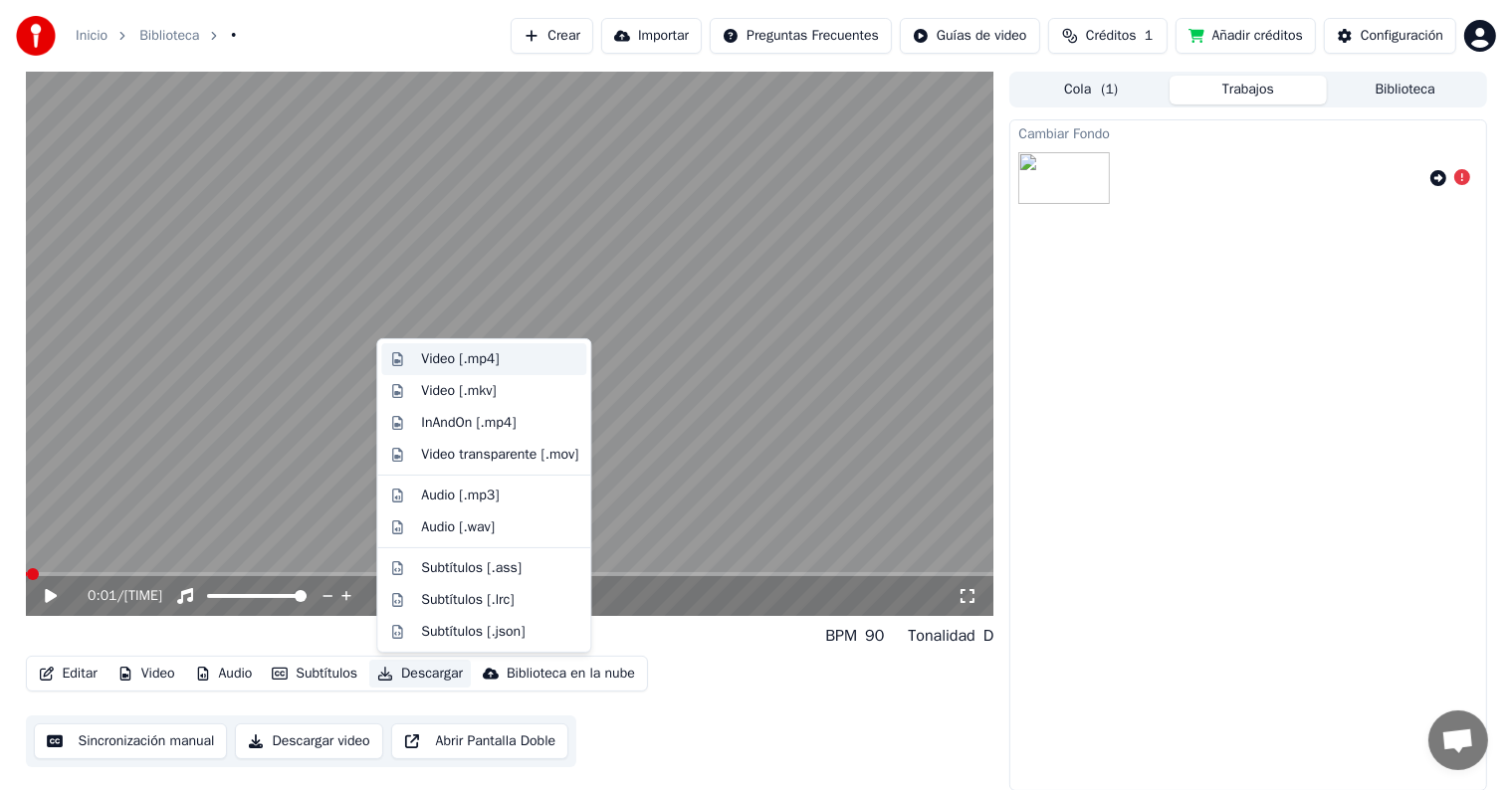 click on "Video [.mp4]" at bounding box center [460, 359] 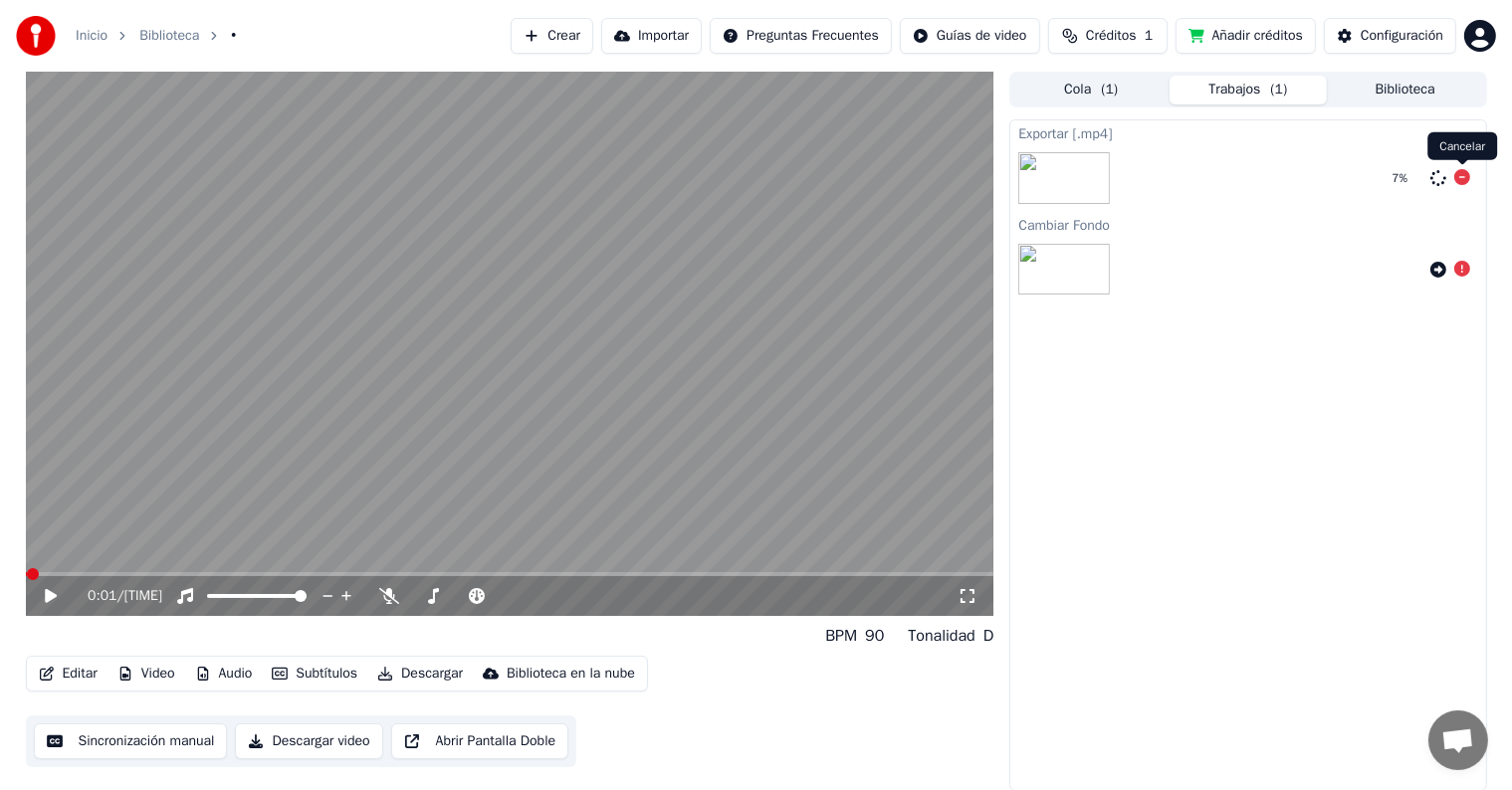 click 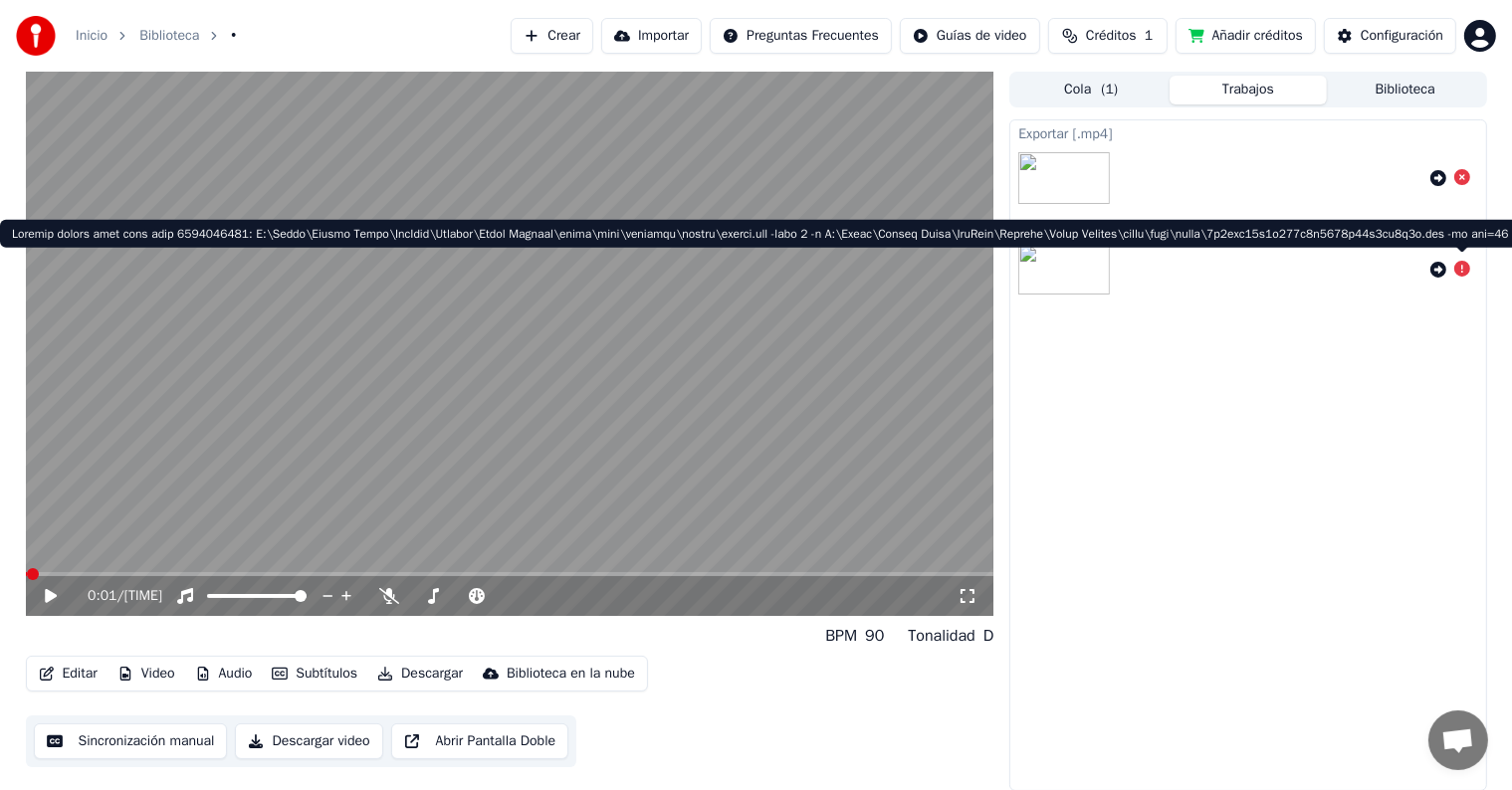 click 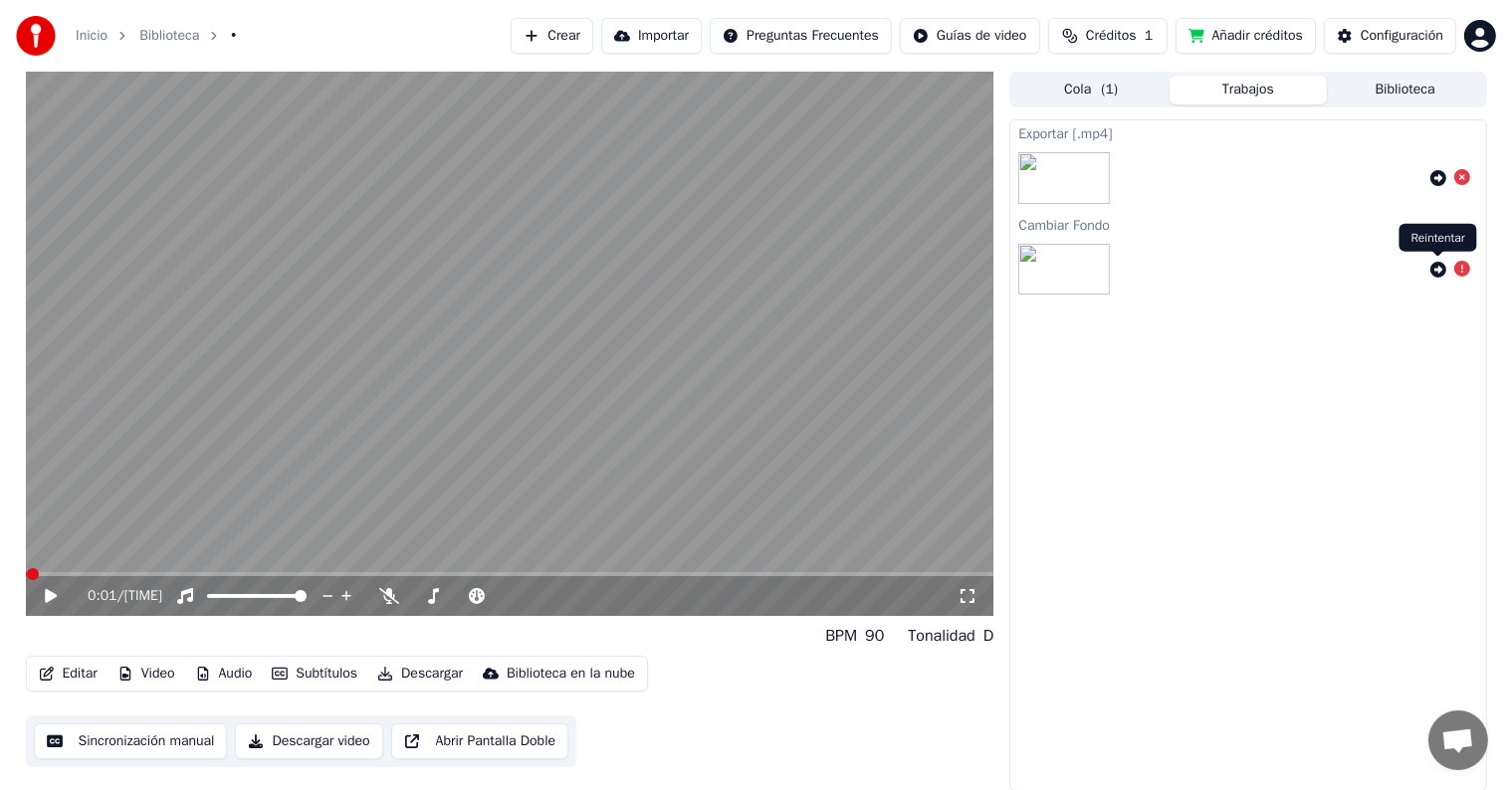 click 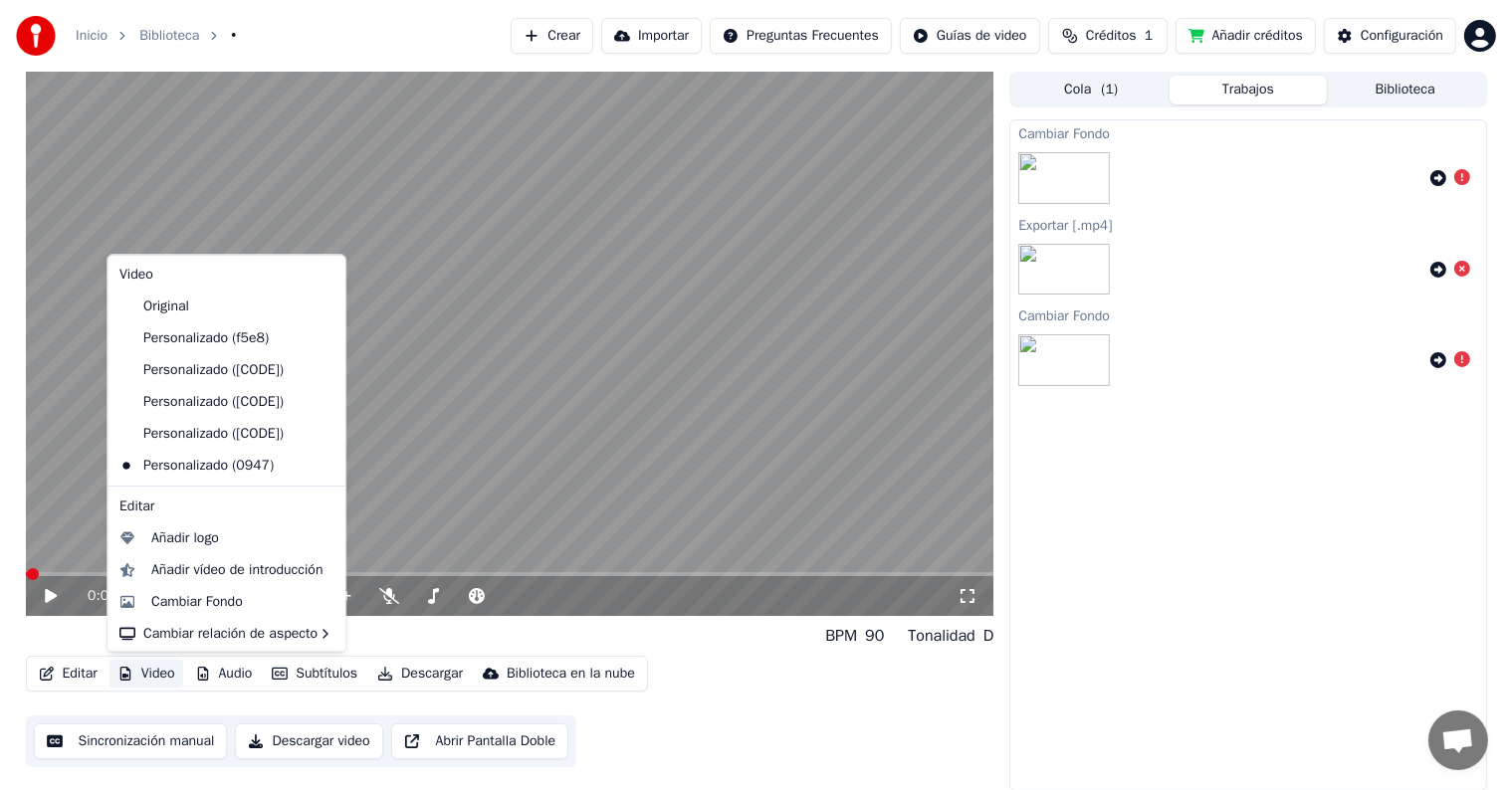 click on "Video" at bounding box center [146, 674] 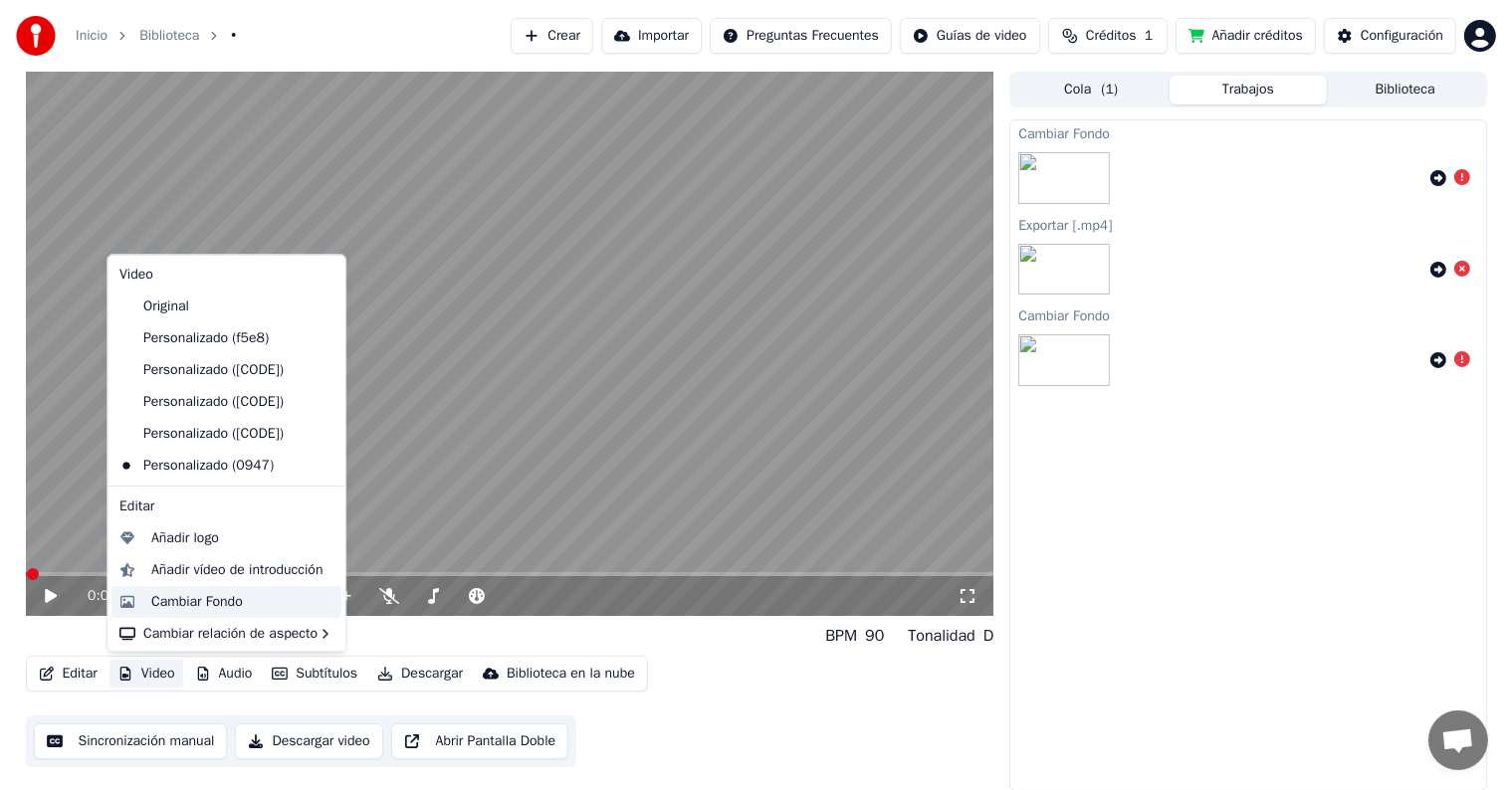 click on "Cambiar Fondo" at bounding box center [197, 602] 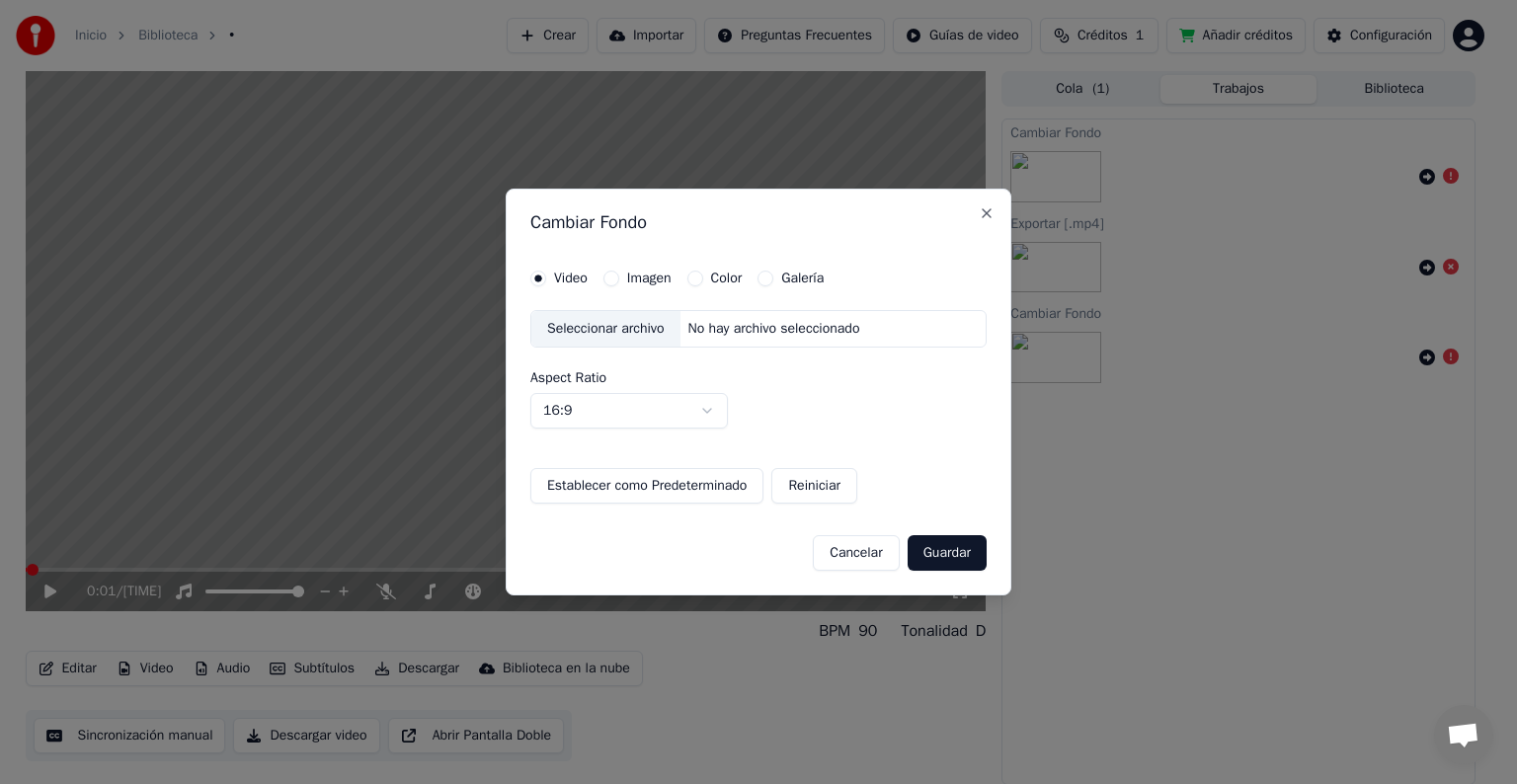 click on "Imagen" at bounding box center [649, 278] 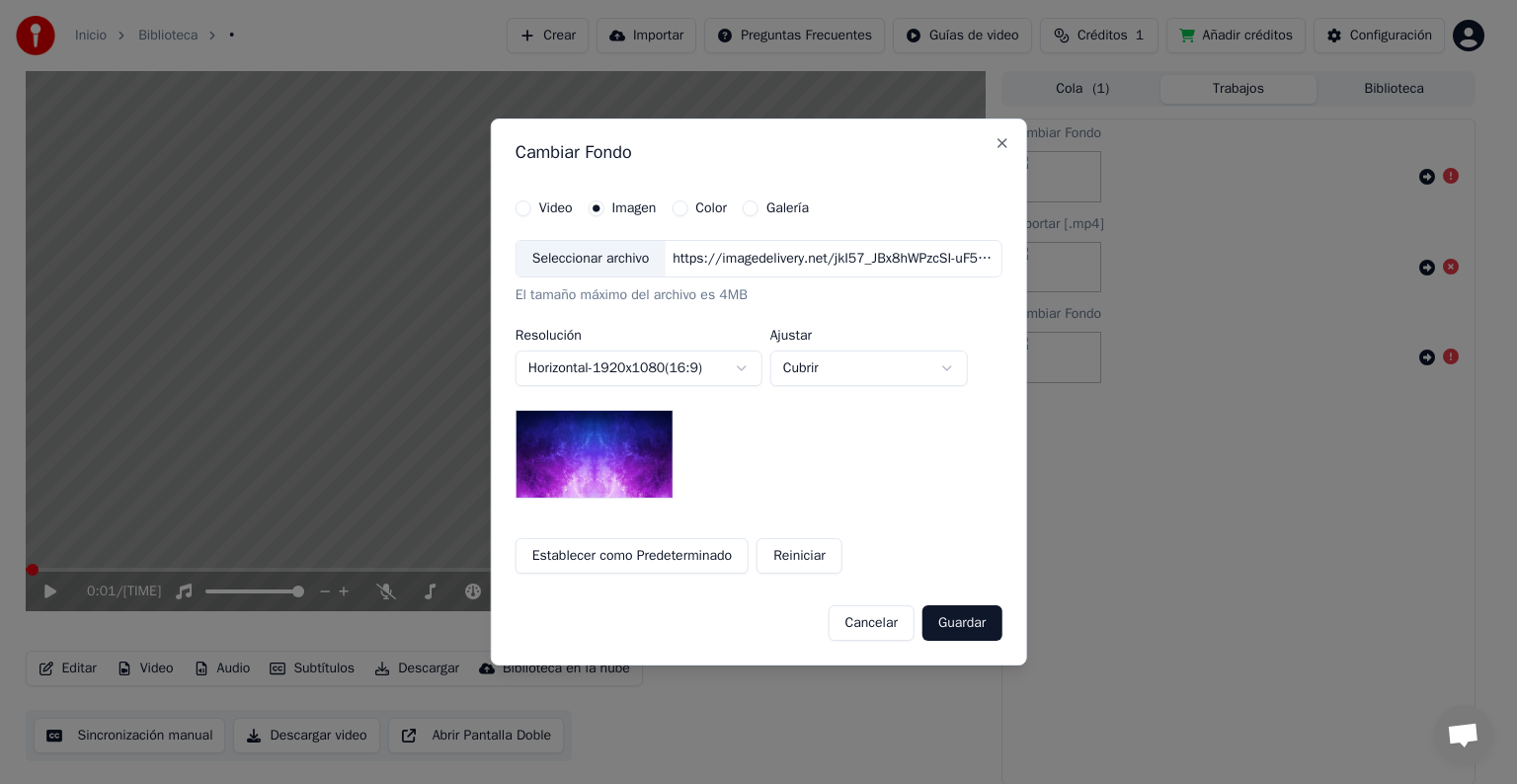 click on "Seleccionar archivo" at bounding box center (591, 259) 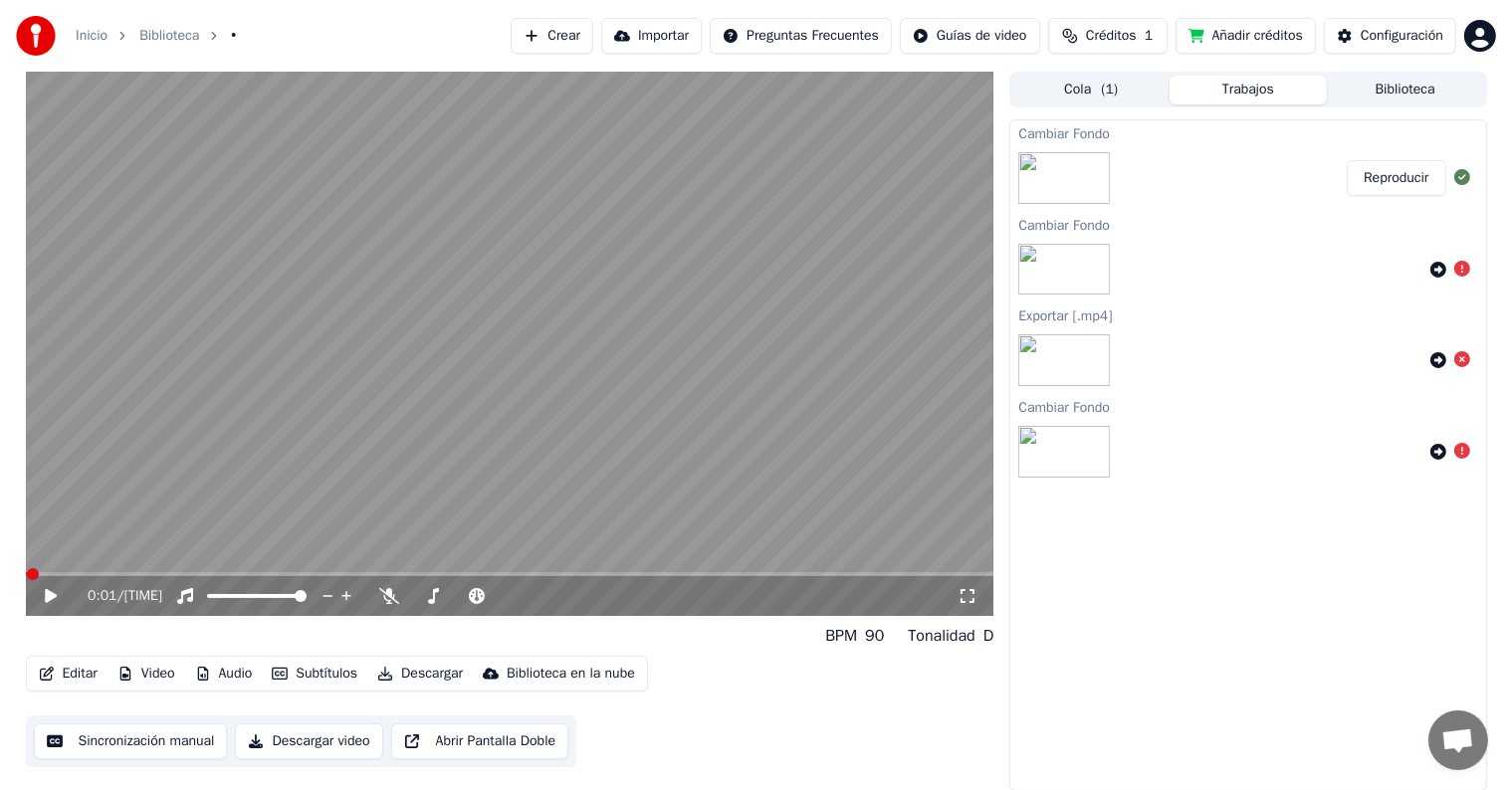 click on "Reproducir" at bounding box center (1396, 178) 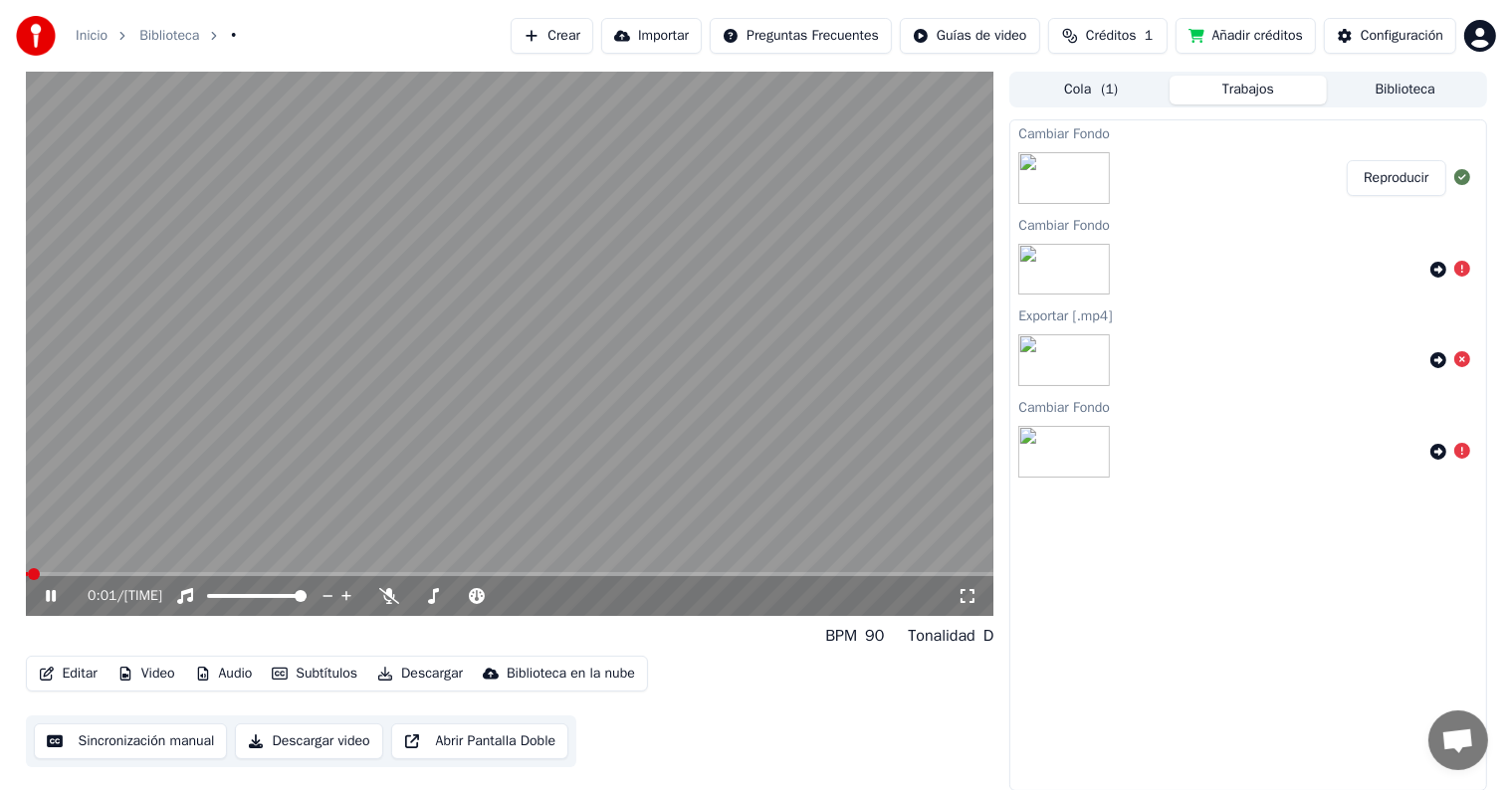 click 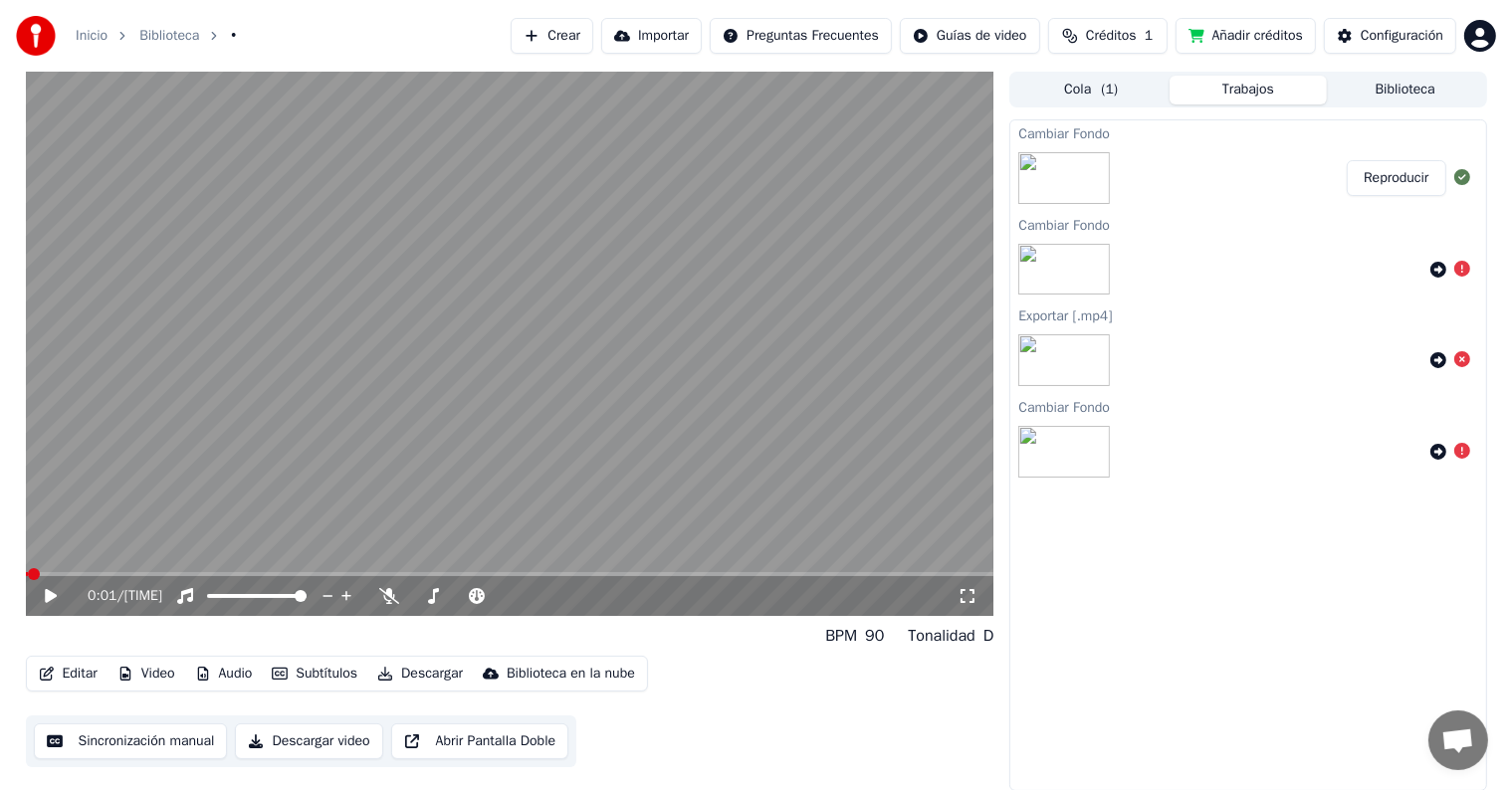 click on "Video" at bounding box center (146, 674) 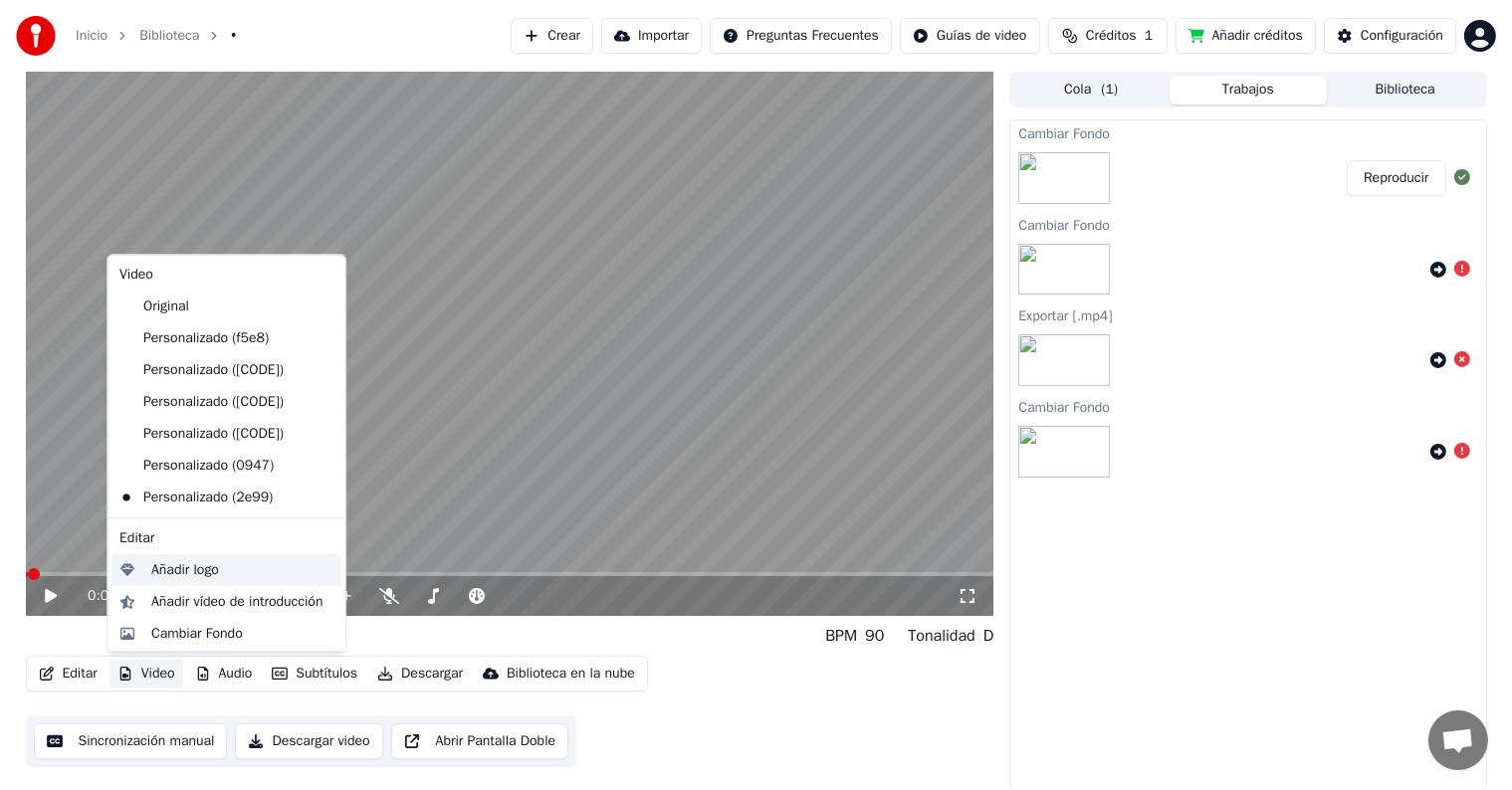 click on "Añadir logo" at bounding box center (185, 570) 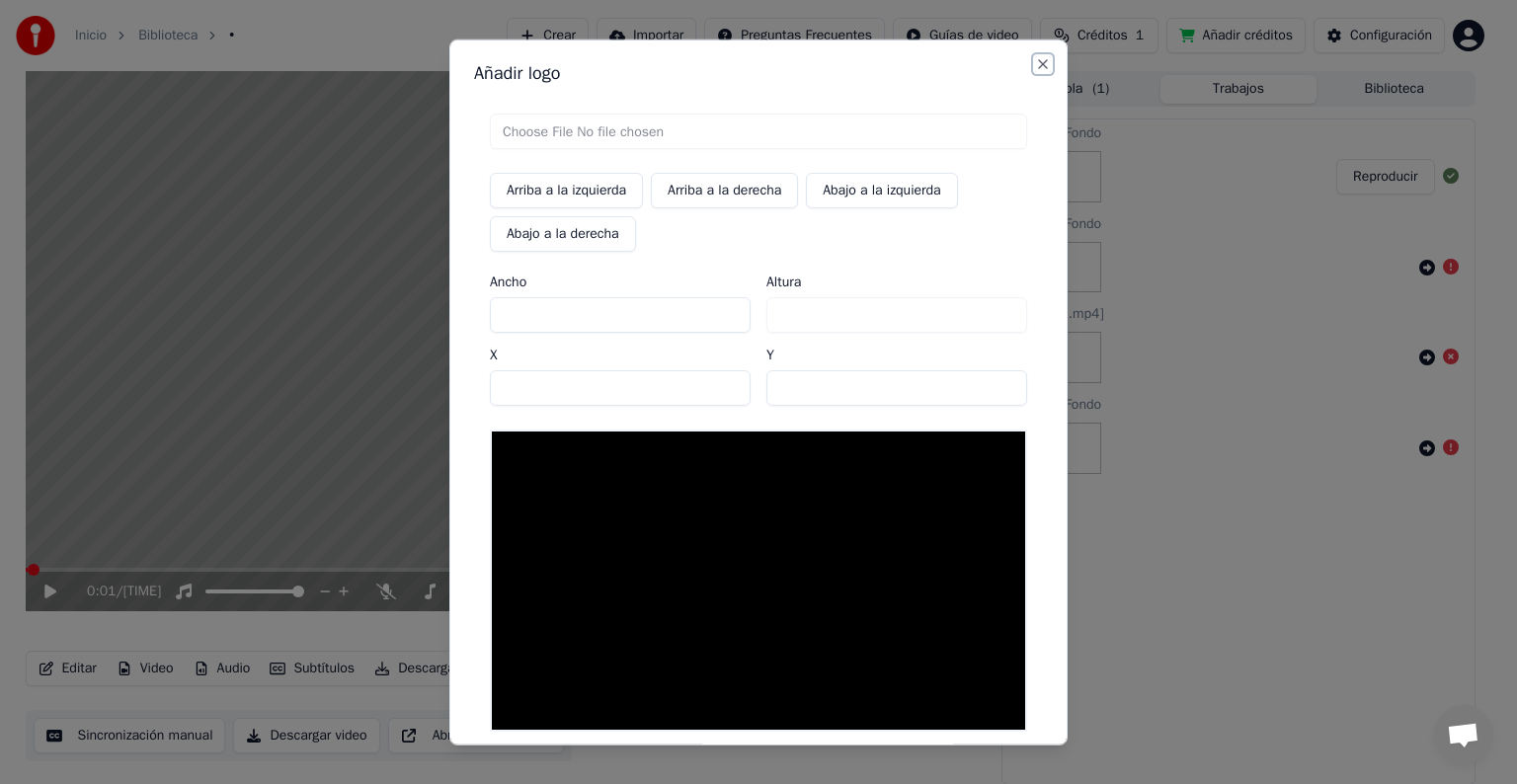 click on "Close" at bounding box center (1043, 64) 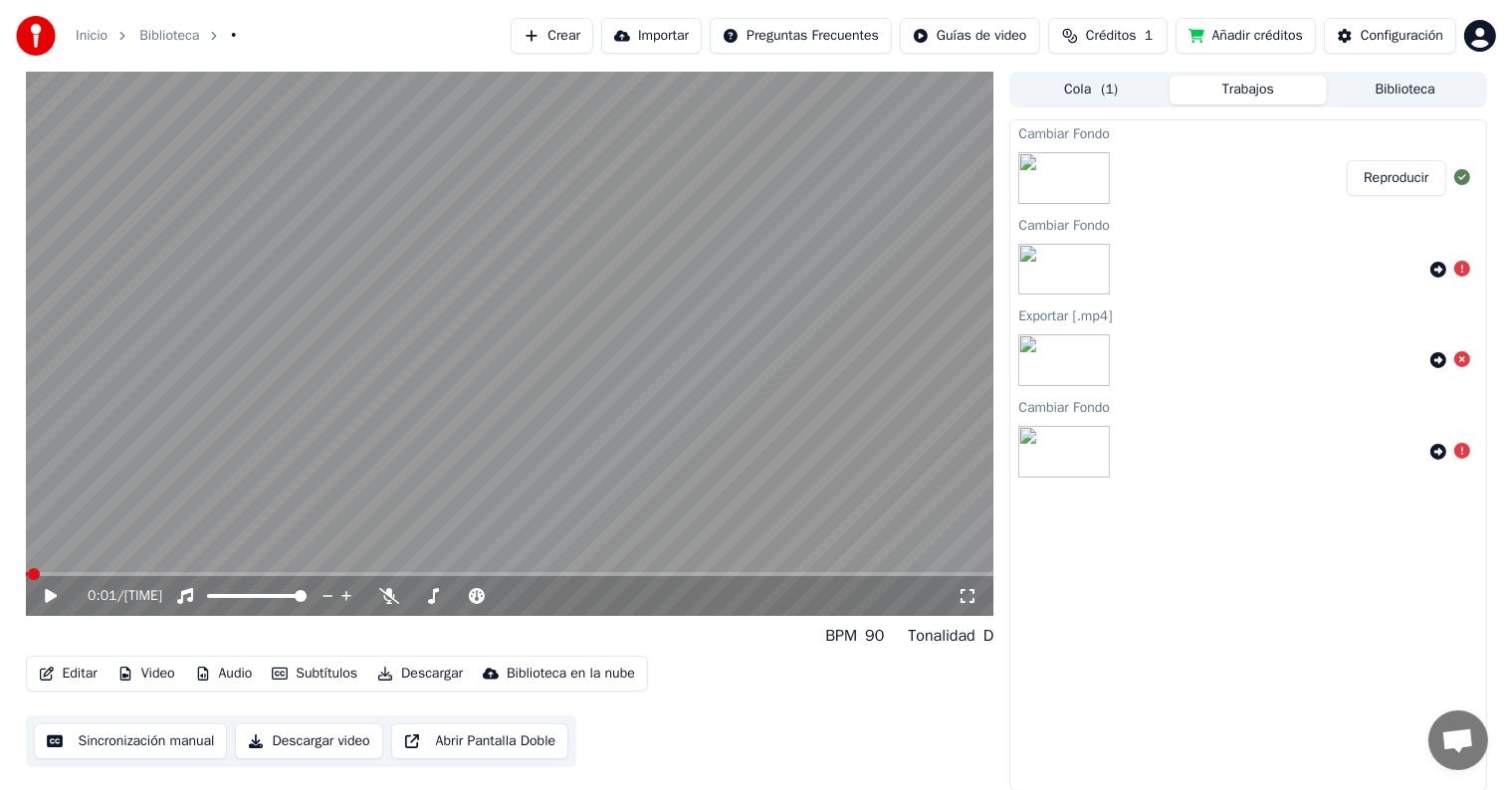 click on "Video" at bounding box center (146, 674) 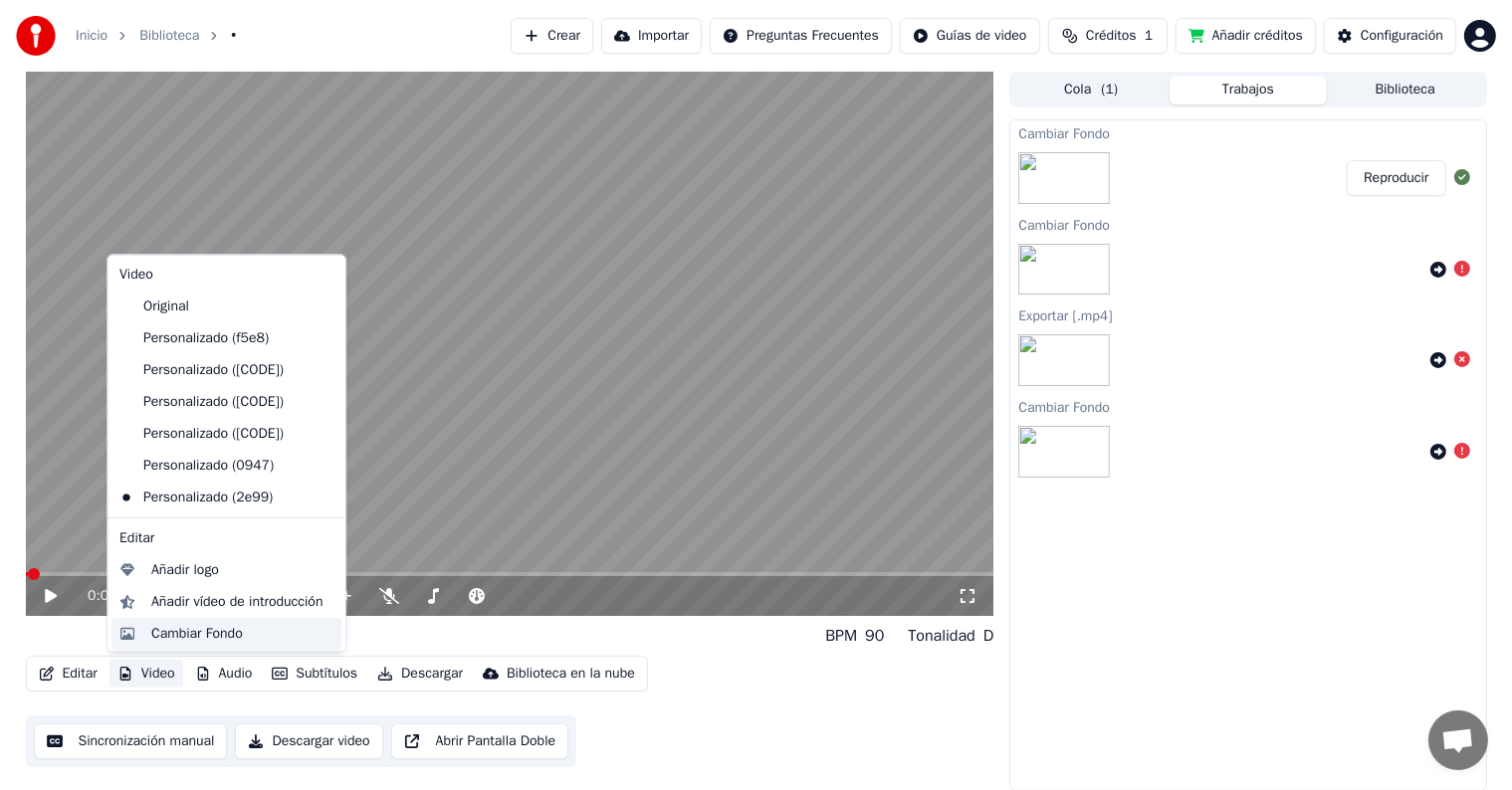 click on "Cambiar Fondo" at bounding box center [197, 634] 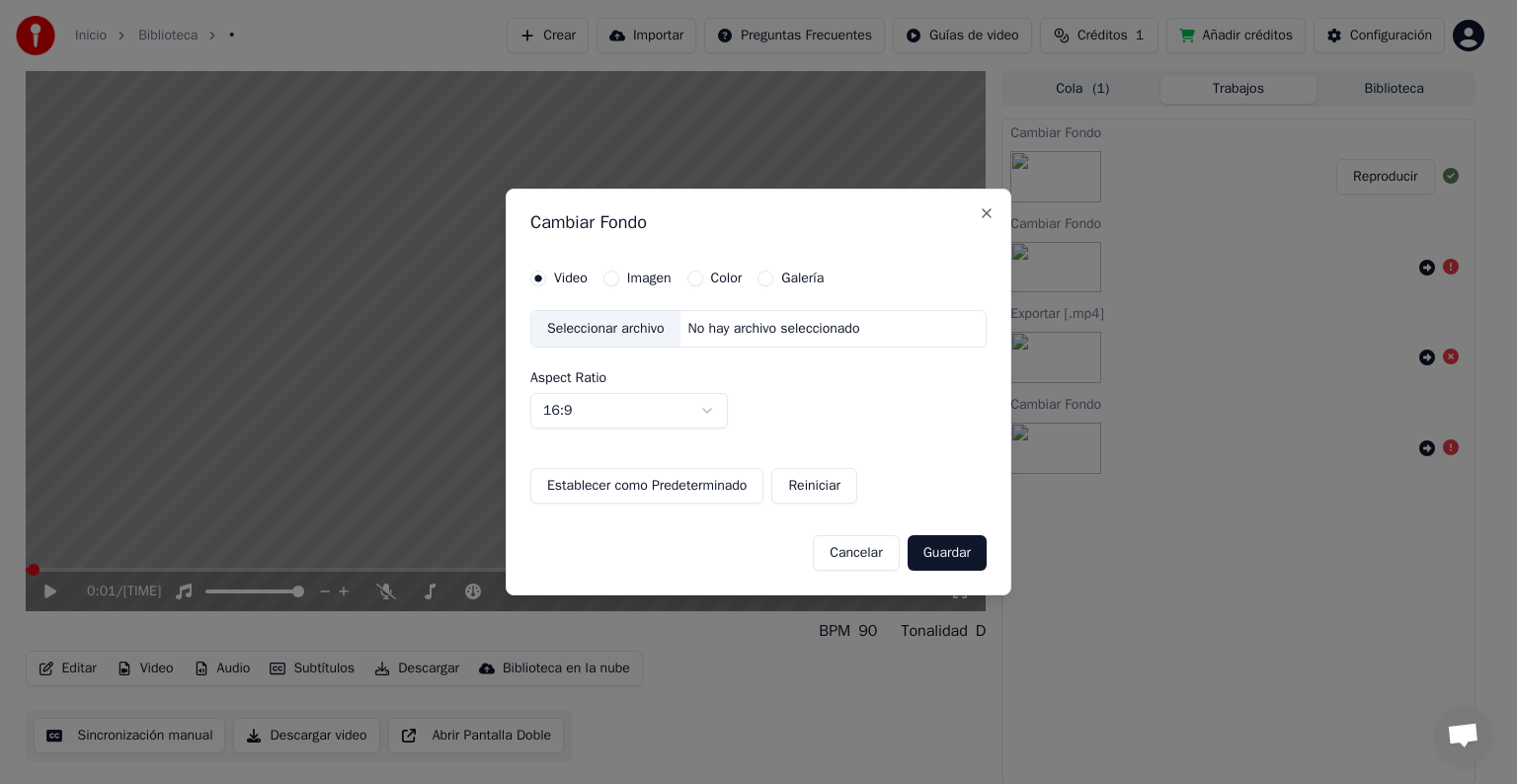 click on "Video Imagen Color Galería Seleccionar archivo No hay archivo seleccionado Aspect Ratio 16:9 **** **** *** *** *** Establecer como Predeterminado Reiniciar" at bounding box center (758, 387) 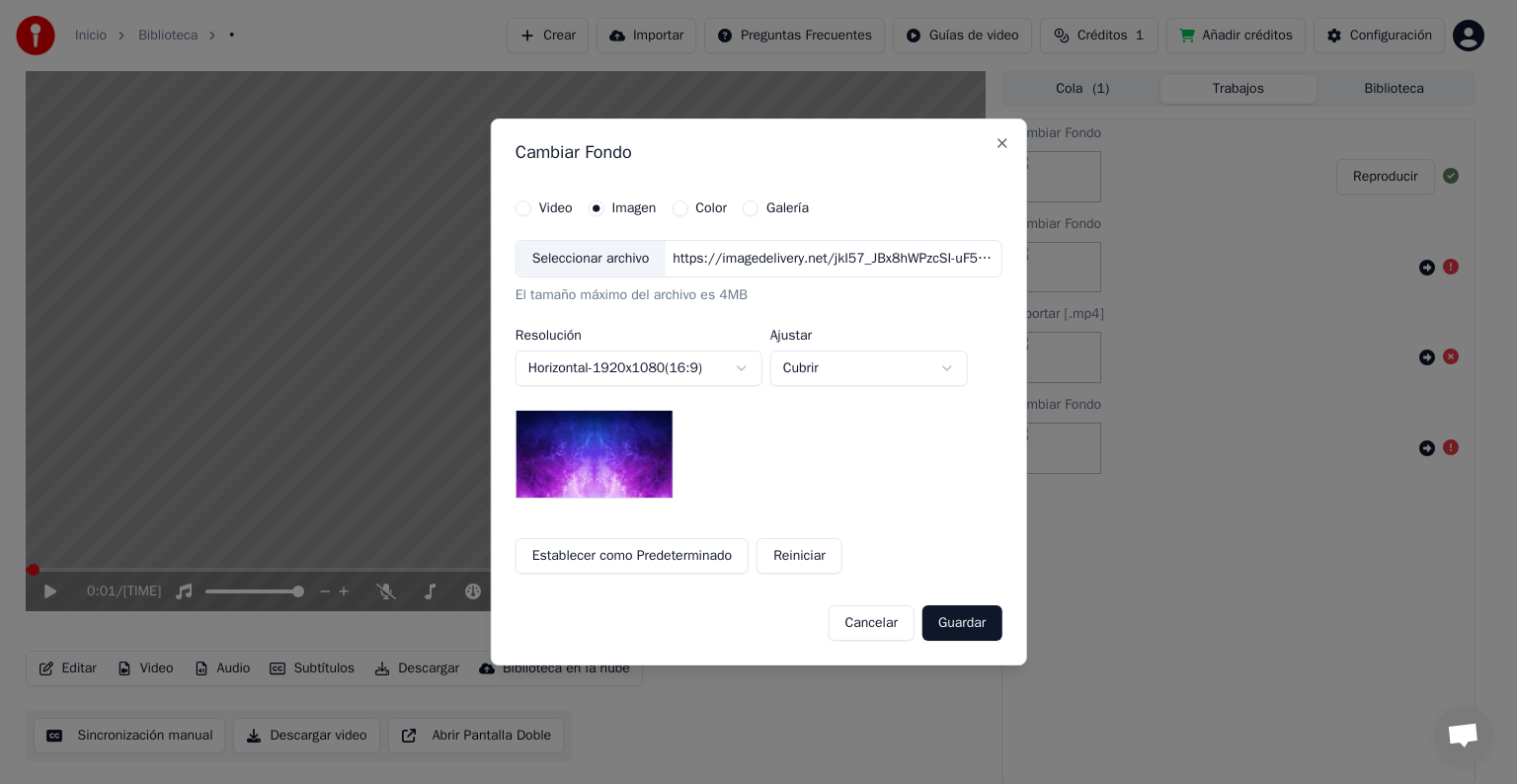 click on "Seleccionar archivo" at bounding box center (591, 259) 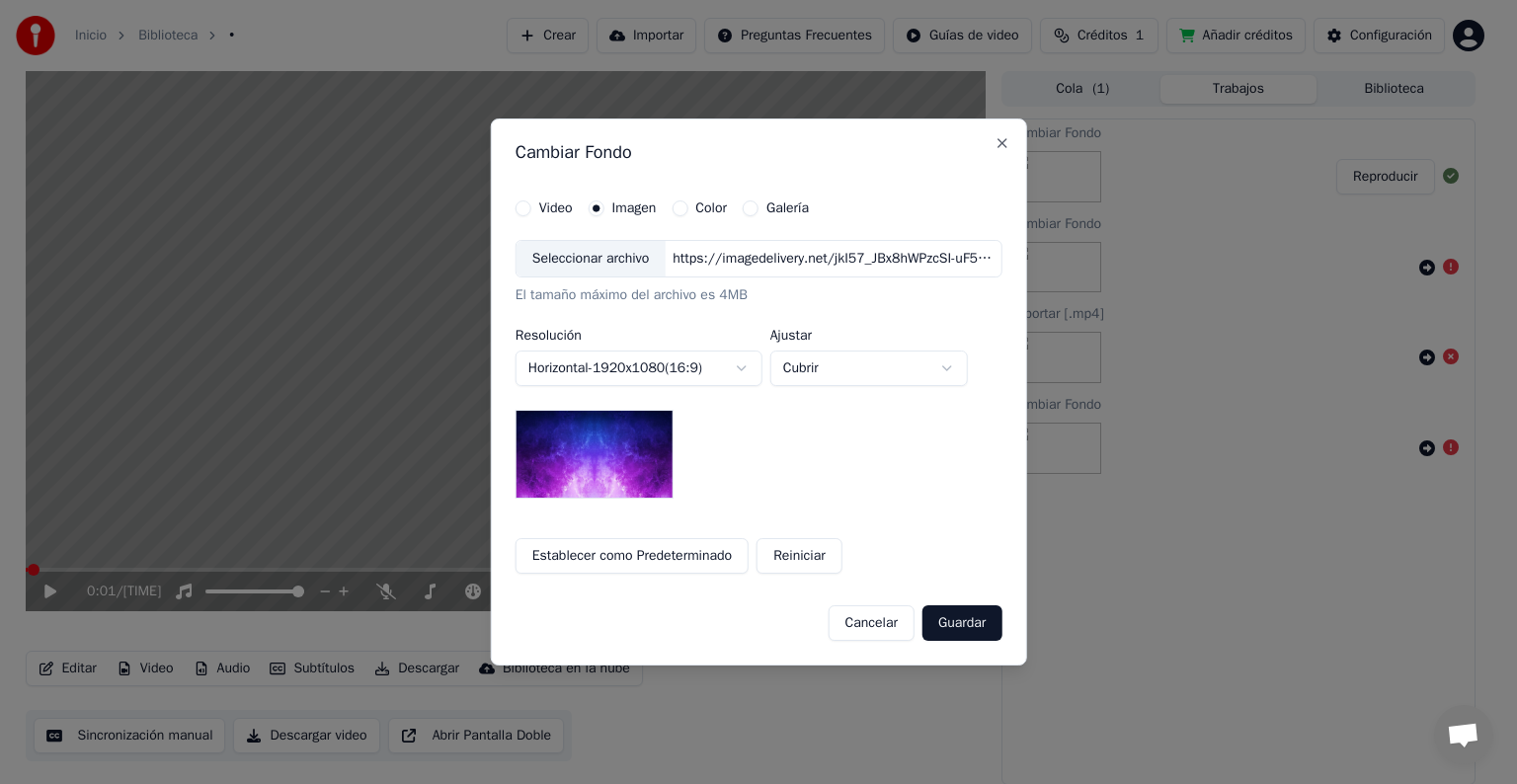 click on "Guardar" at bounding box center [962, 623] 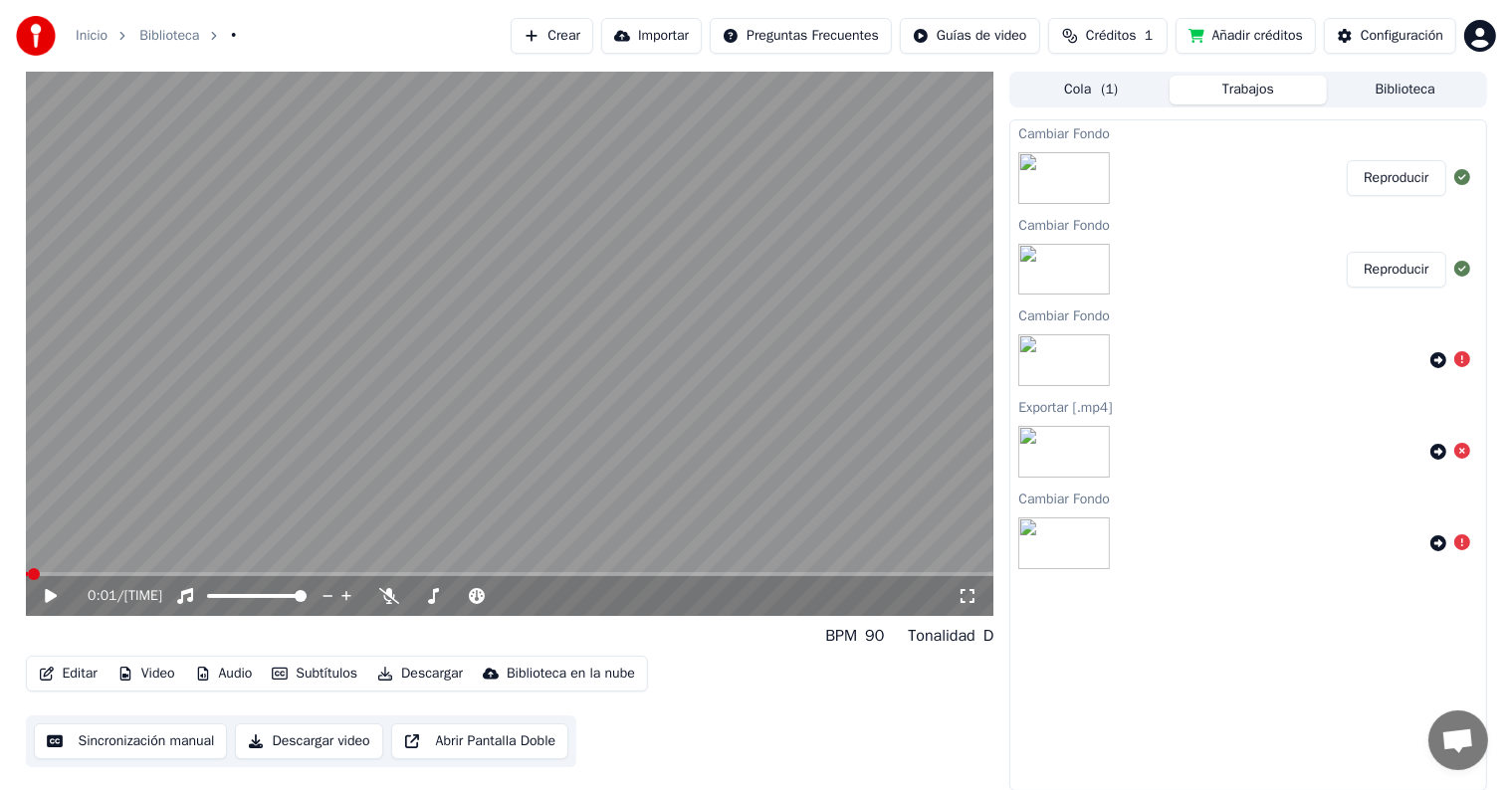 click on "Reproducir" at bounding box center [1396, 178] 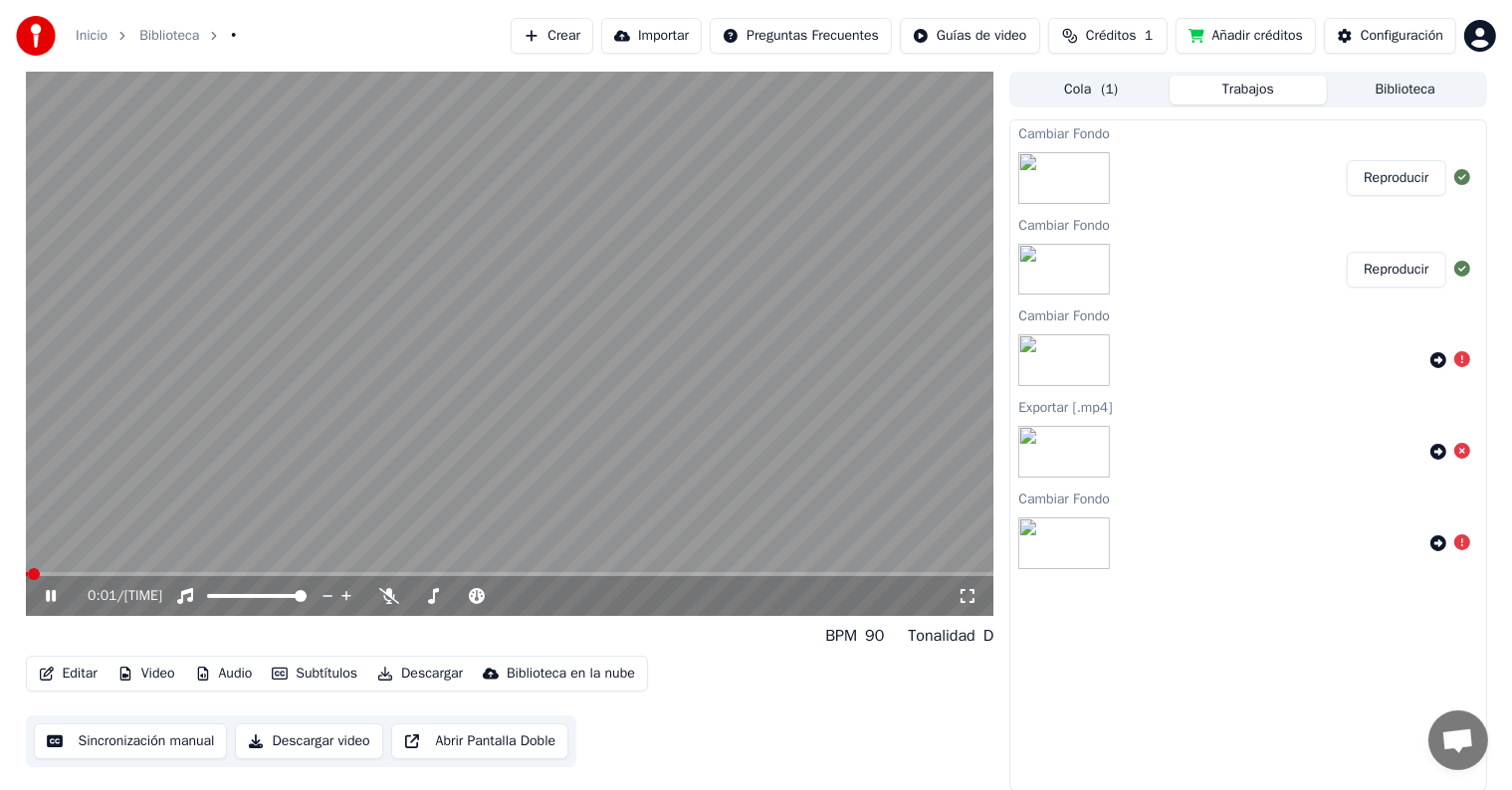 click on "[TIME]  /  [TIME]" at bounding box center [510, 596] 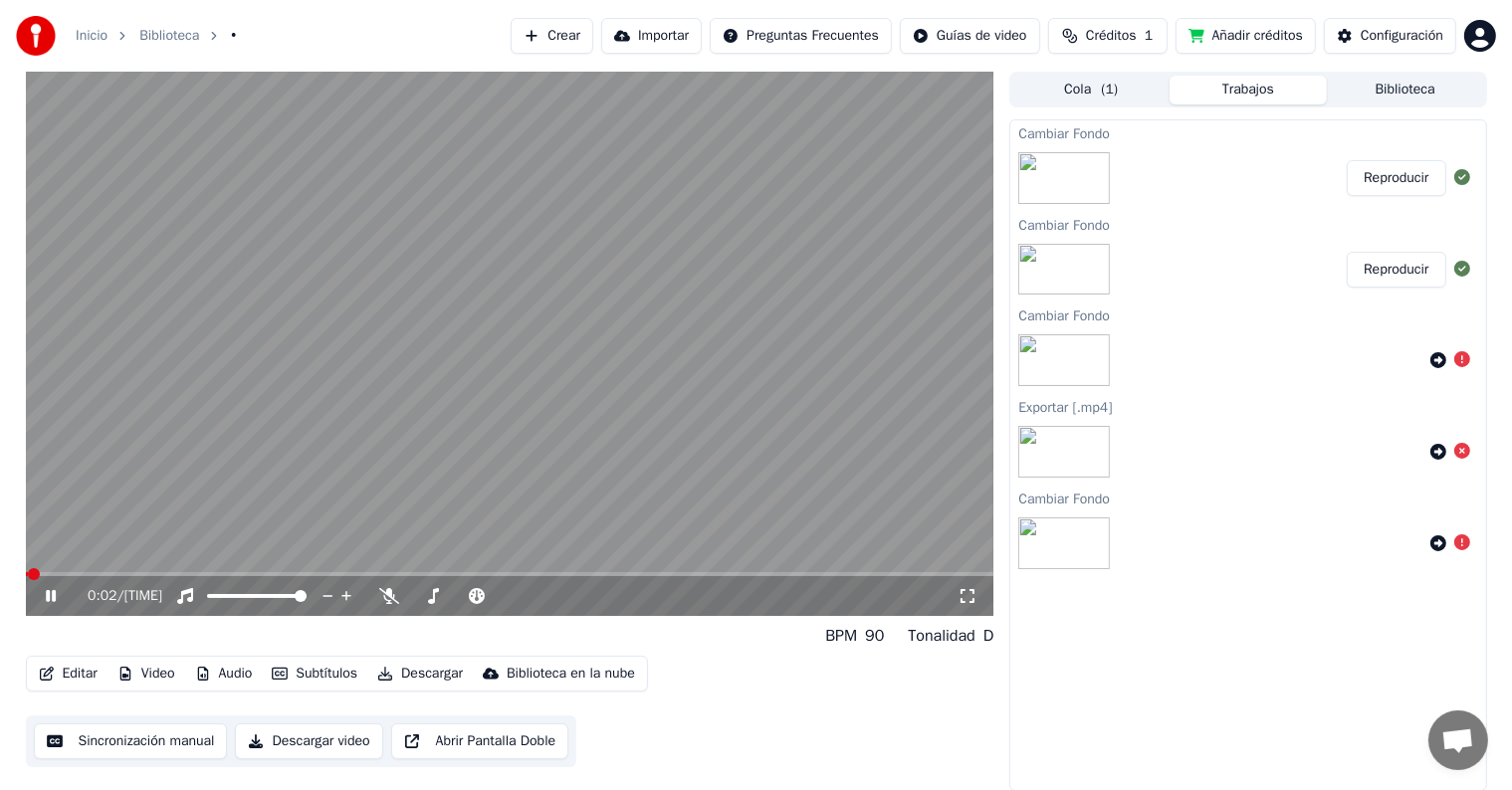 click 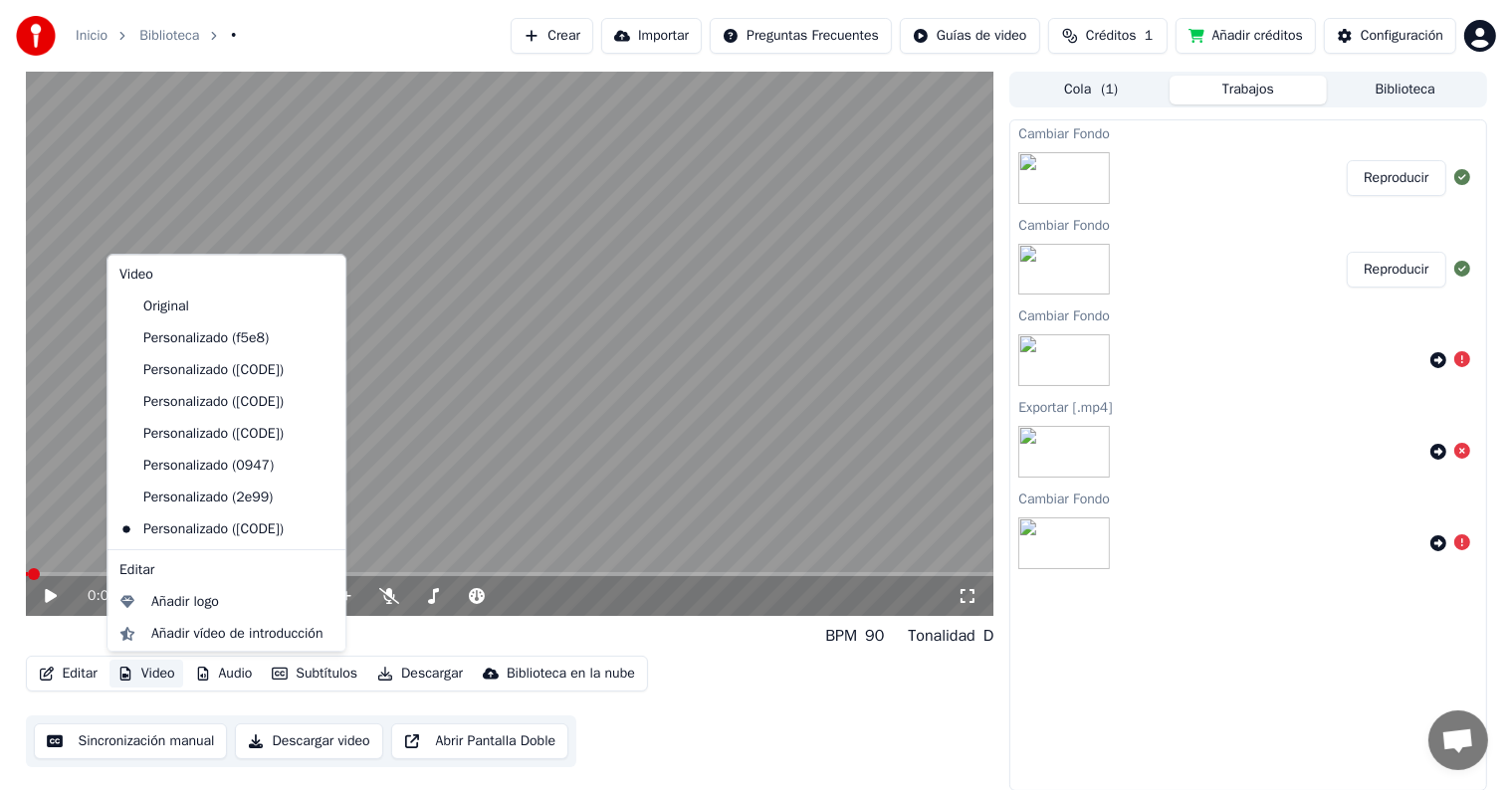 click on "Video" at bounding box center [146, 674] 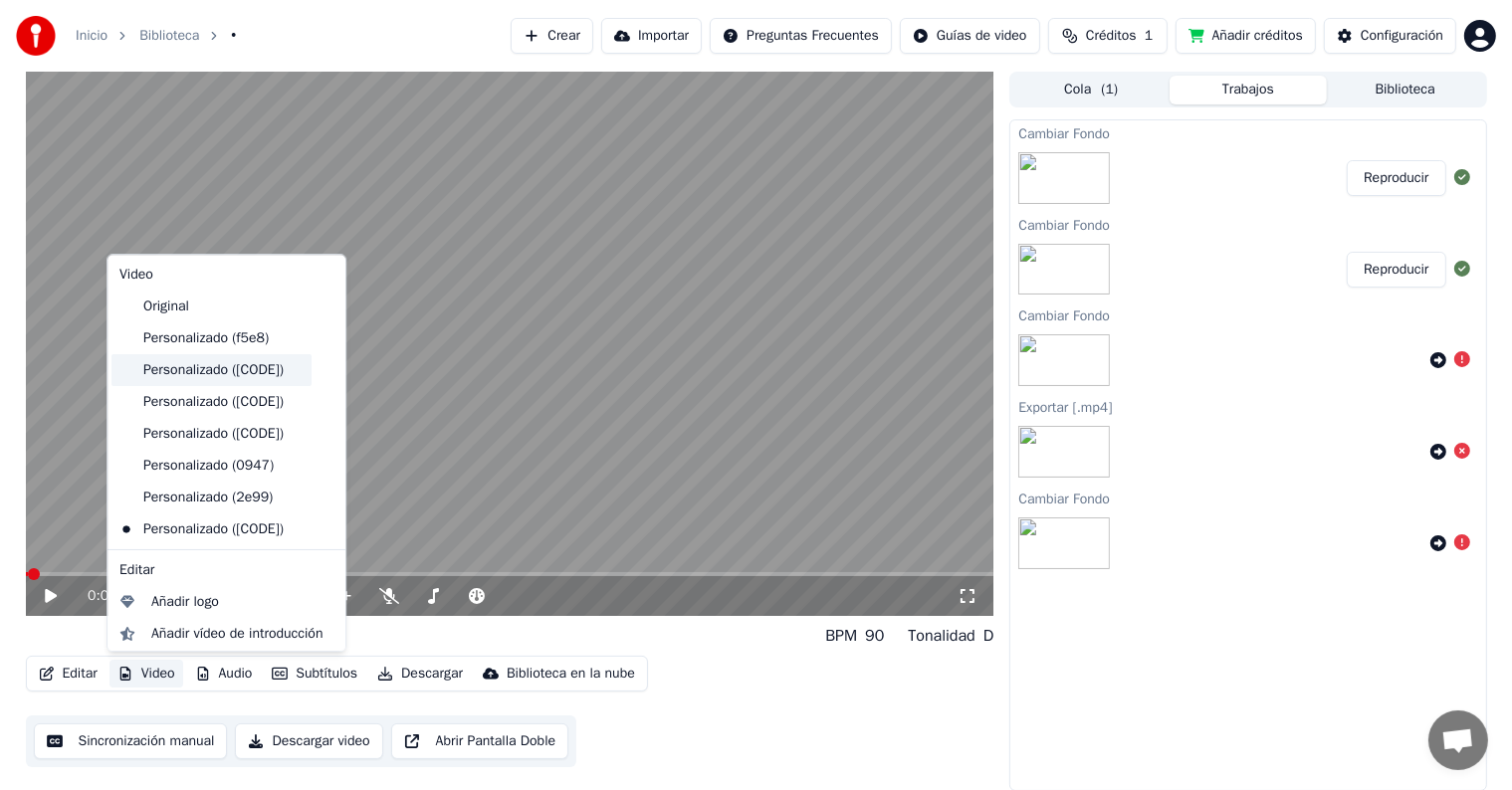 click on "Personalizado ([CODE])" at bounding box center (211, 370) 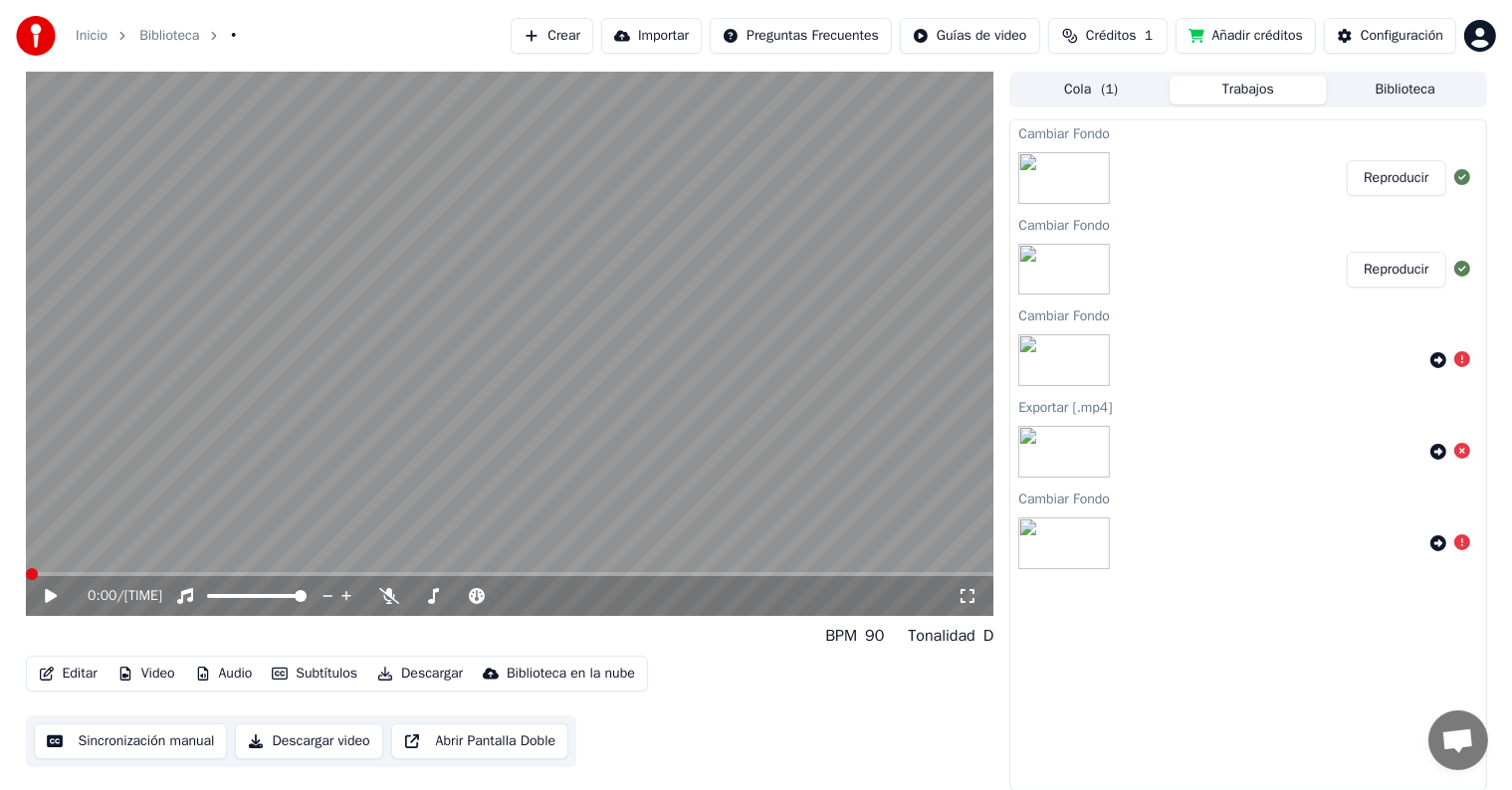 click on "Video" at bounding box center [146, 674] 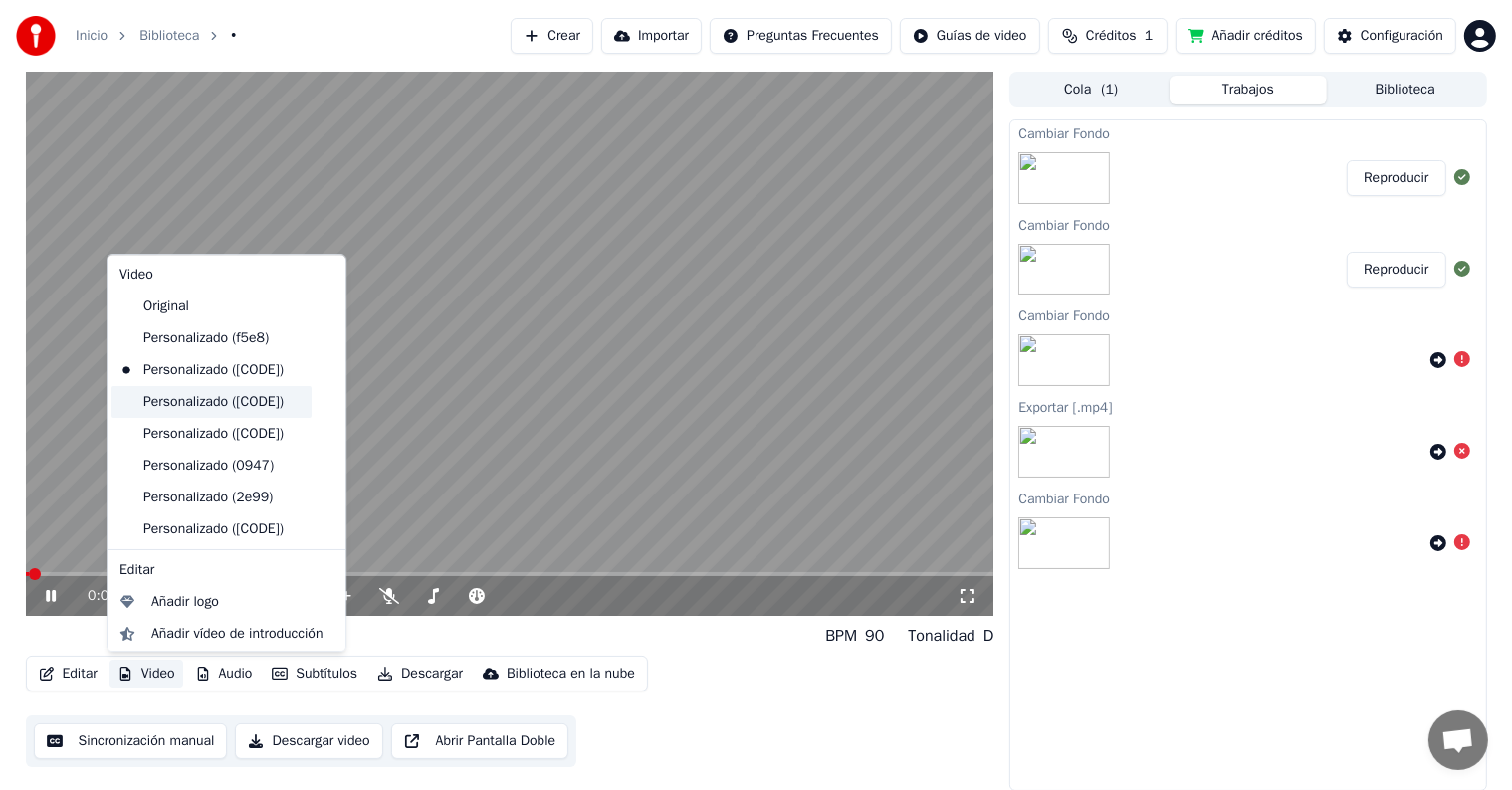 click on "Personalizado ([CODE])" at bounding box center (211, 402) 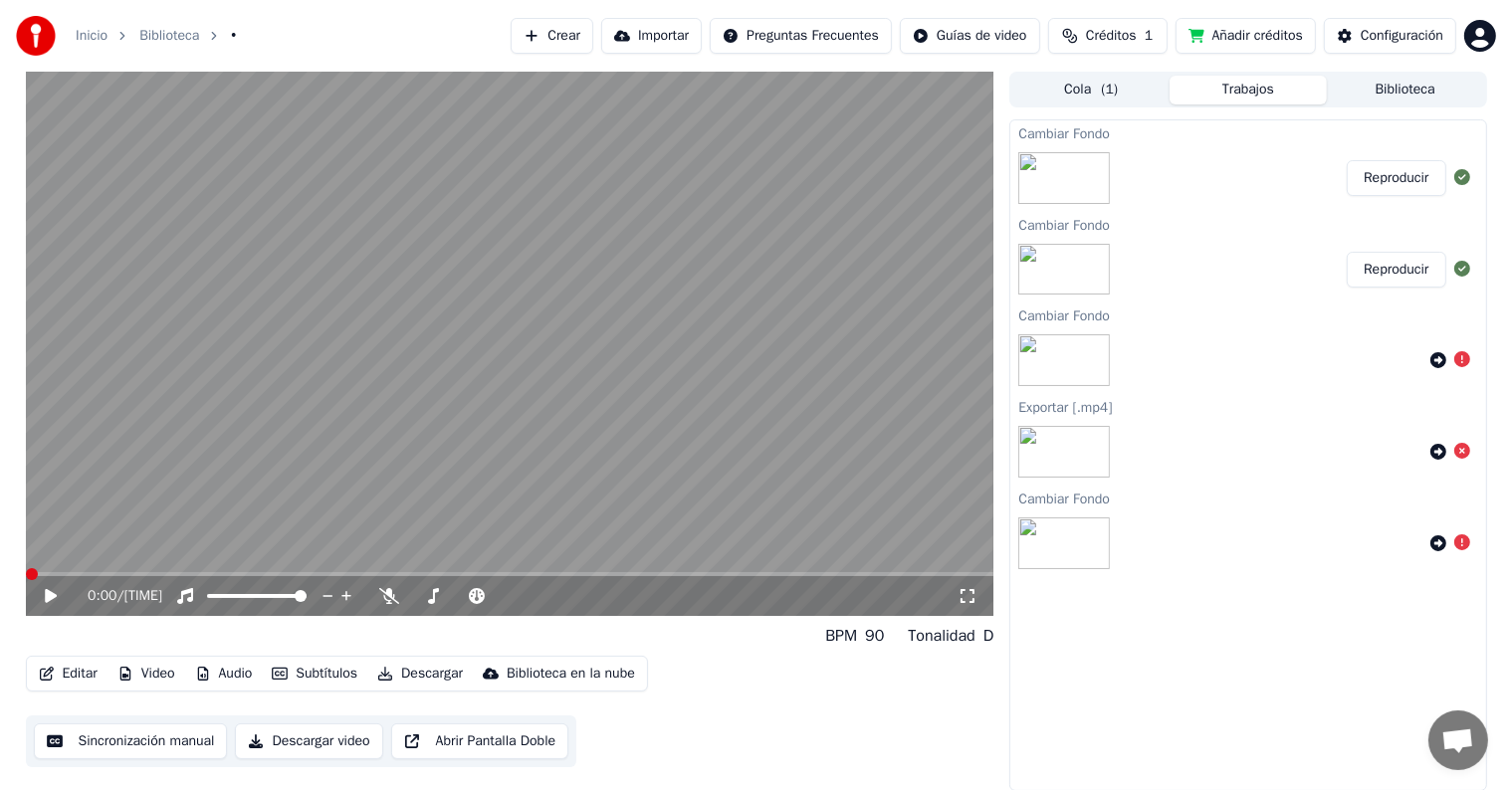 click at bounding box center [510, 343] 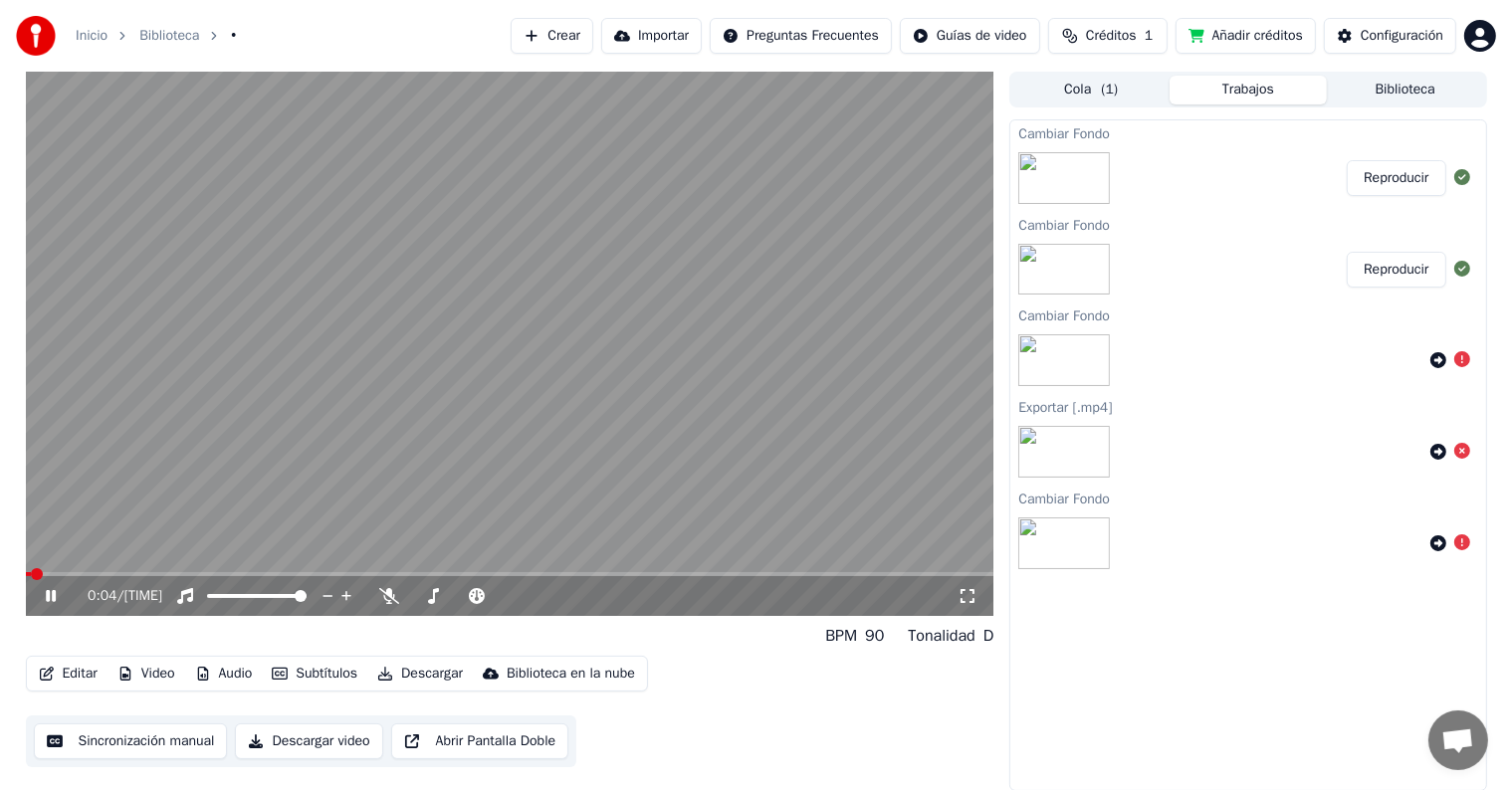 click 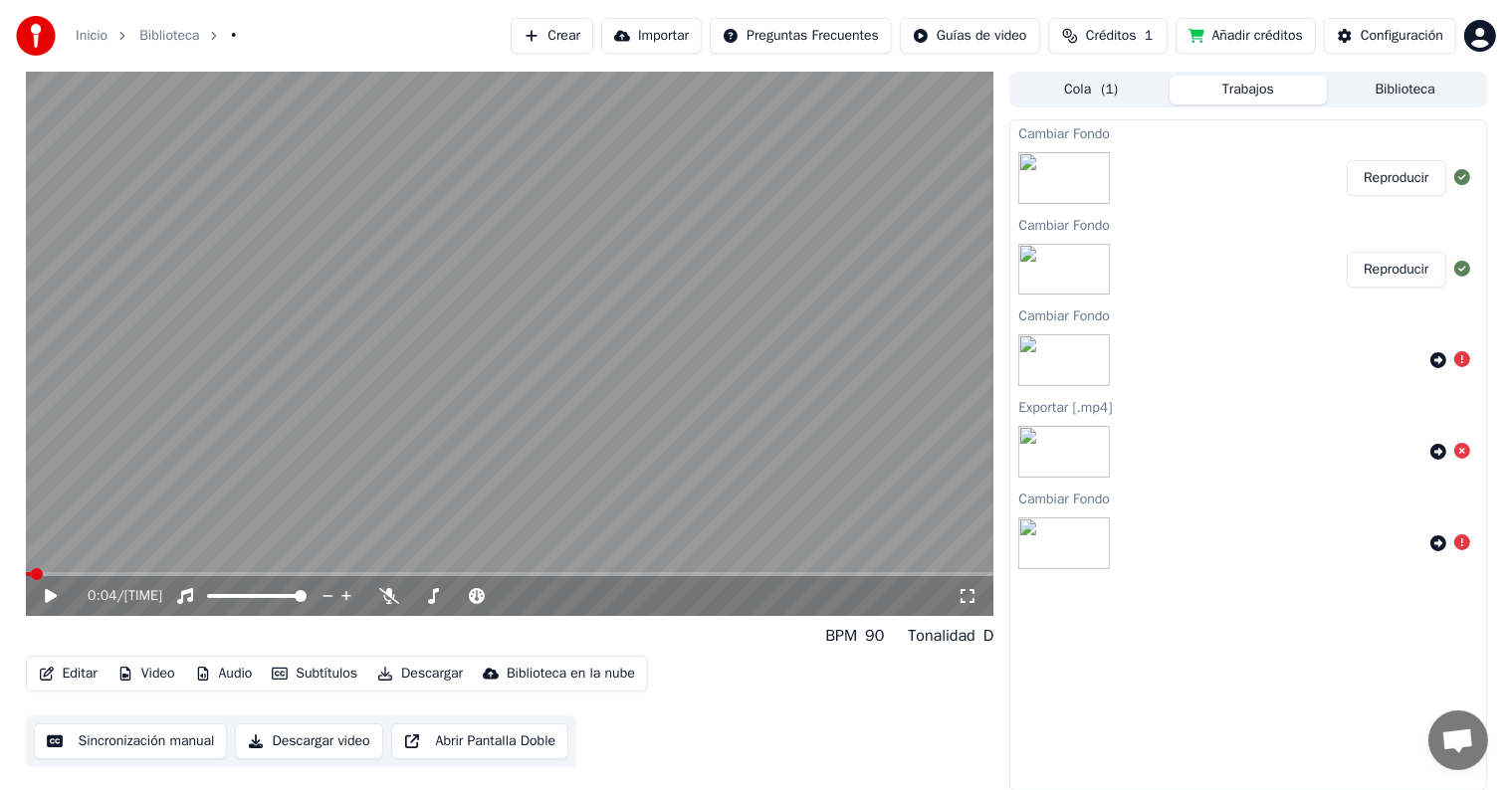 click on "Video" at bounding box center (146, 674) 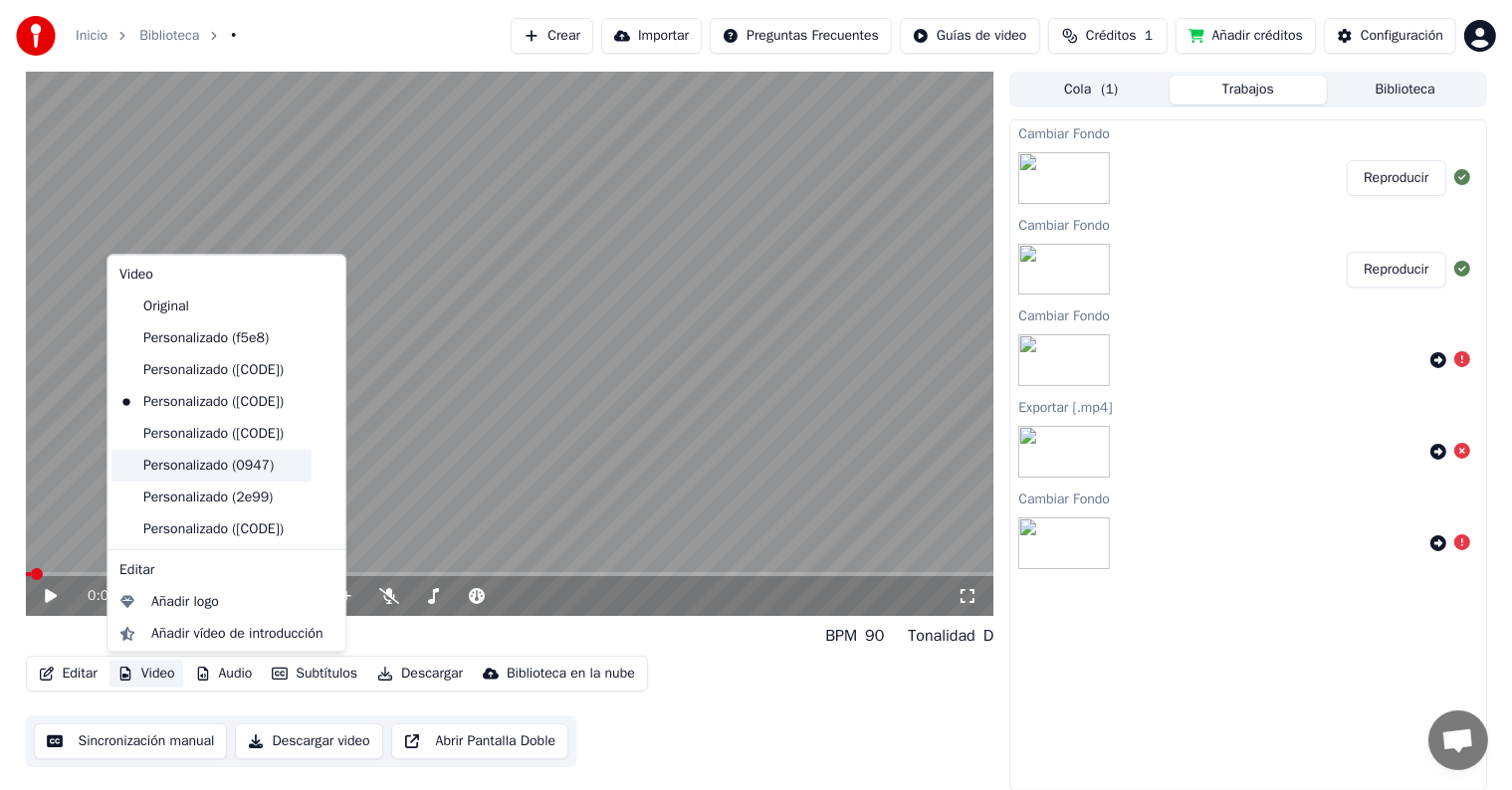 click on "Personalizado (0947)" at bounding box center [211, 466] 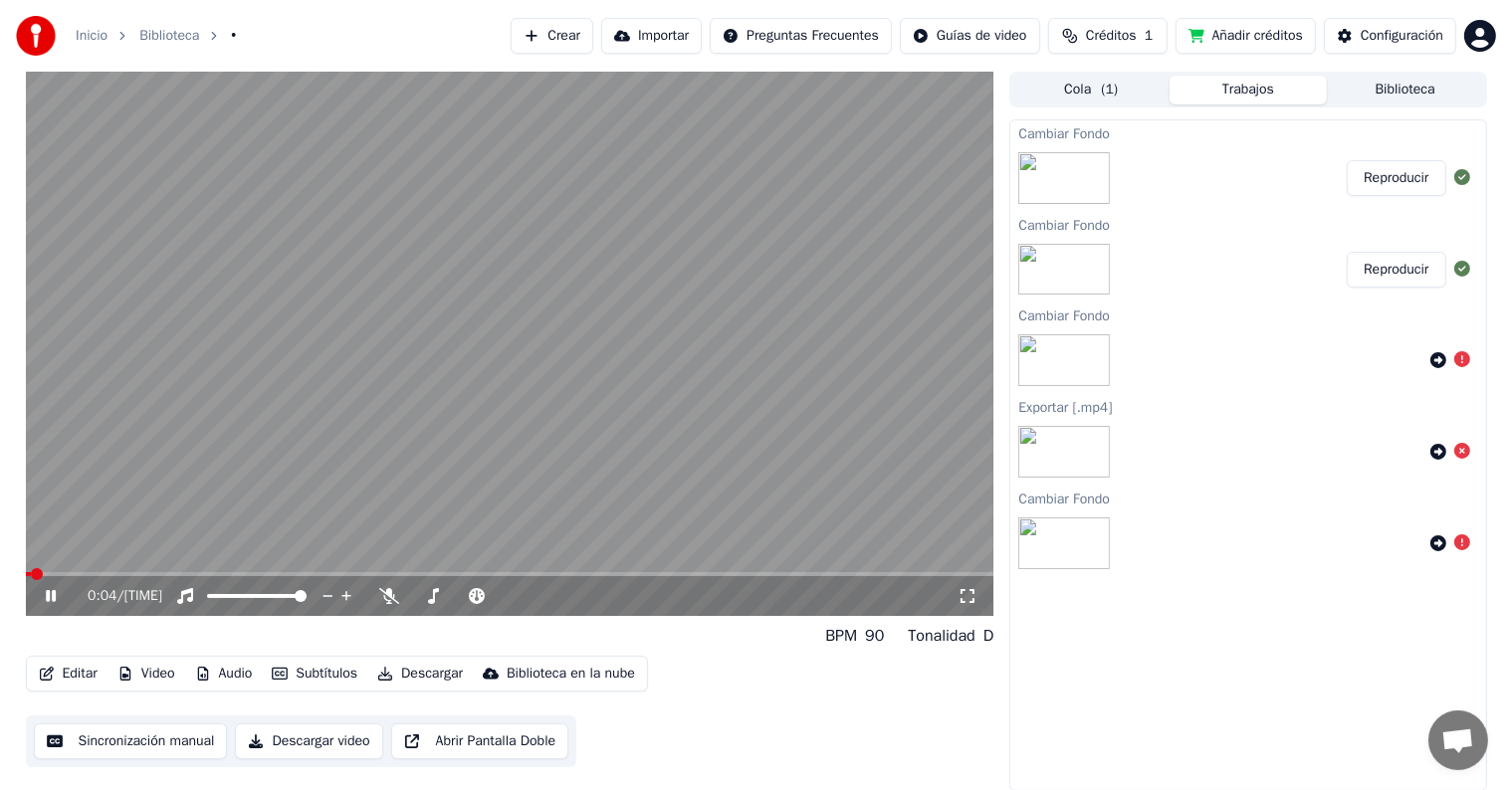click on "Video" at bounding box center (146, 674) 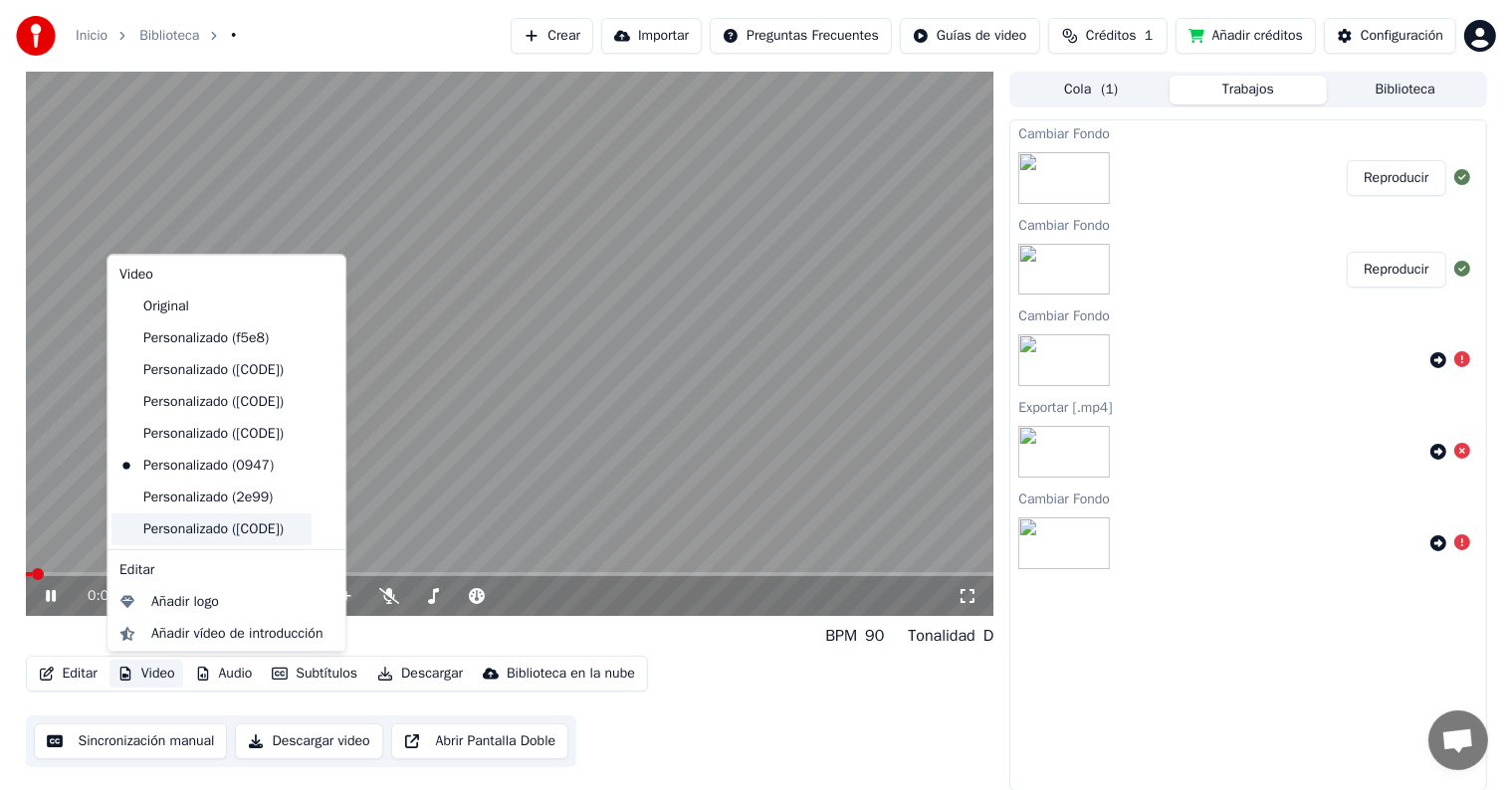 click on "Personalizado ([CODE])" at bounding box center [211, 529] 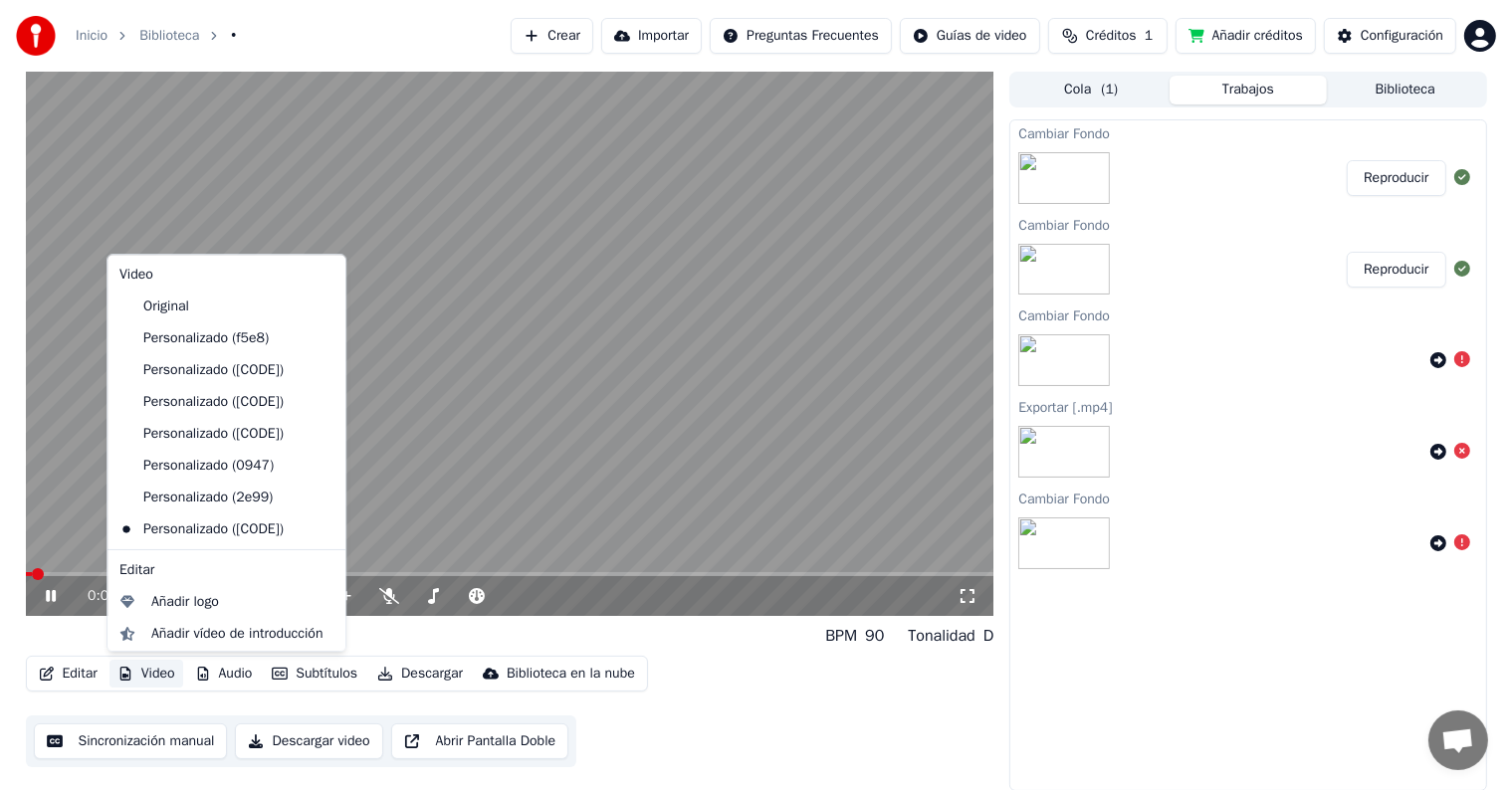 click on "Video" at bounding box center (146, 674) 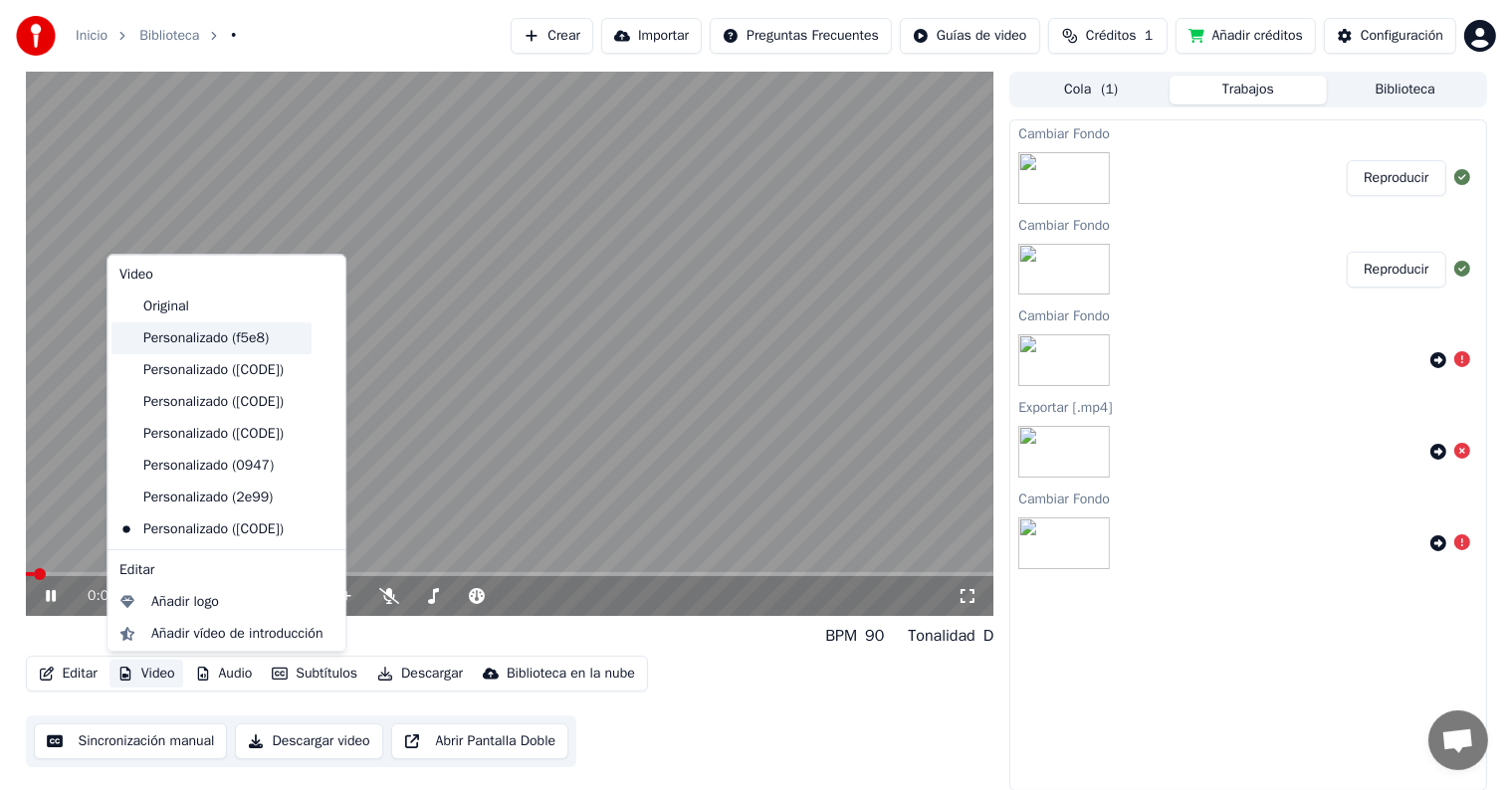 click on "Personalizado (f5e8)" at bounding box center (211, 338) 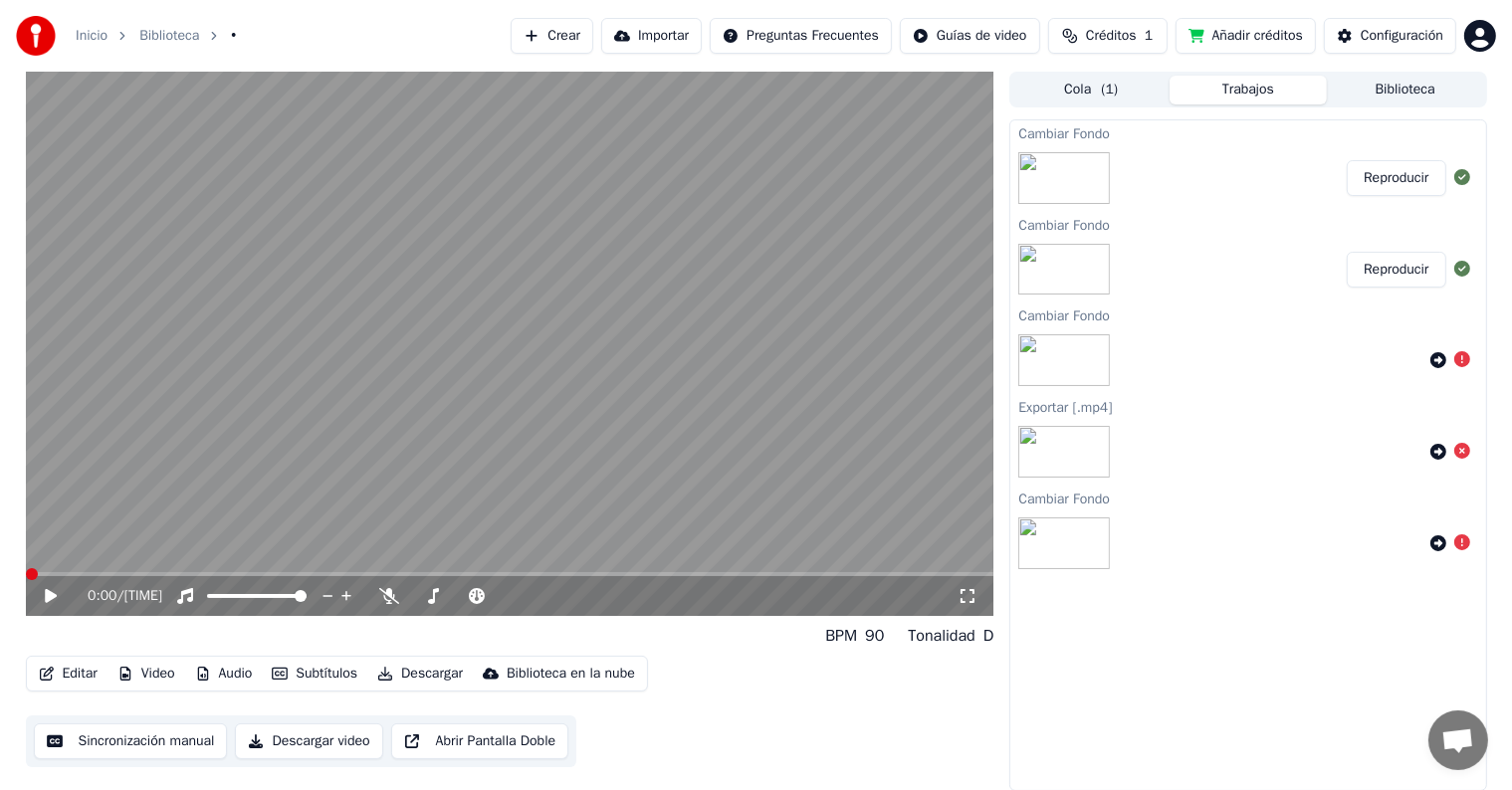 click at bounding box center (510, 343) 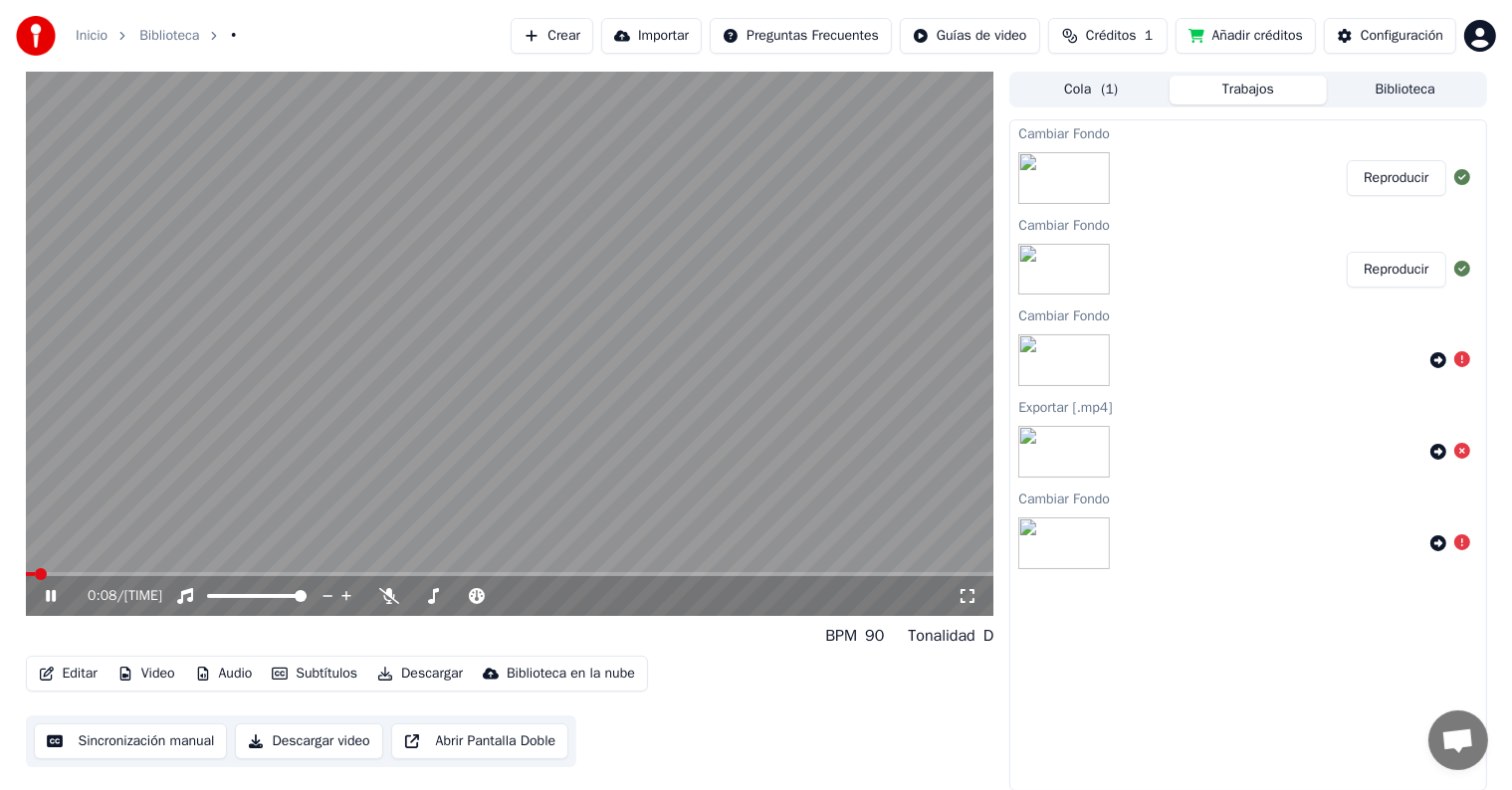 click at bounding box center (510, 343) 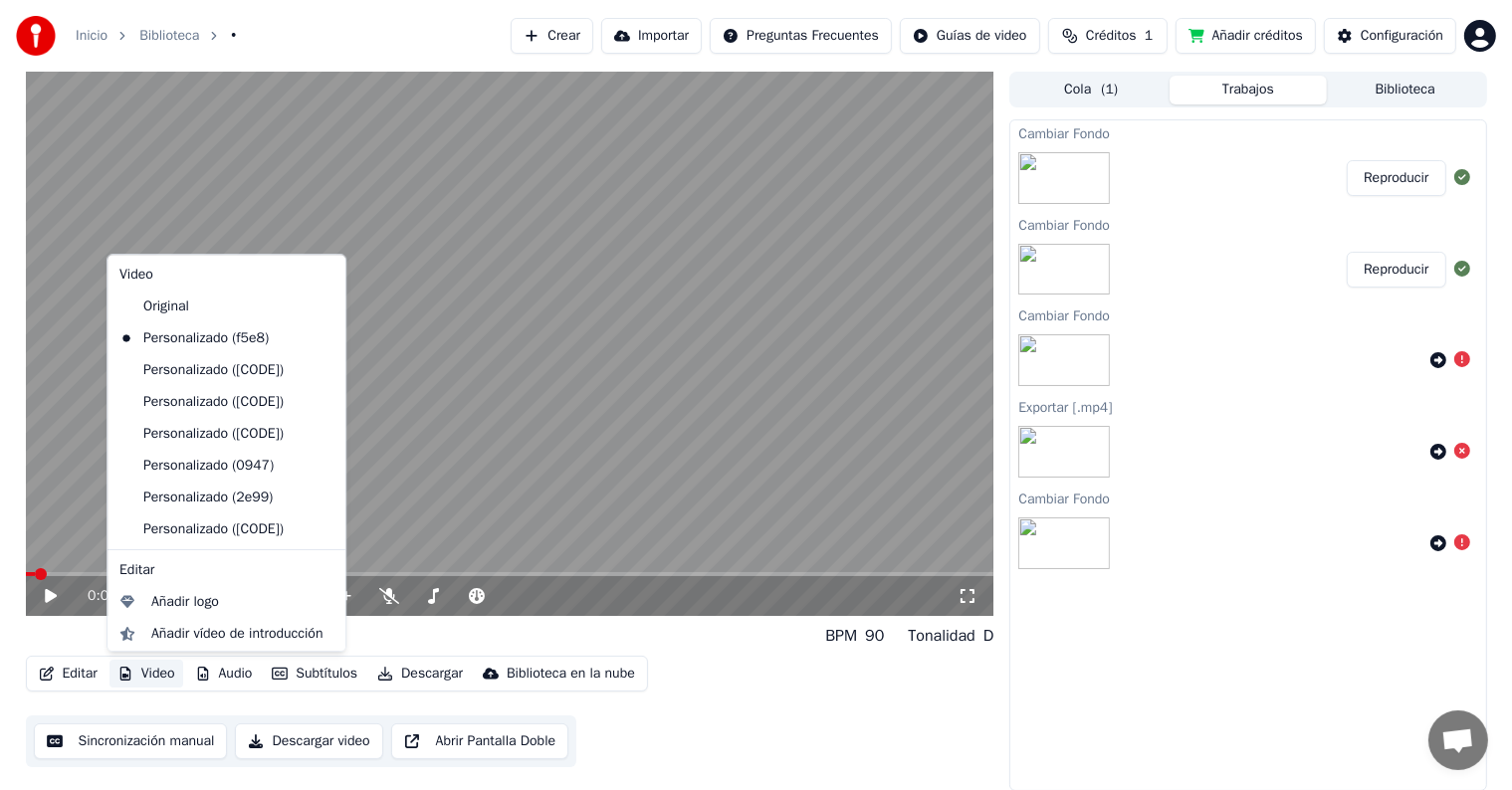 click on "Video" at bounding box center (146, 674) 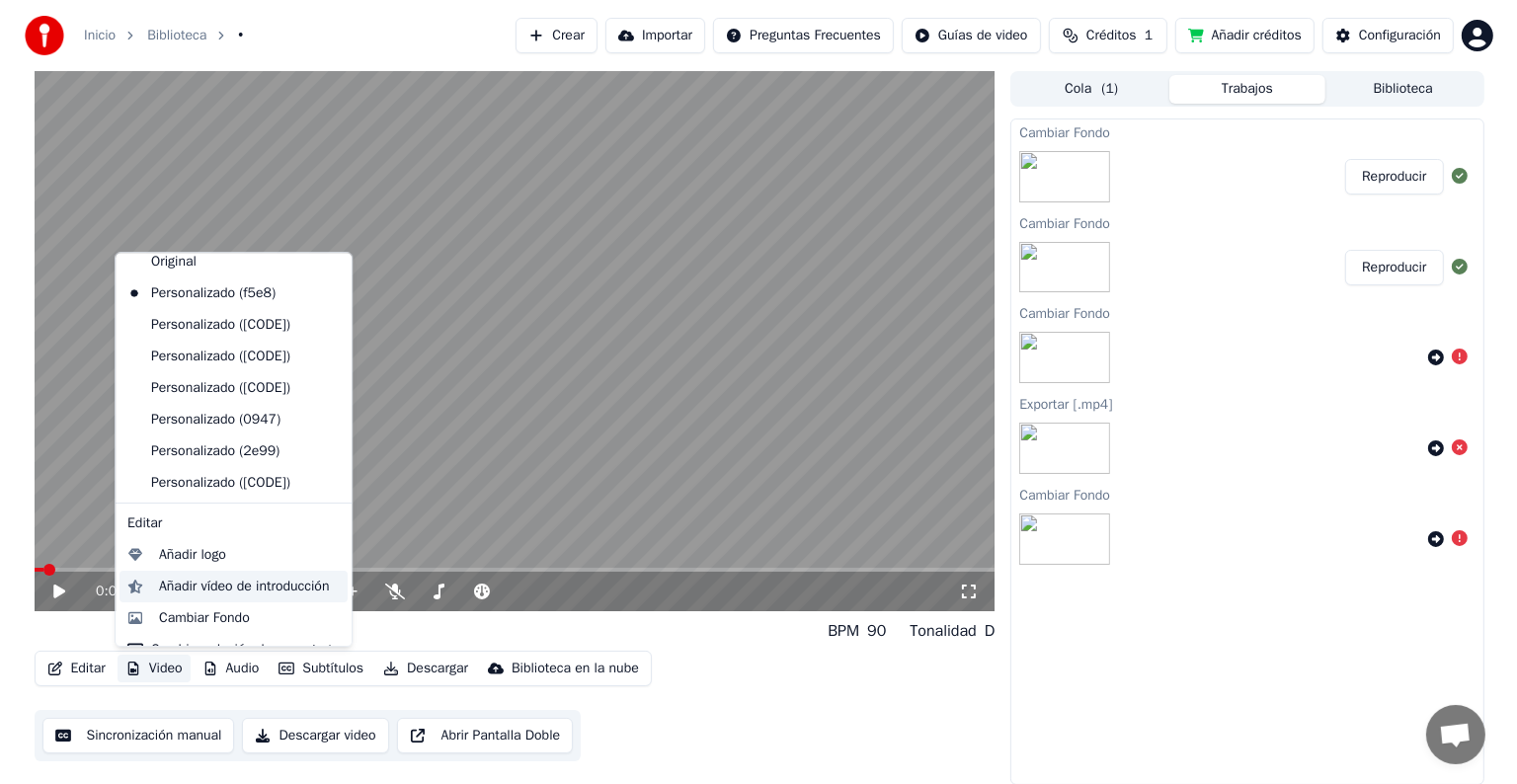 scroll, scrollTop: 65, scrollLeft: 0, axis: vertical 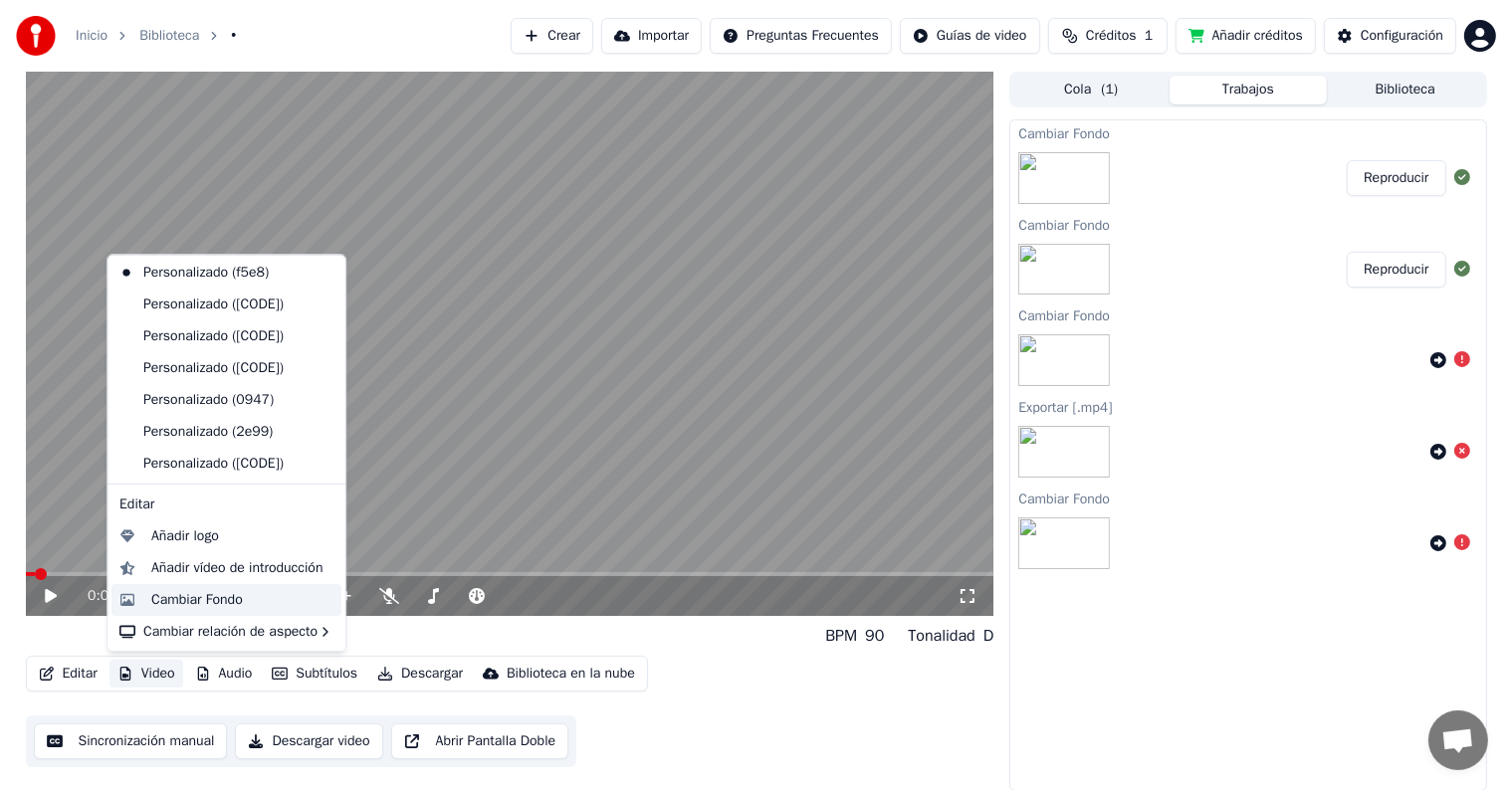 click on "Cambiar Fondo" at bounding box center (197, 600) 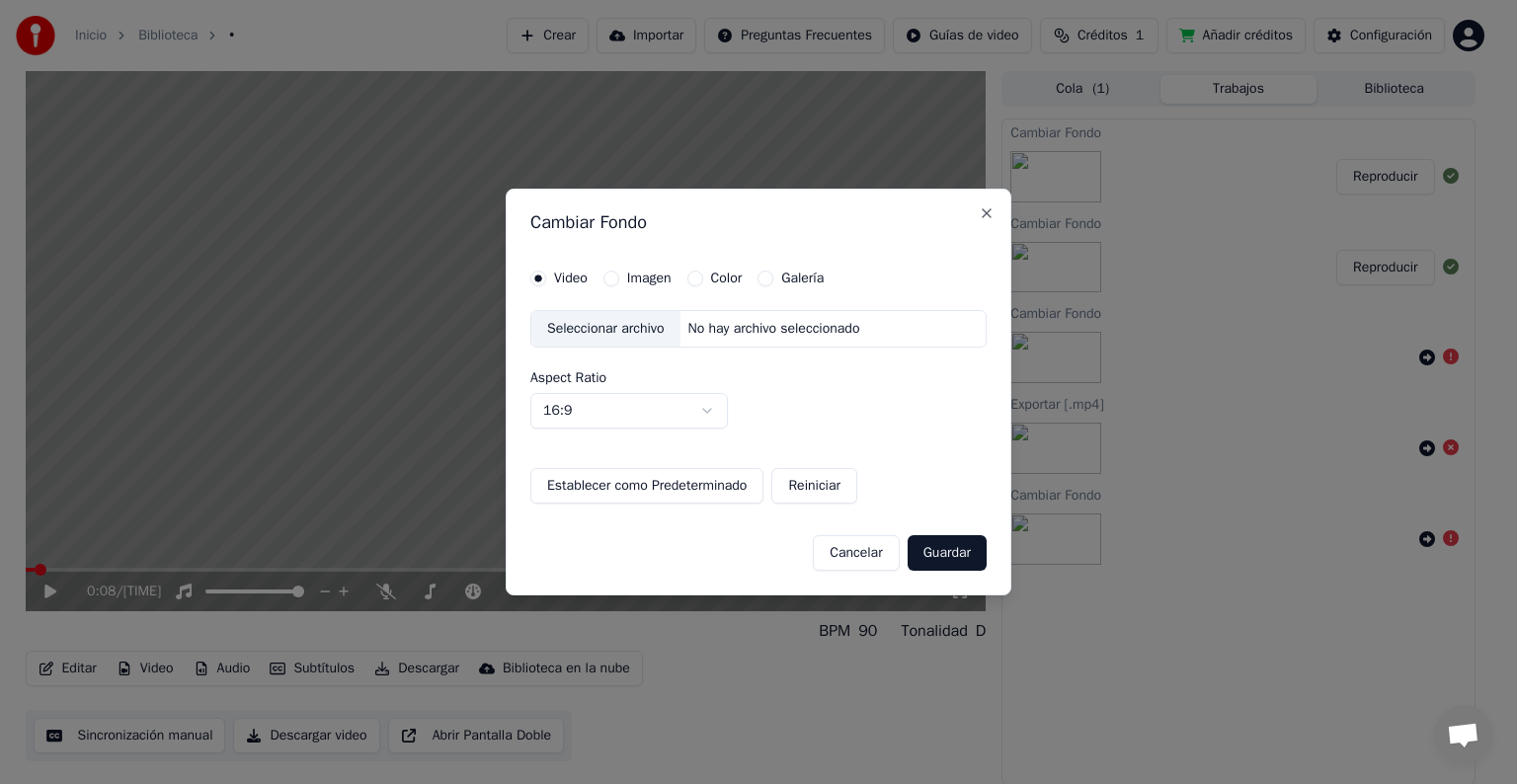 click on "Color" at bounding box center [715, 278] 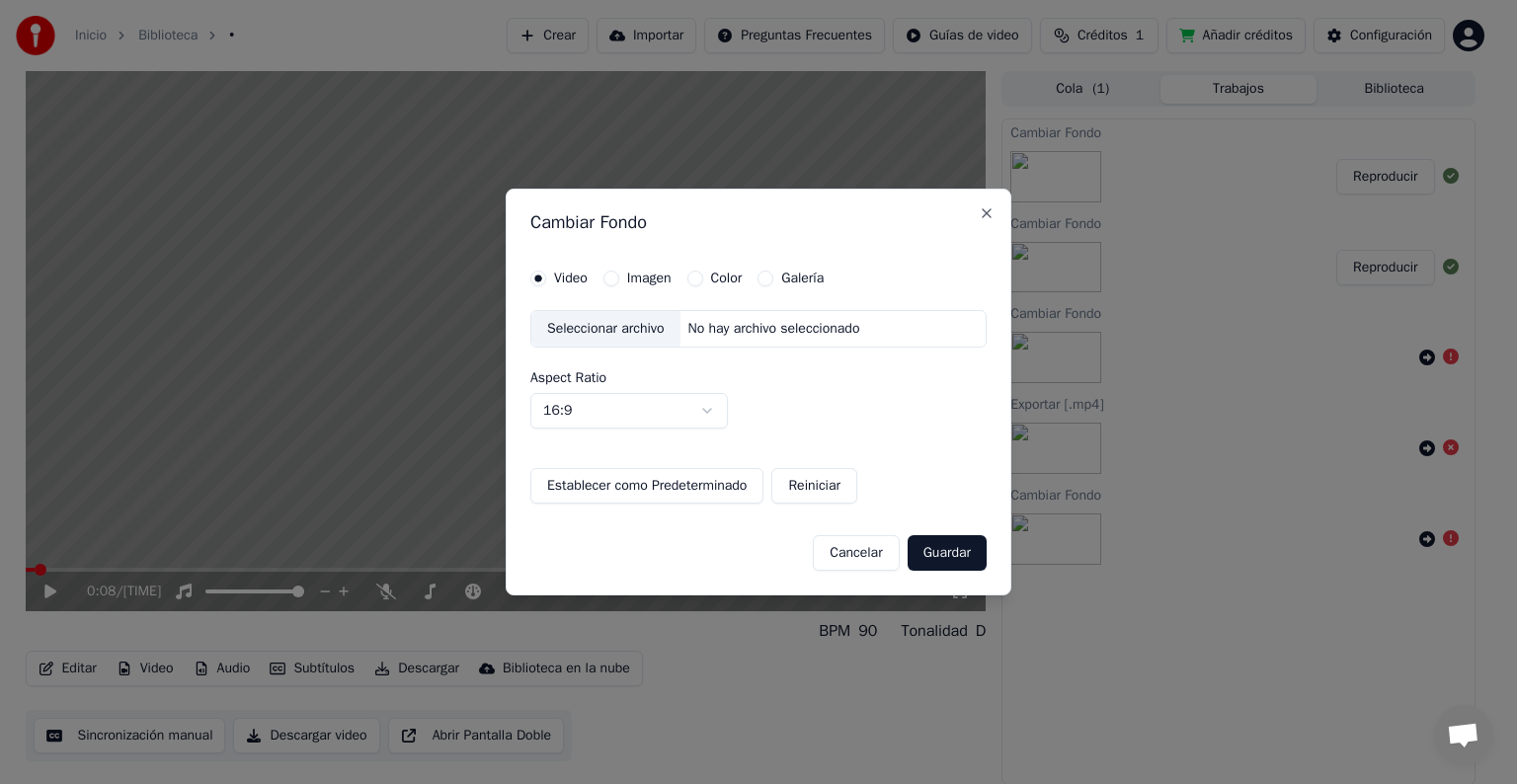 click on "Galería" at bounding box center [765, 278] 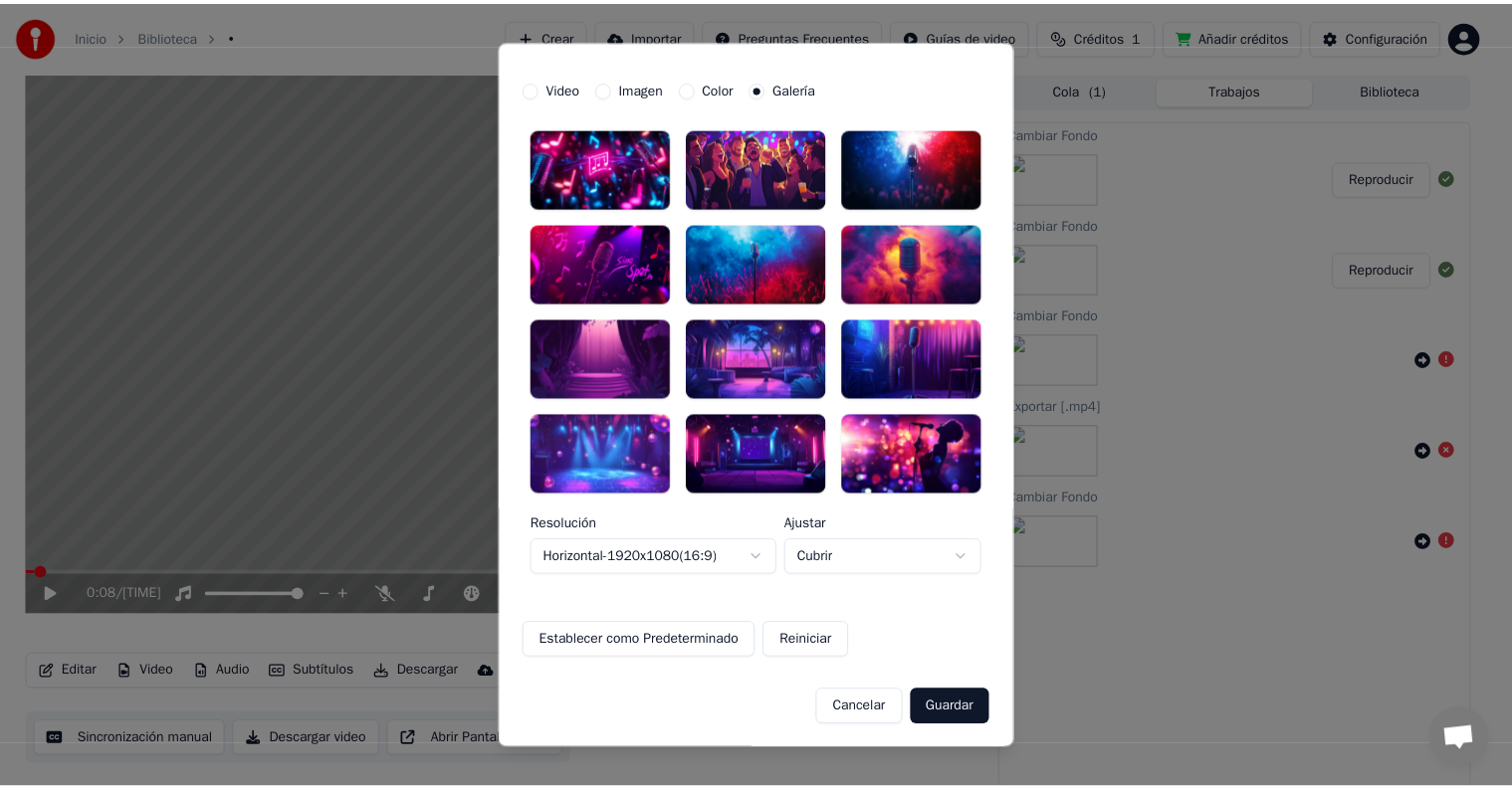 scroll, scrollTop: 0, scrollLeft: 0, axis: both 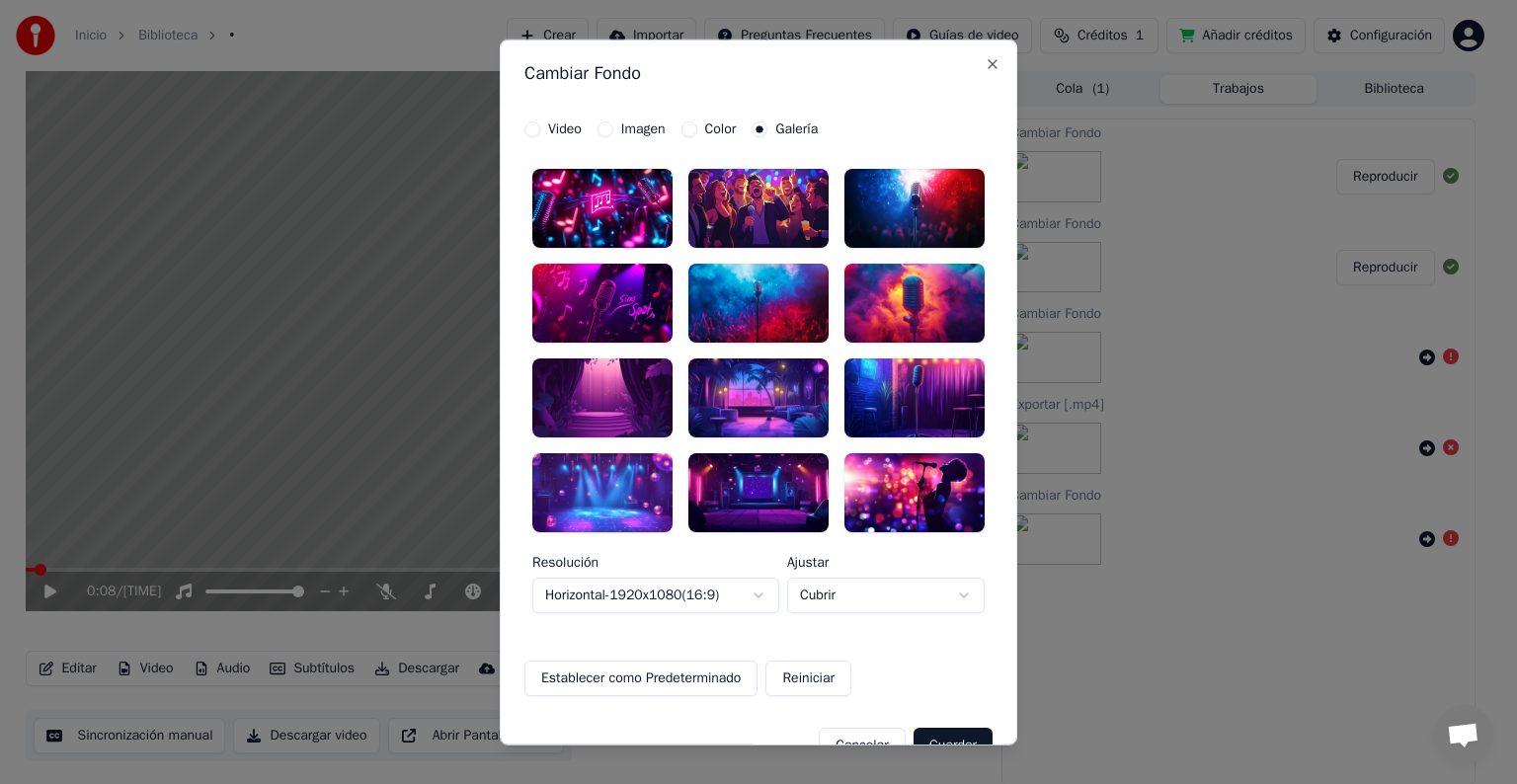 click on "Imagen" at bounding box center (643, 129) 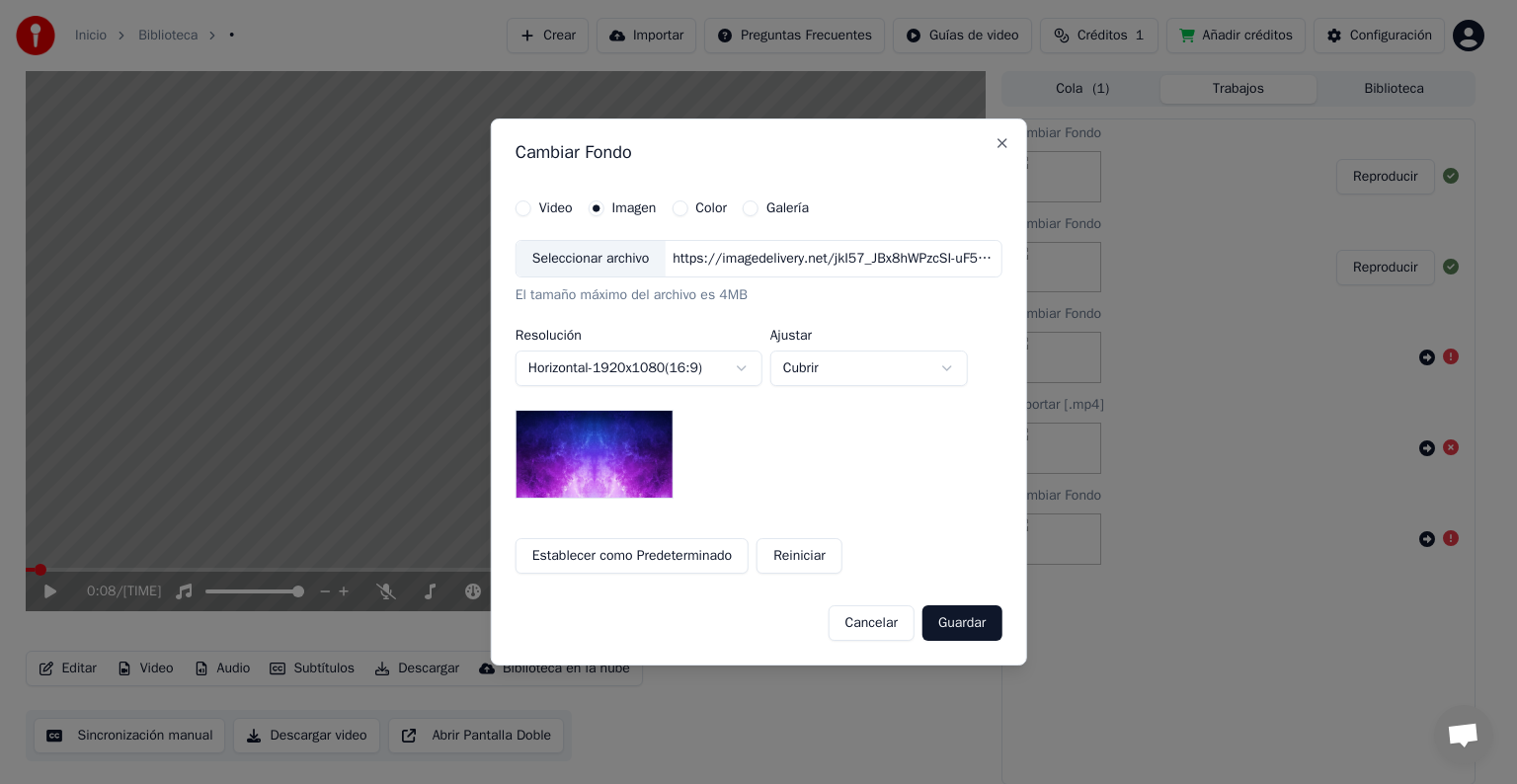 click on "Seleccionar archivo" at bounding box center [591, 259] 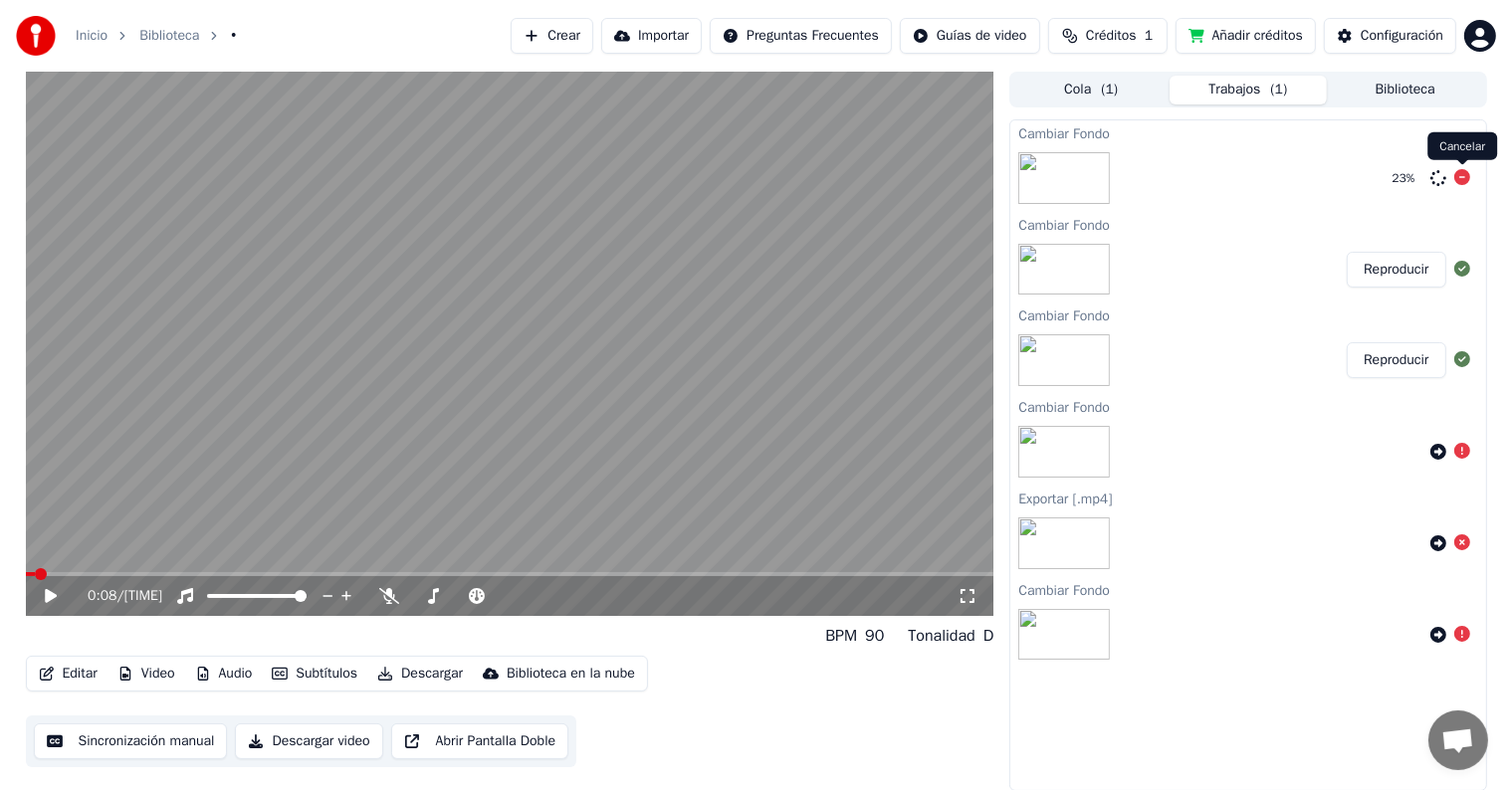 click 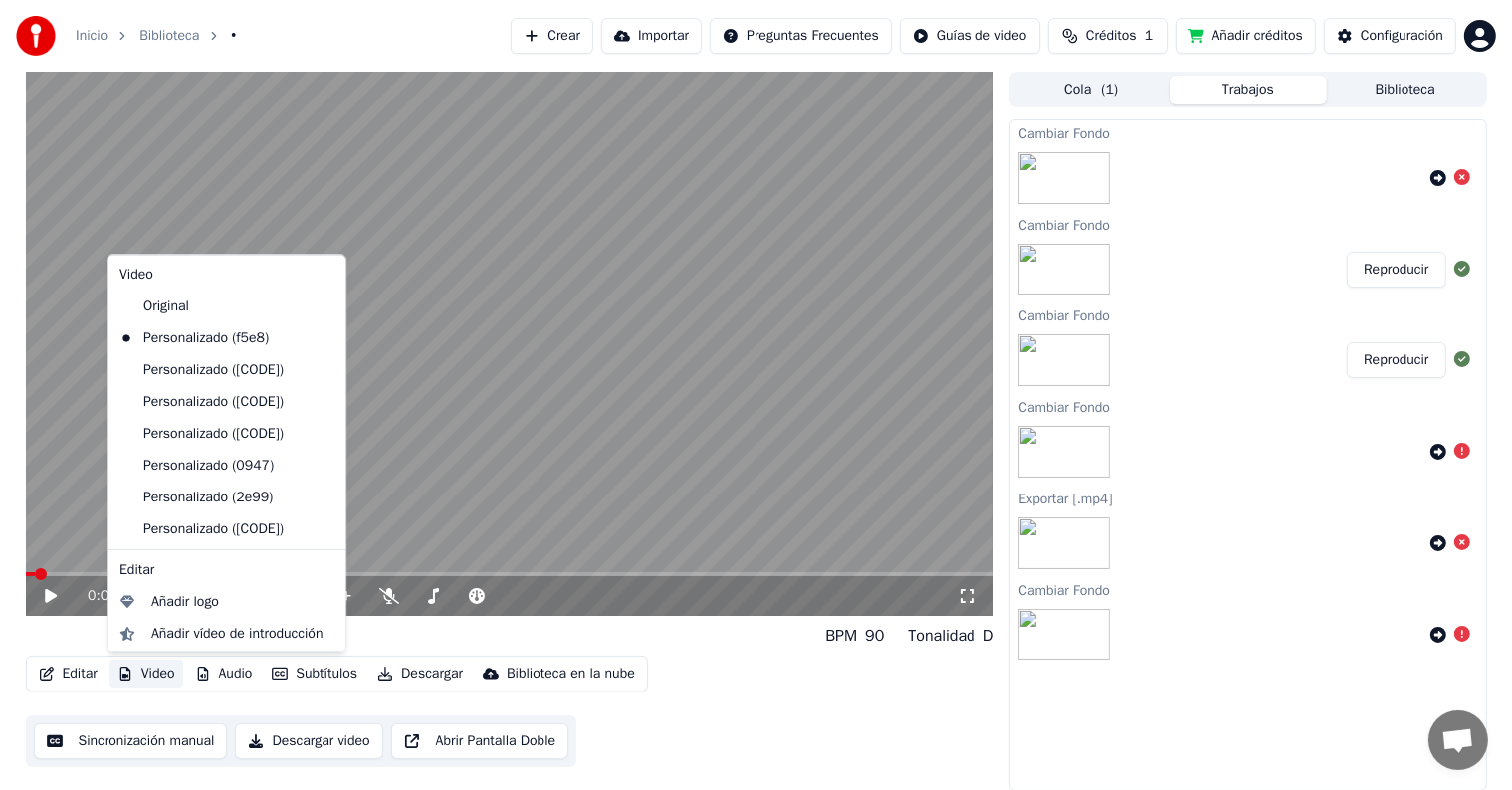 click on "Video" at bounding box center (146, 674) 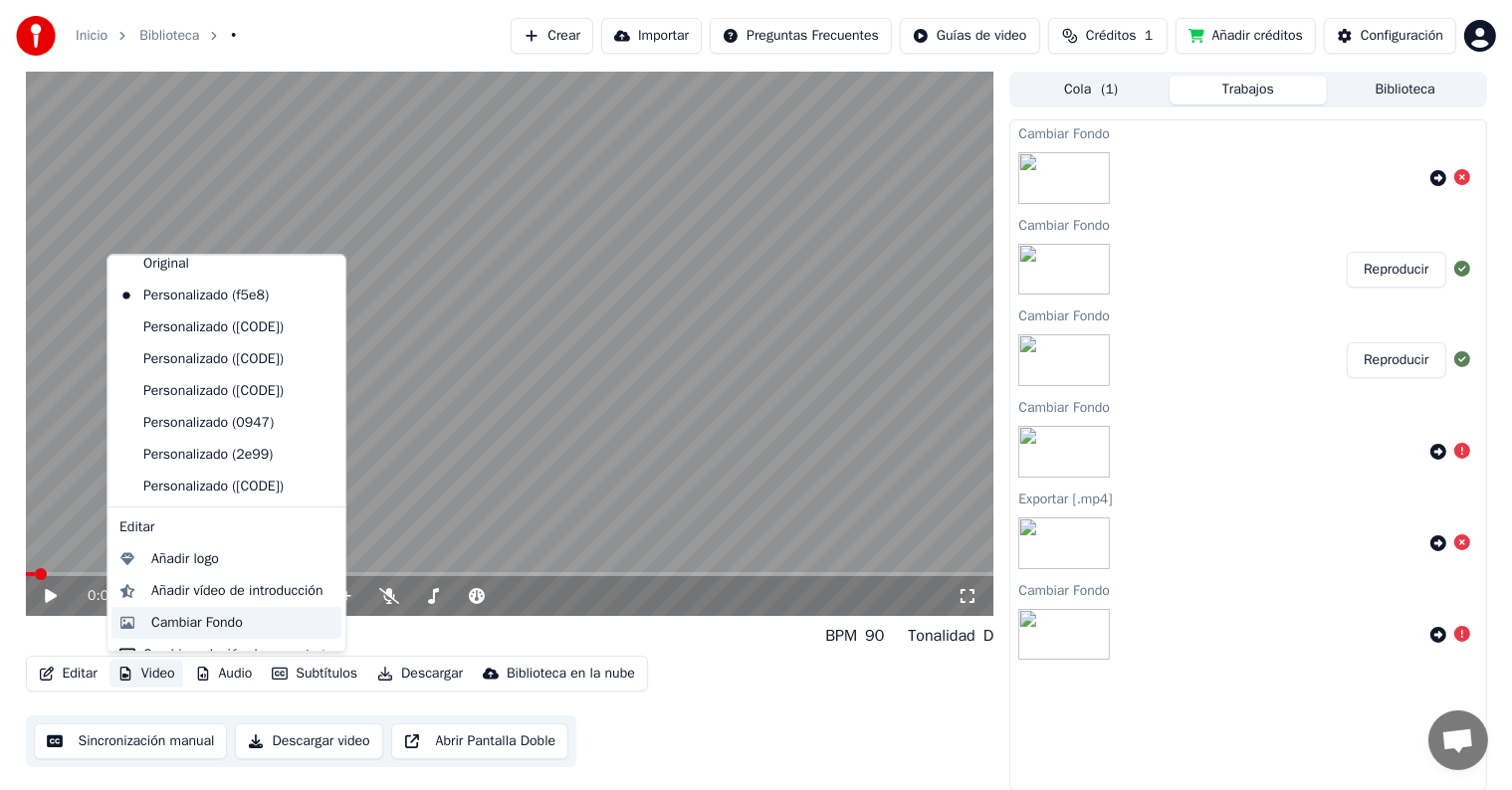 scroll, scrollTop: 66, scrollLeft: 0, axis: vertical 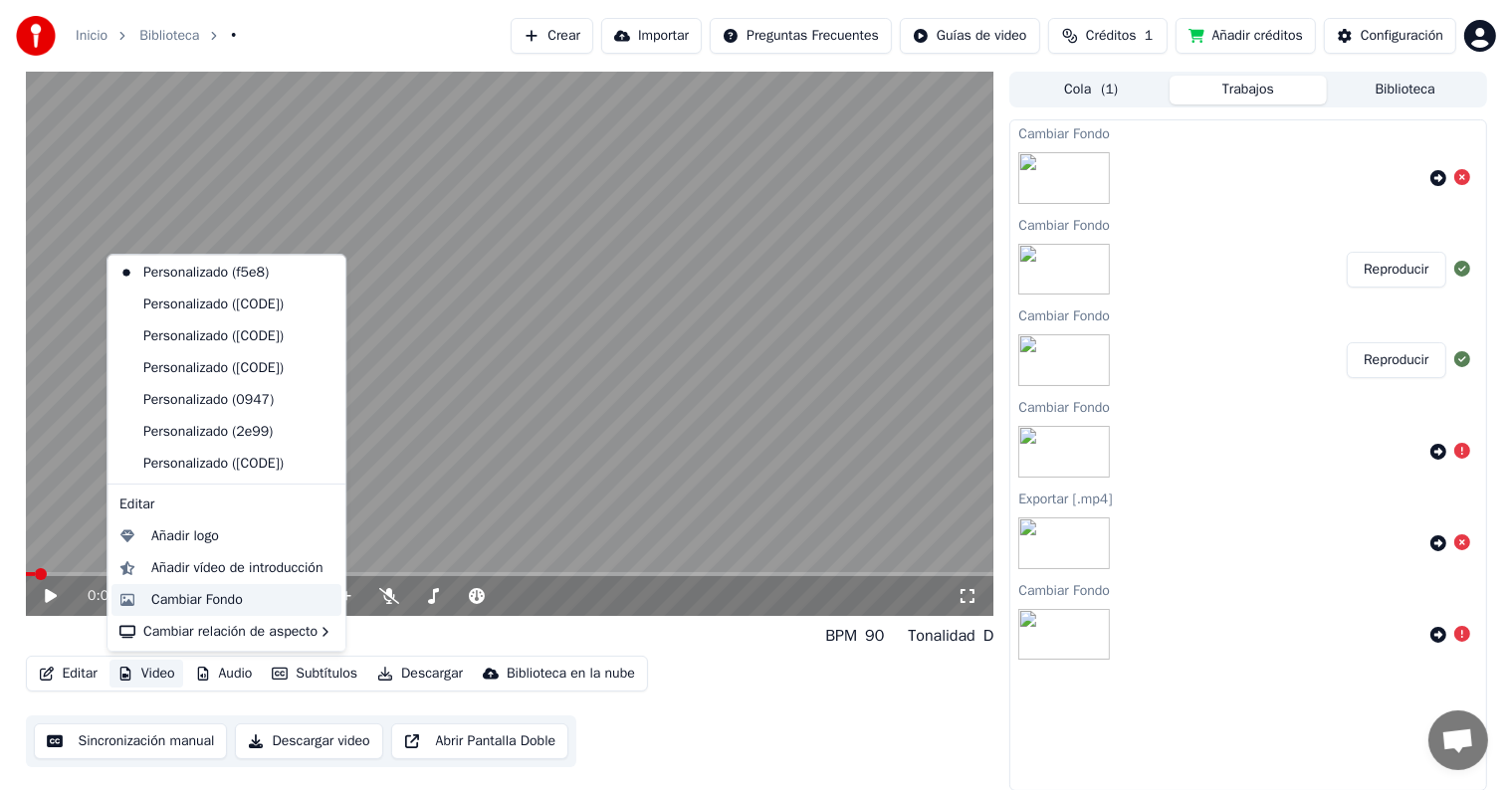 click on "Cambiar Fondo" at bounding box center [197, 600] 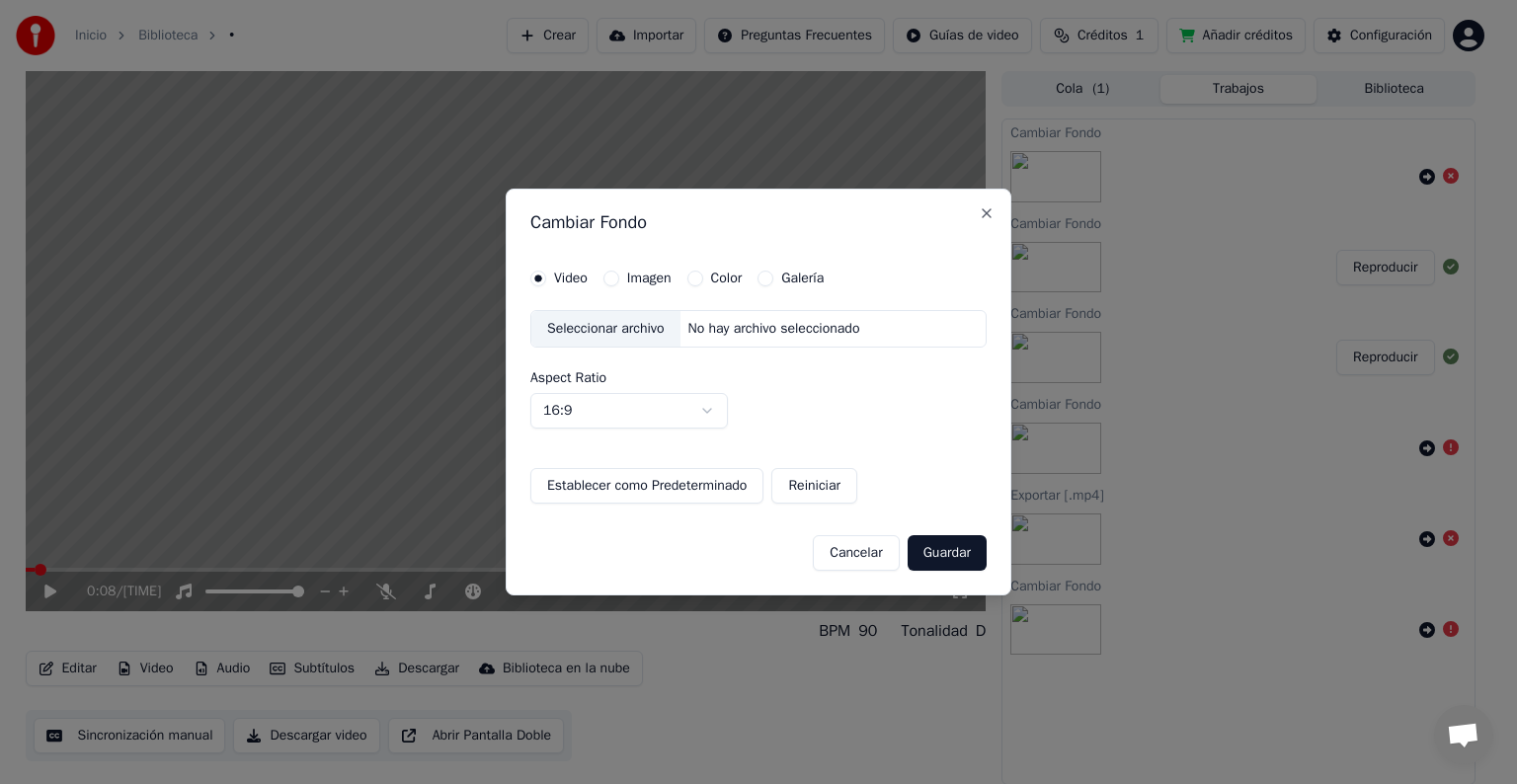 click on "Imagen" at bounding box center (637, 278) 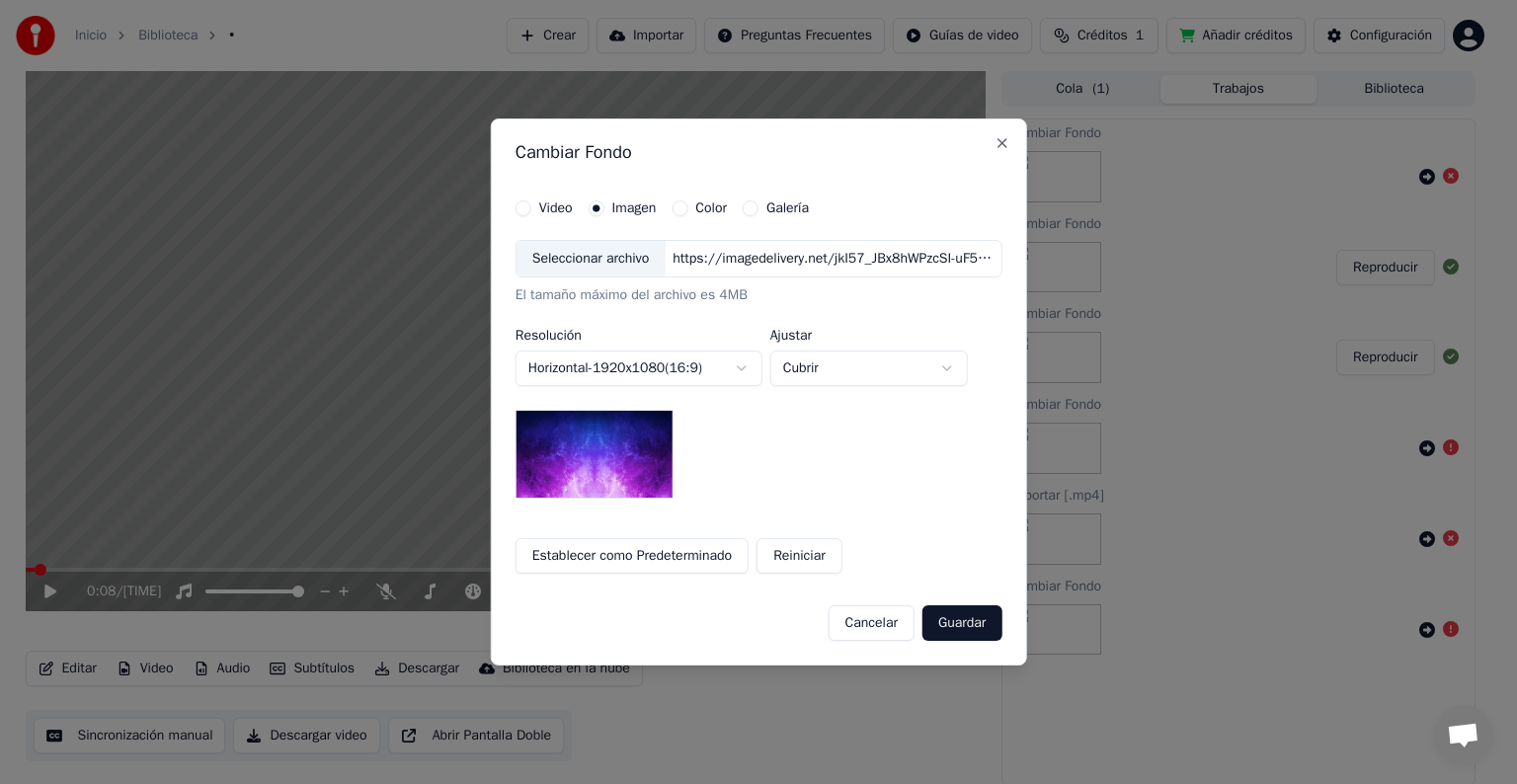 click on "Seleccionar archivo" at bounding box center [591, 259] 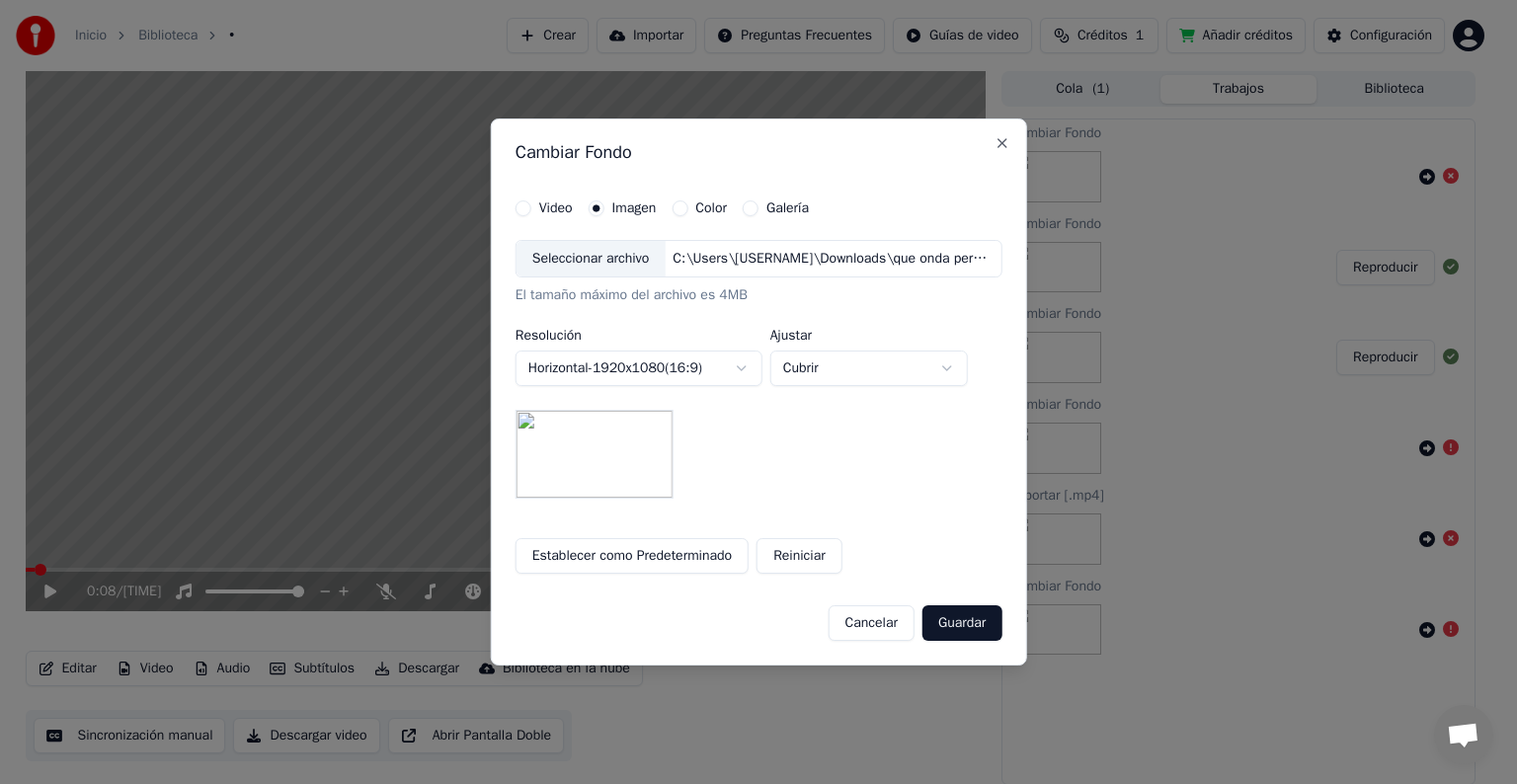 click on "Guardar" at bounding box center [962, 623] 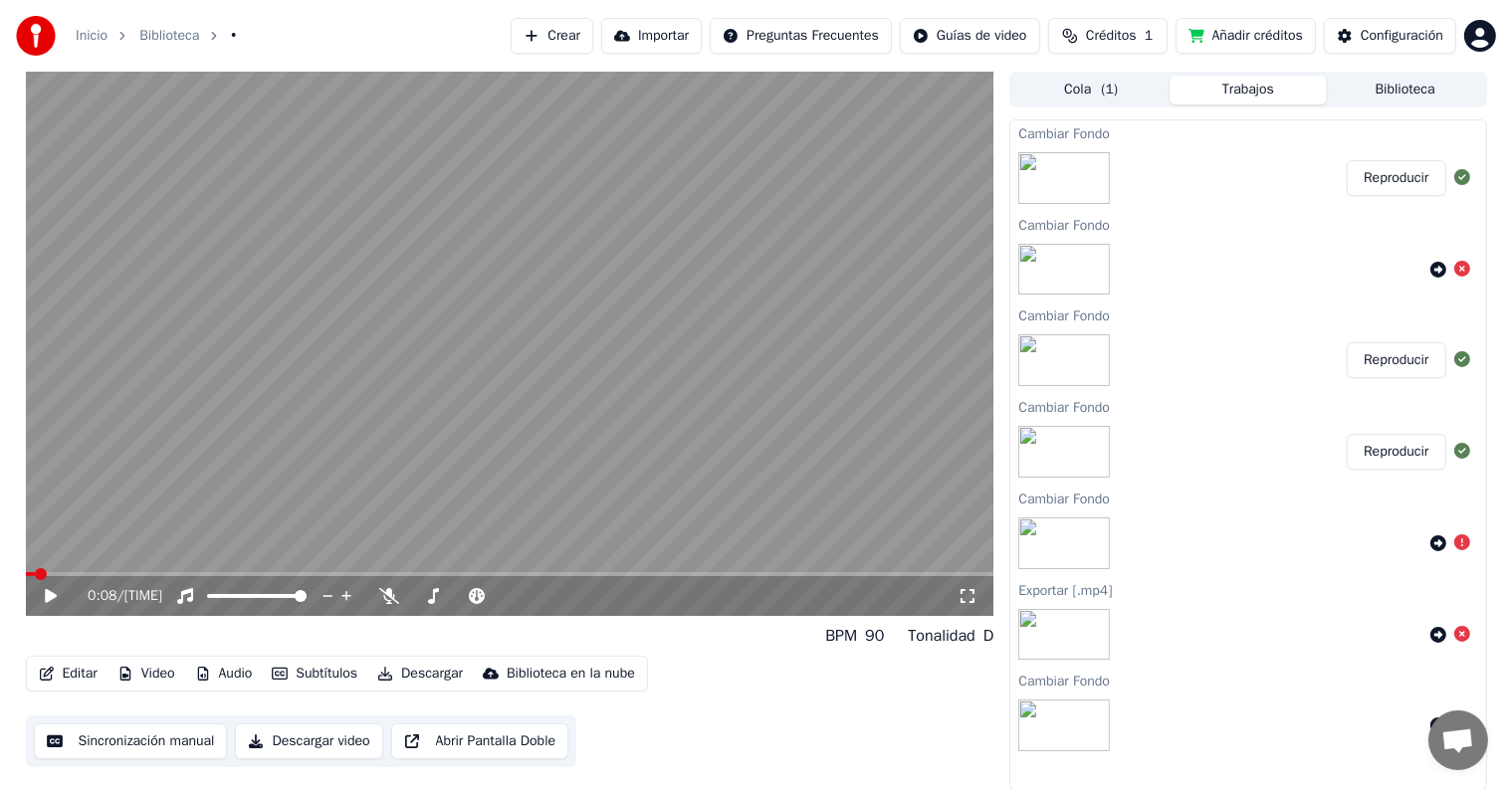 click on "Reproducir" at bounding box center [1396, 178] 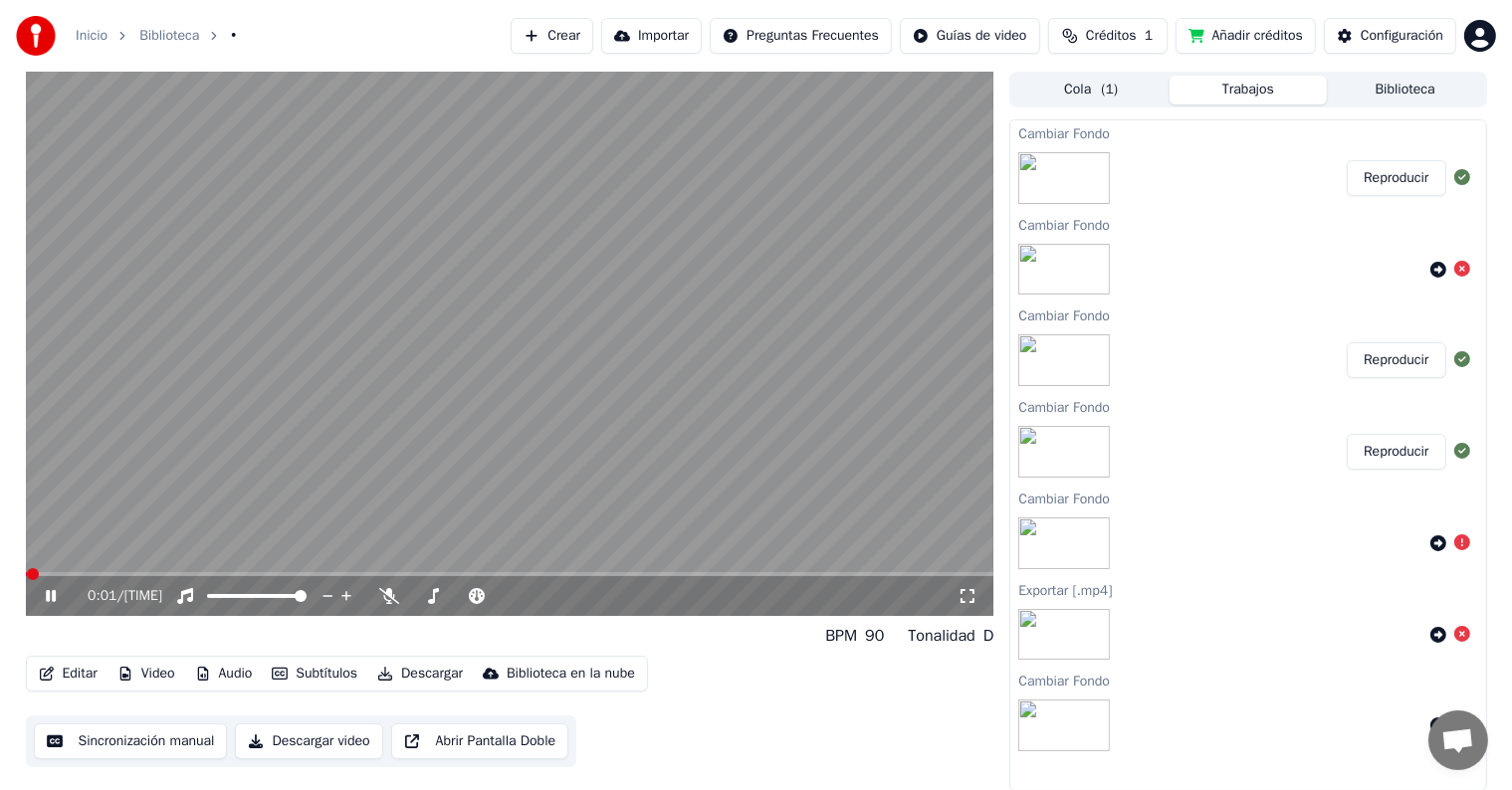click 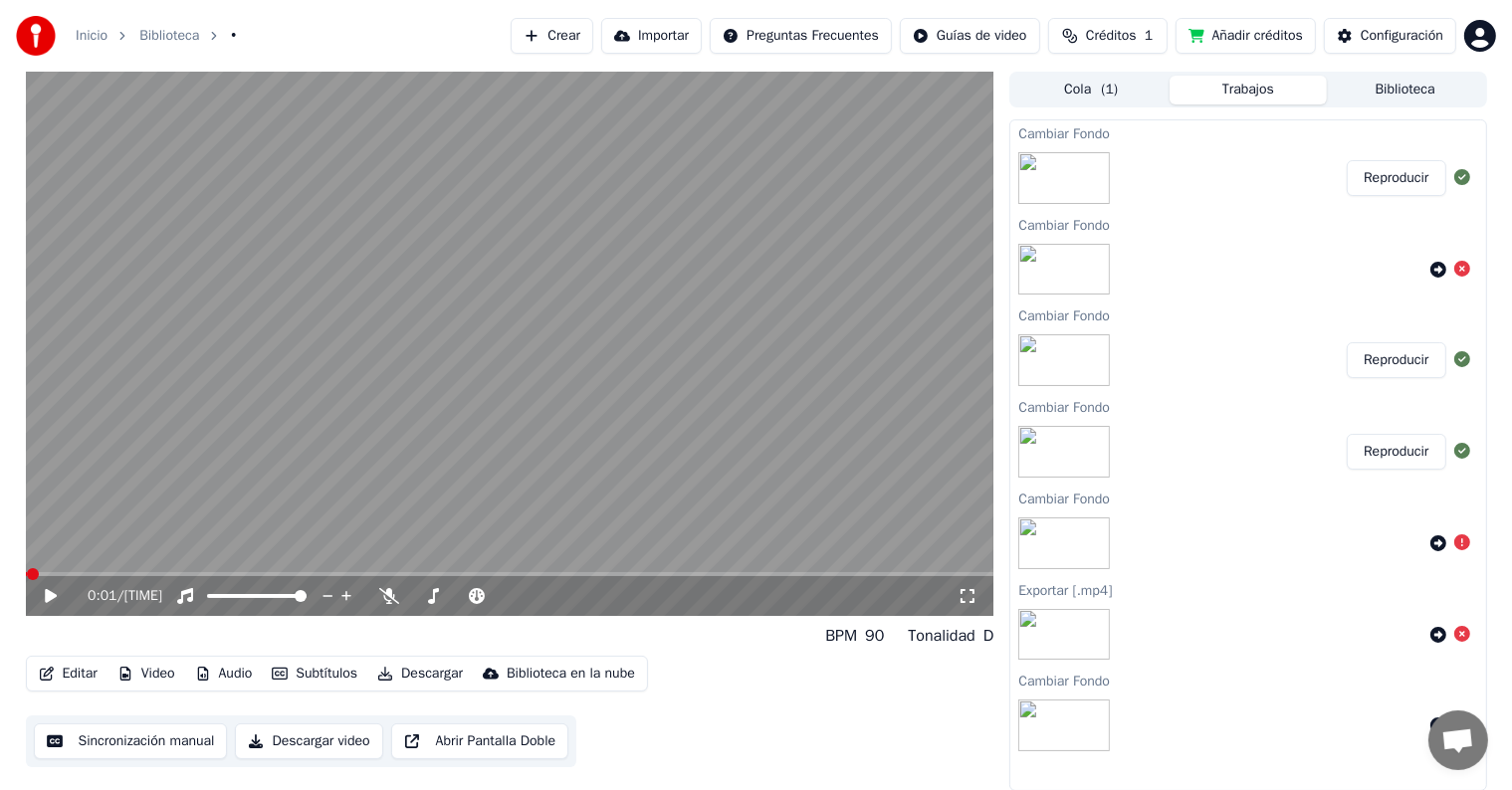 click on "Video" at bounding box center (146, 674) 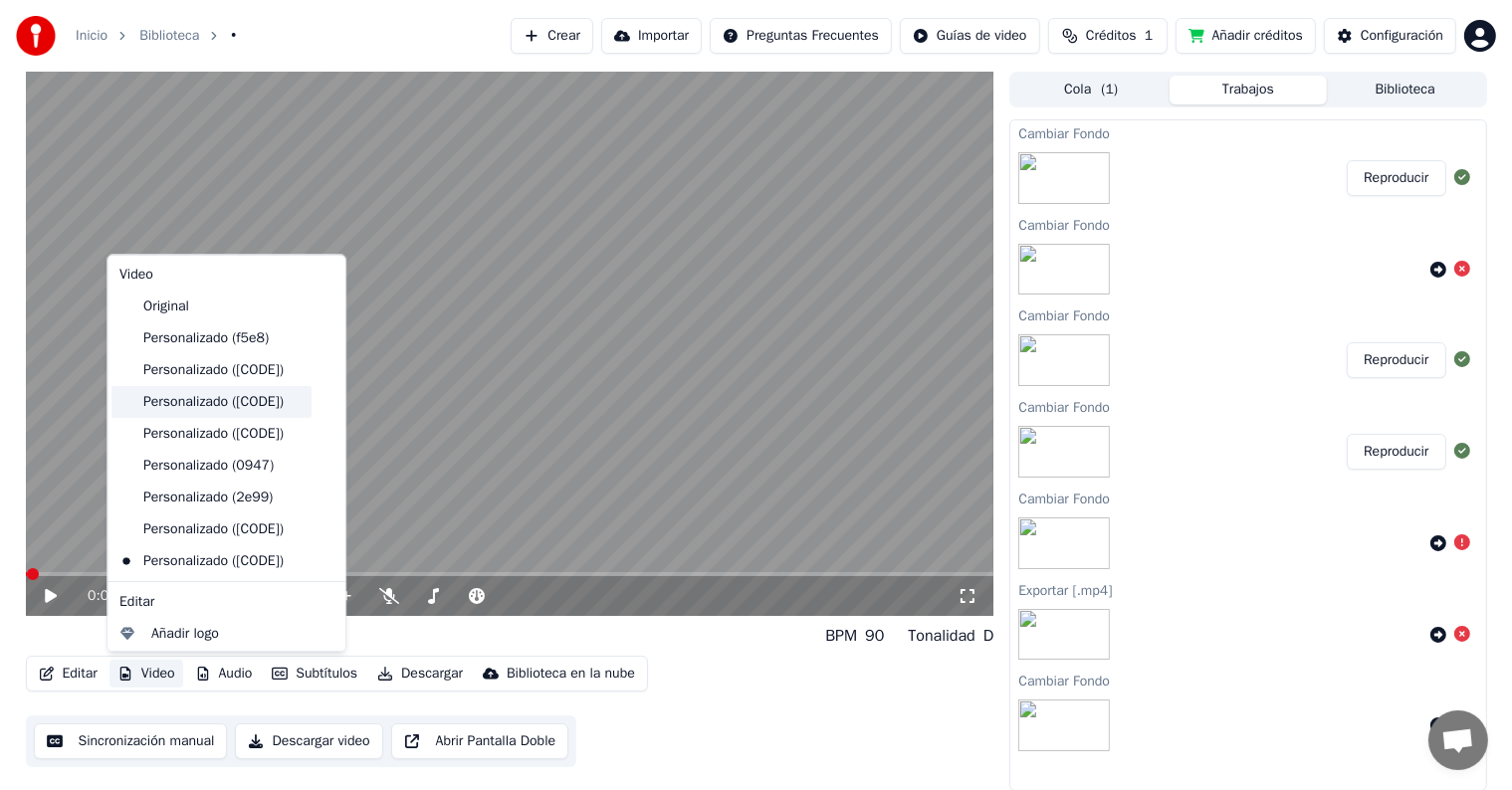 scroll, scrollTop: 98, scrollLeft: 0, axis: vertical 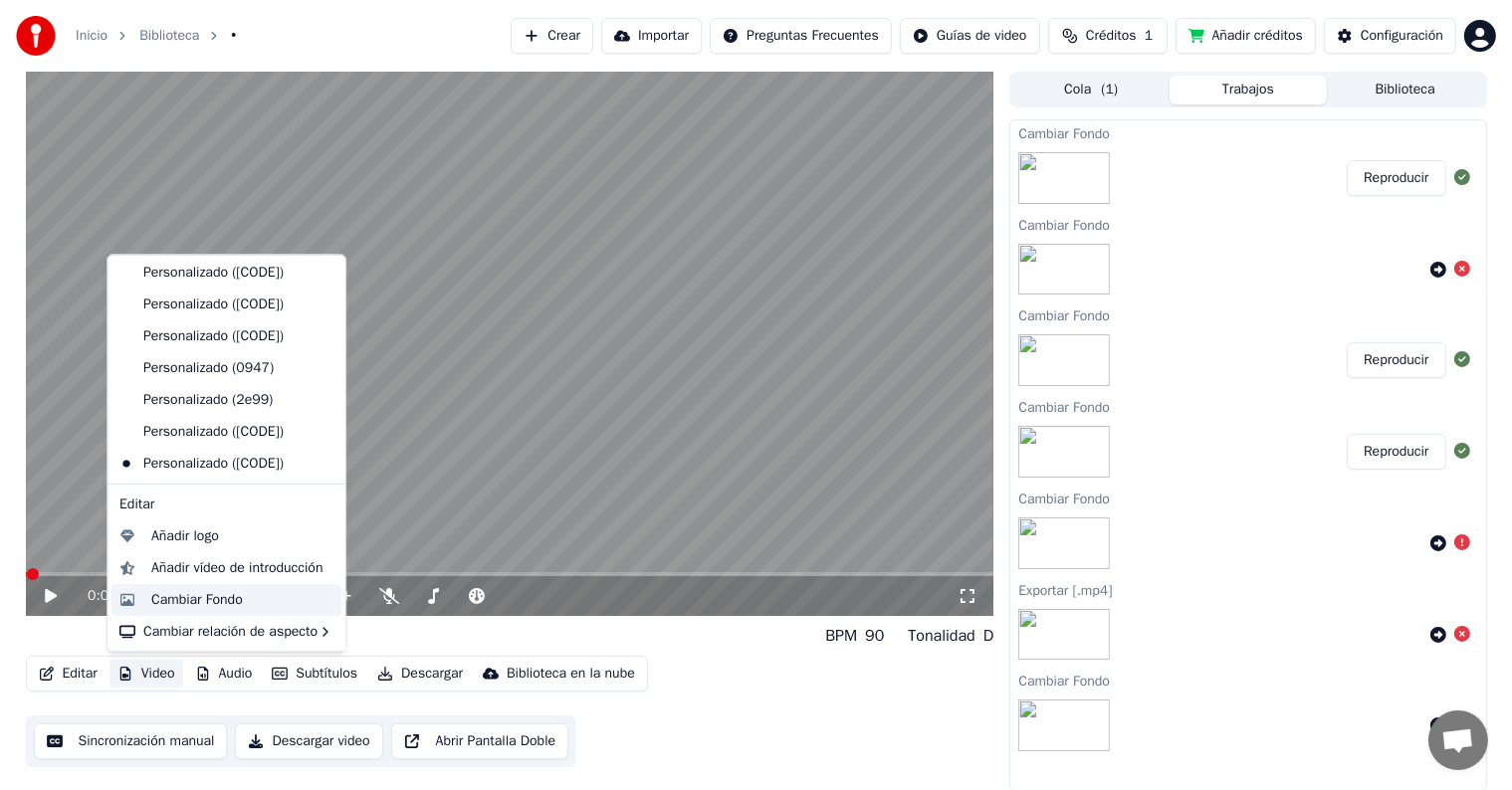 click on "Cambiar Fondo" at bounding box center (197, 600) 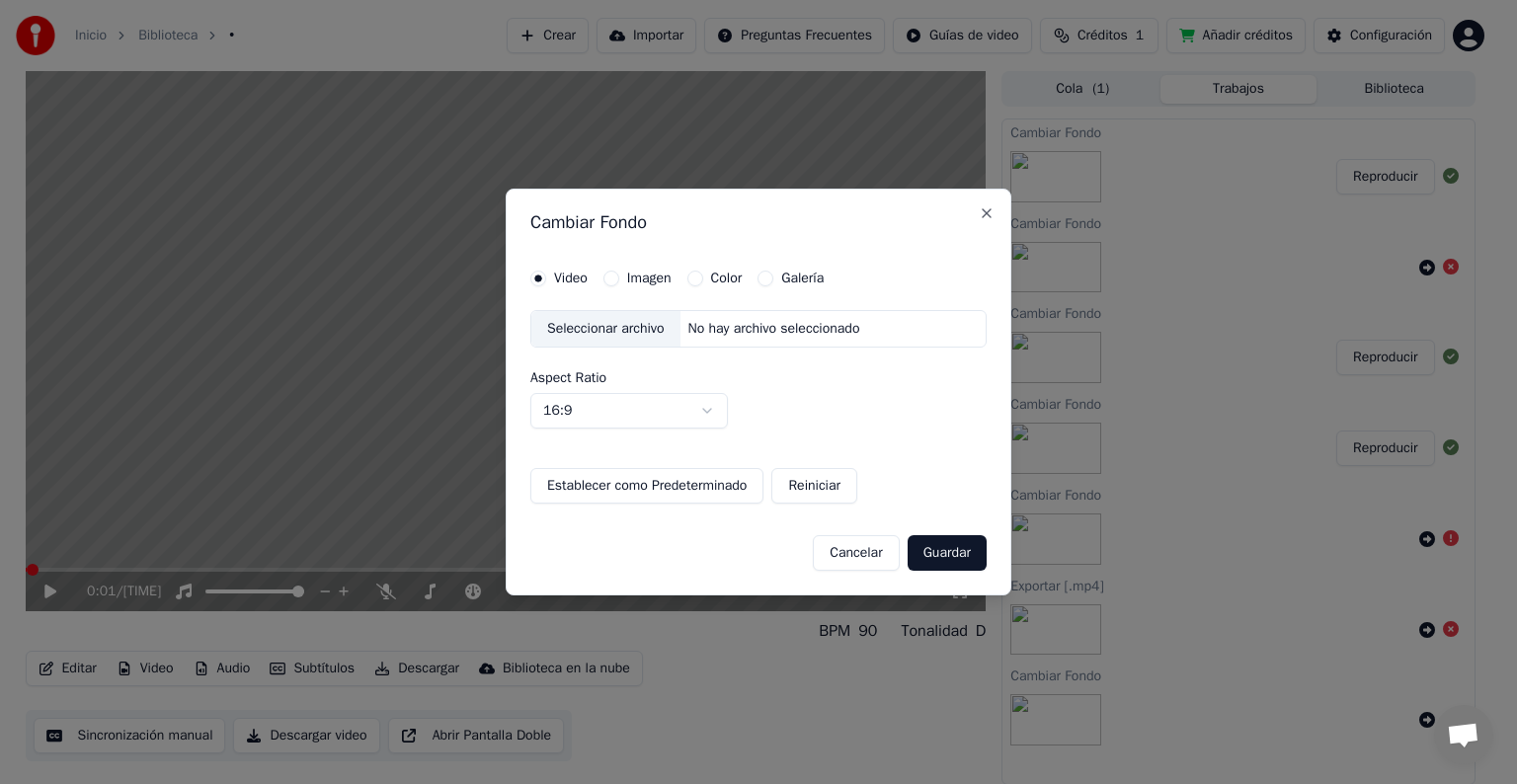 click on "Seleccionar archivo" at bounding box center (605, 329) 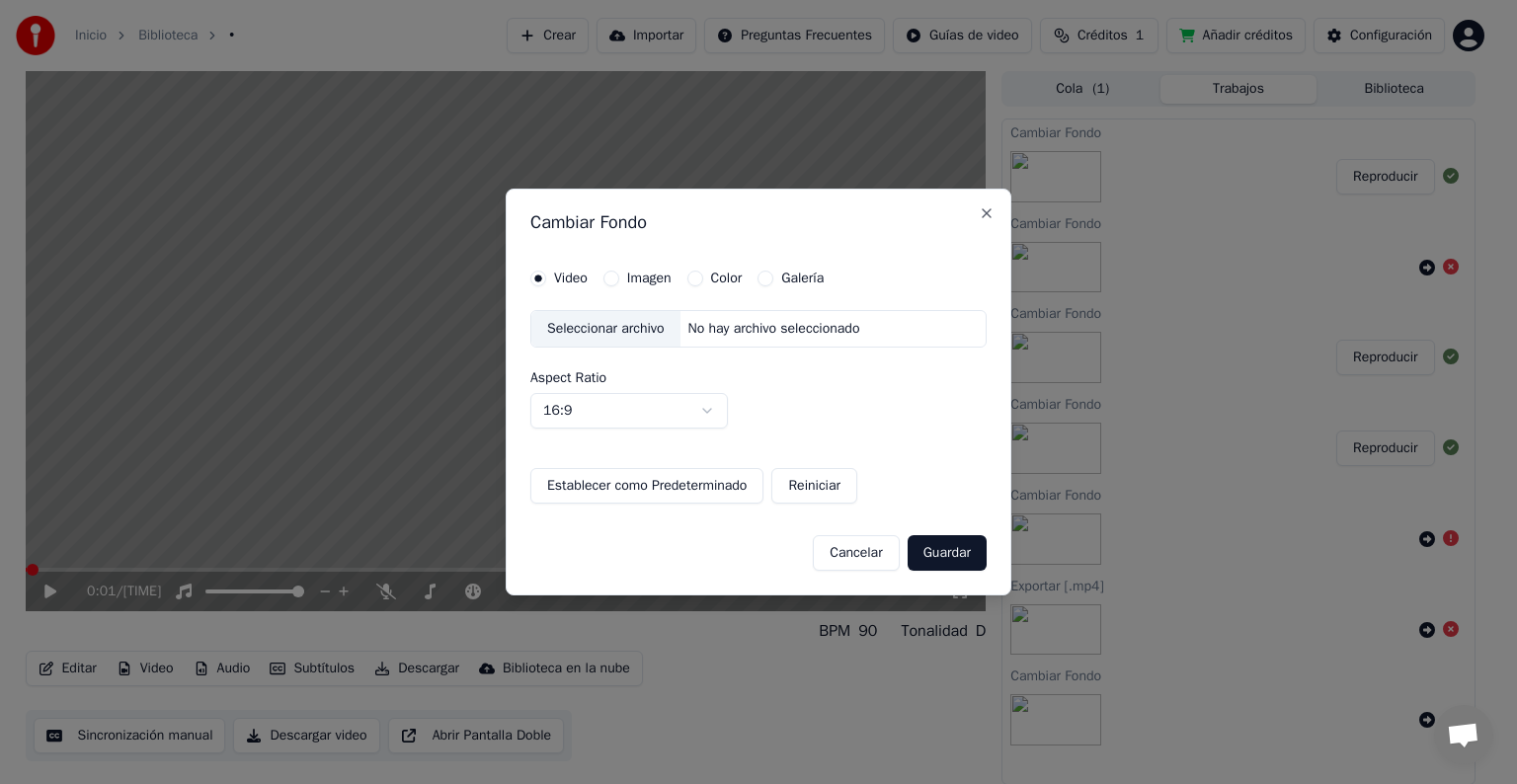 click on "Imagen" at bounding box center [649, 278] 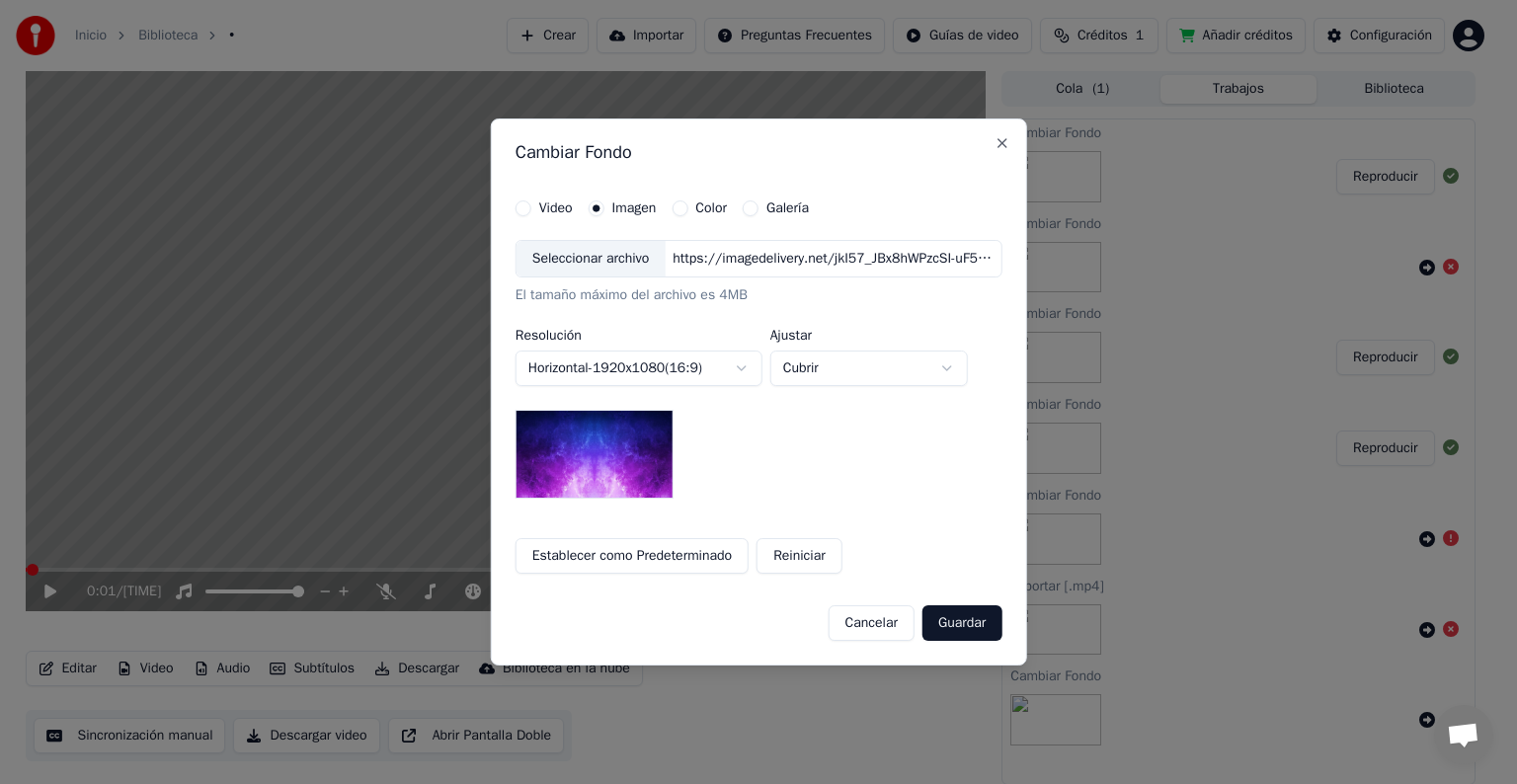 click on "Seleccionar archivo" at bounding box center (591, 259) 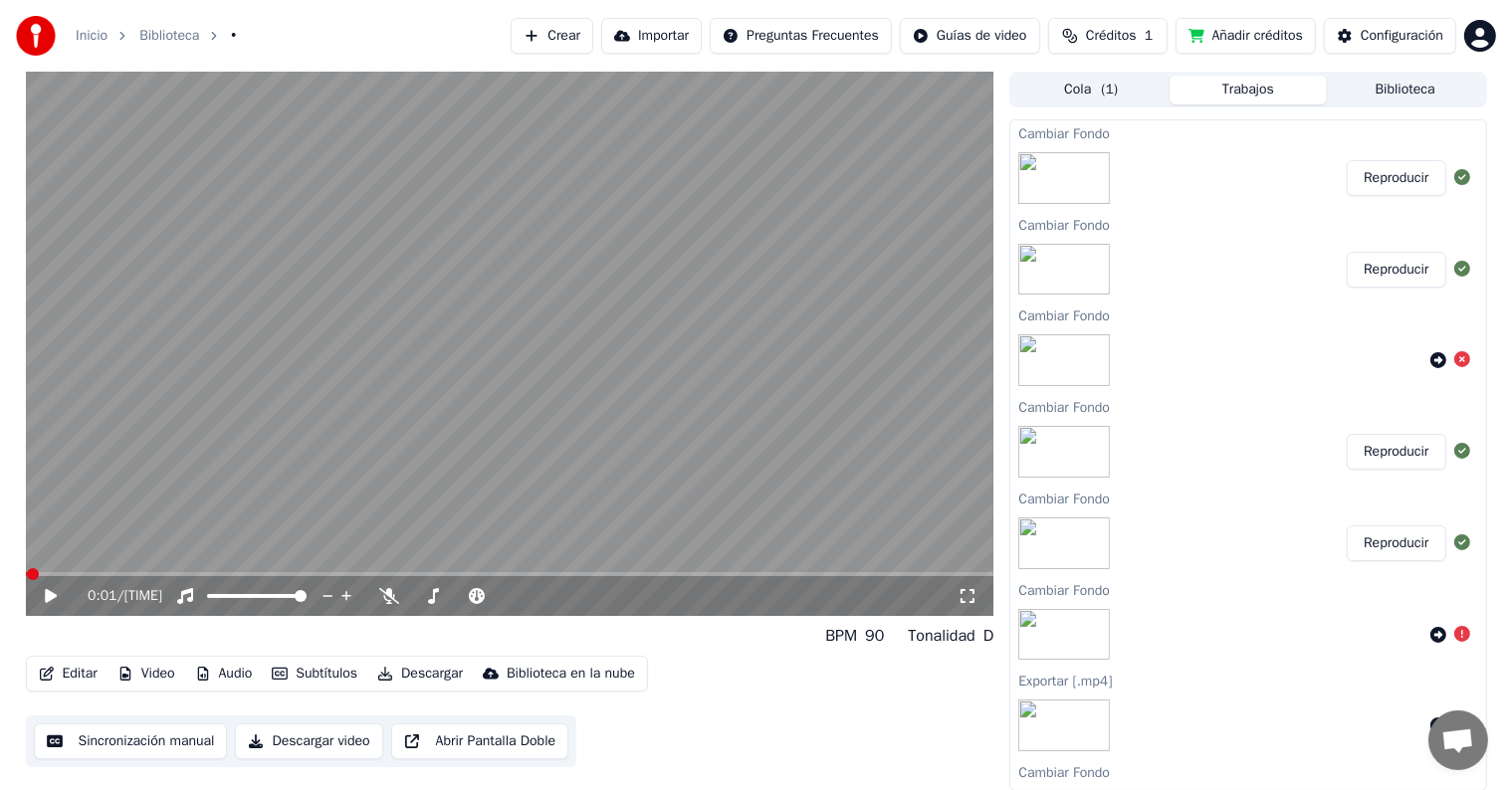 click on "Reproducir" at bounding box center (1396, 178) 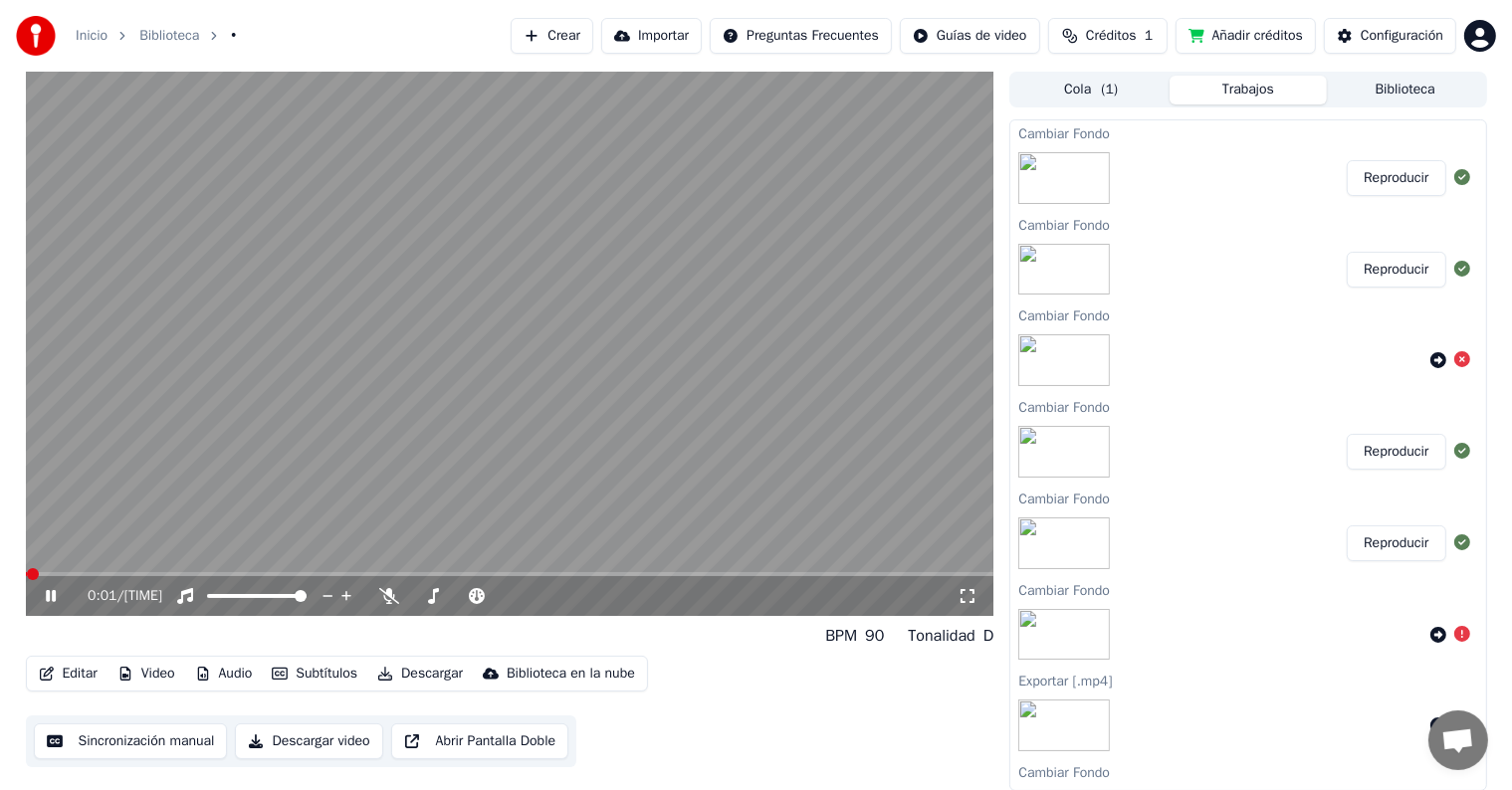 click at bounding box center (510, 343) 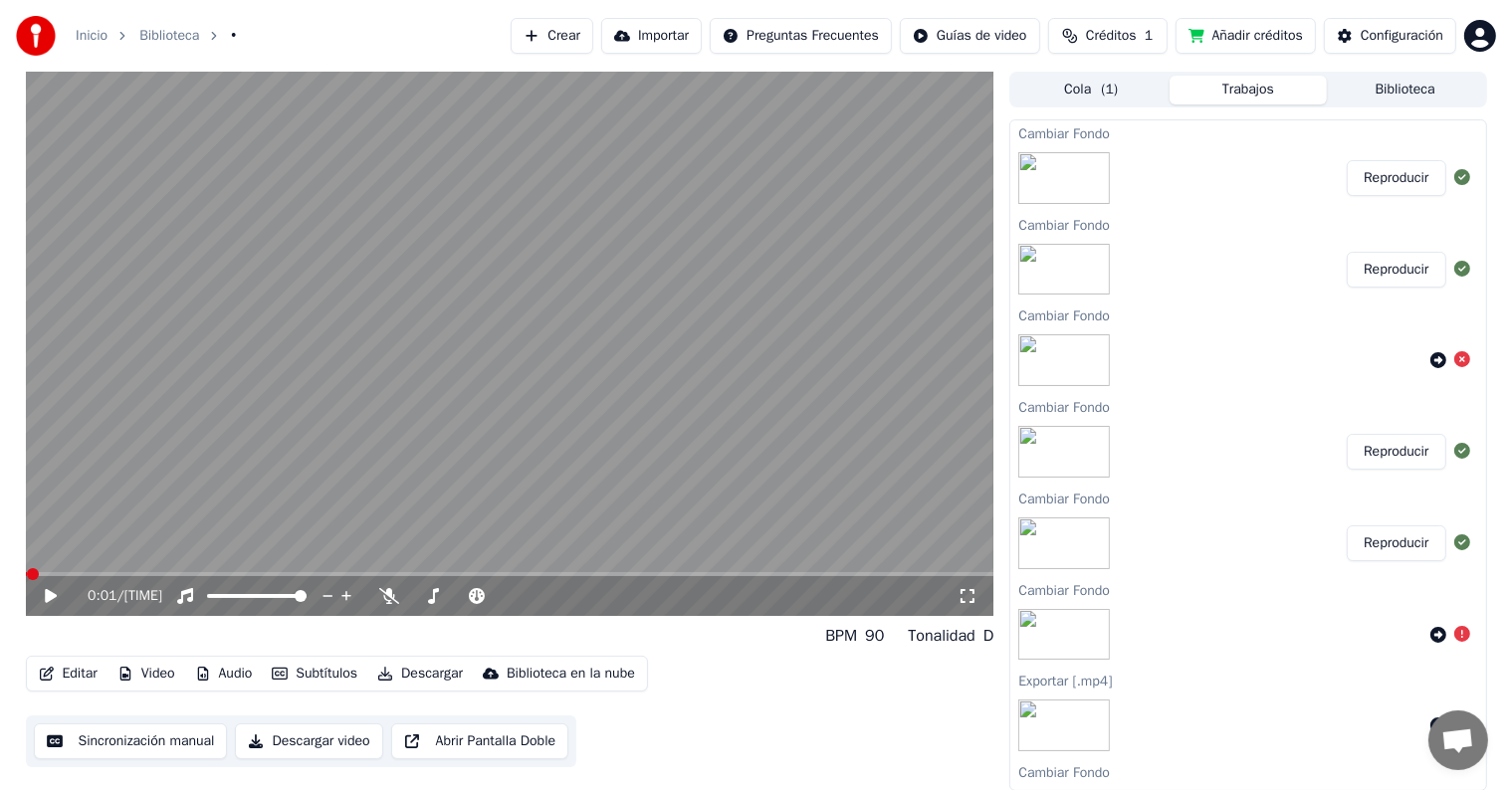 click 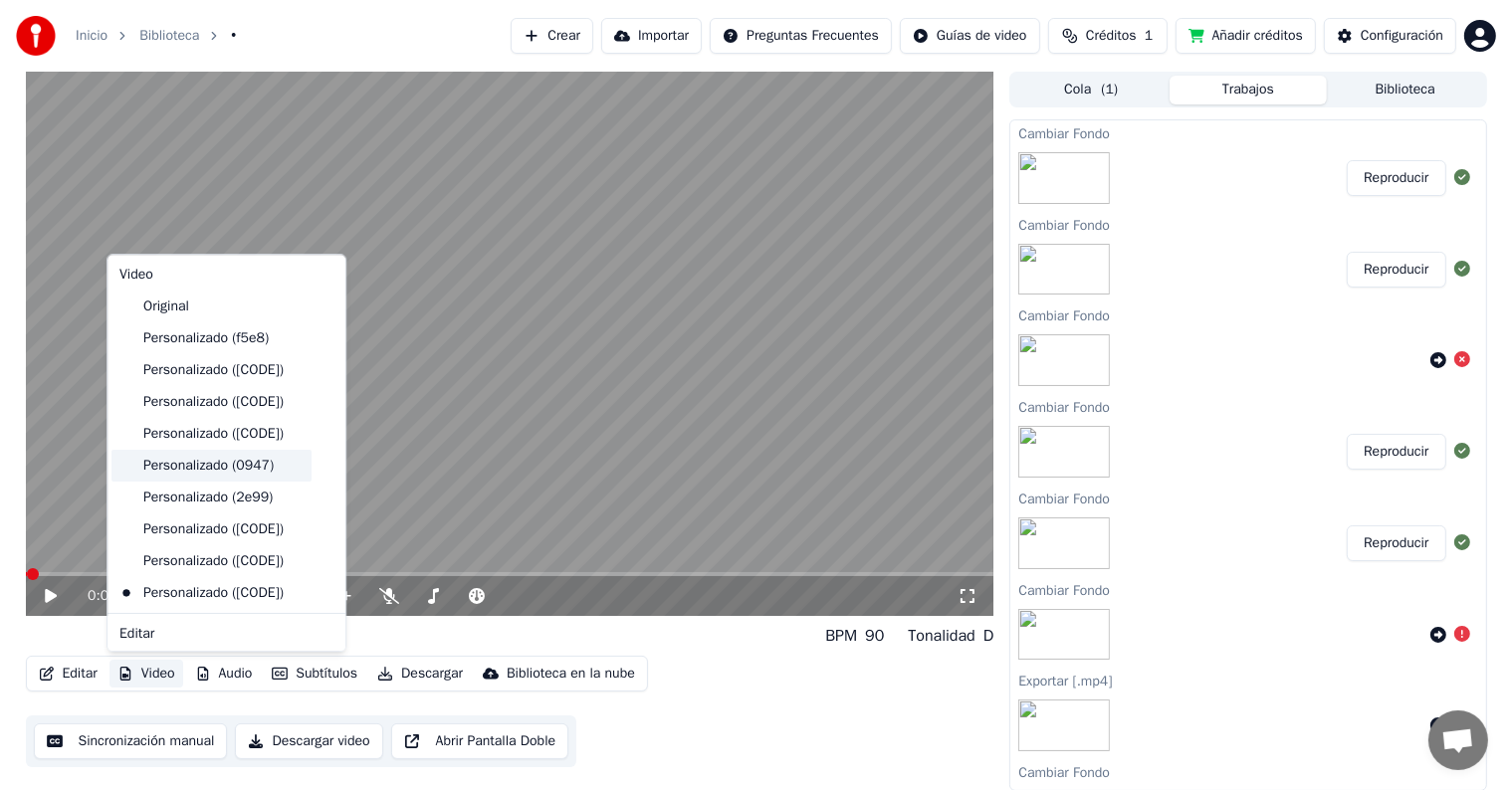 scroll, scrollTop: 129, scrollLeft: 0, axis: vertical 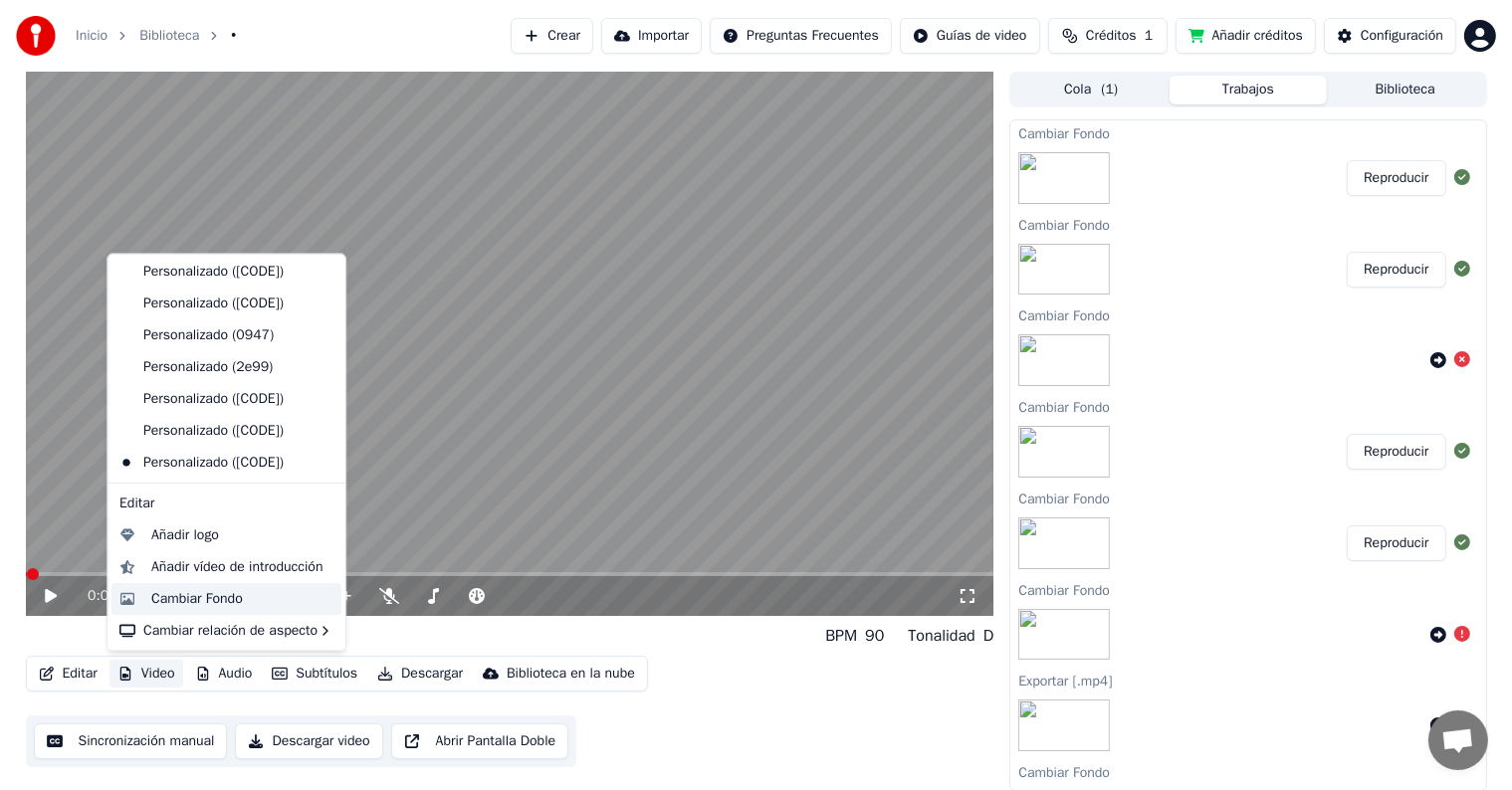 click on "Cambiar Fondo" at bounding box center [197, 599] 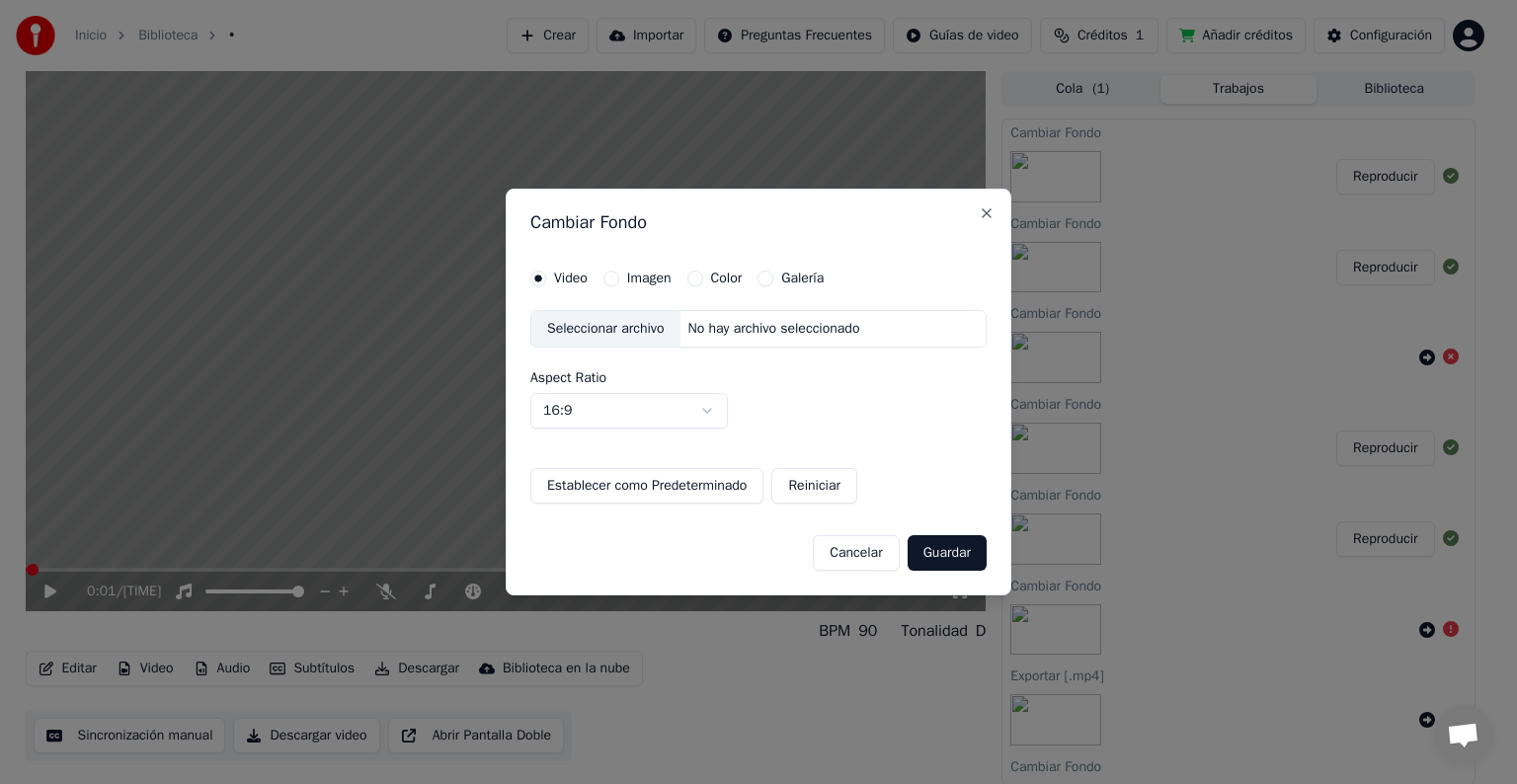 click on "Imagen" at bounding box center [649, 278] 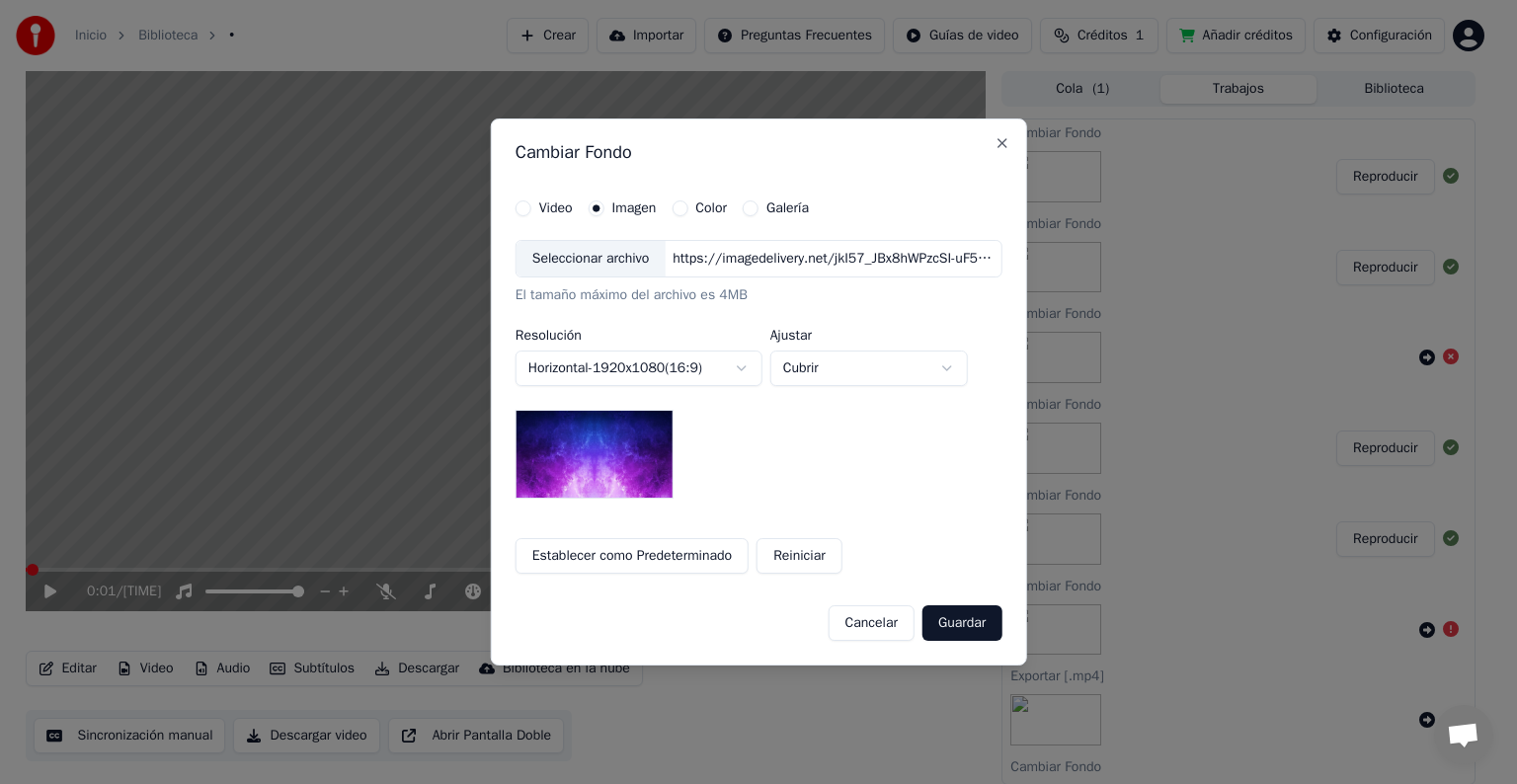 click on "Seleccionar archivo" at bounding box center (591, 259) 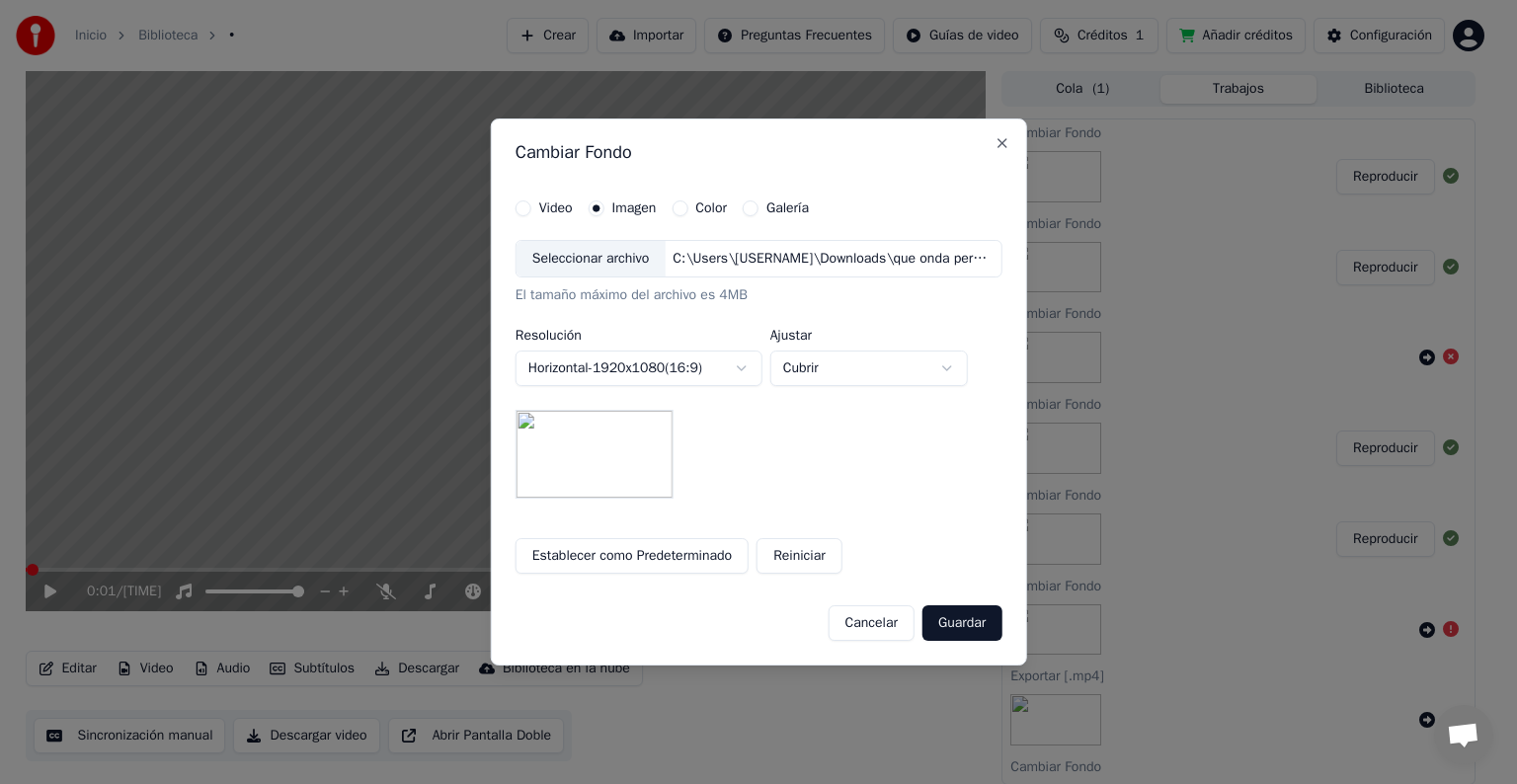 click on "Guardar" at bounding box center (962, 623) 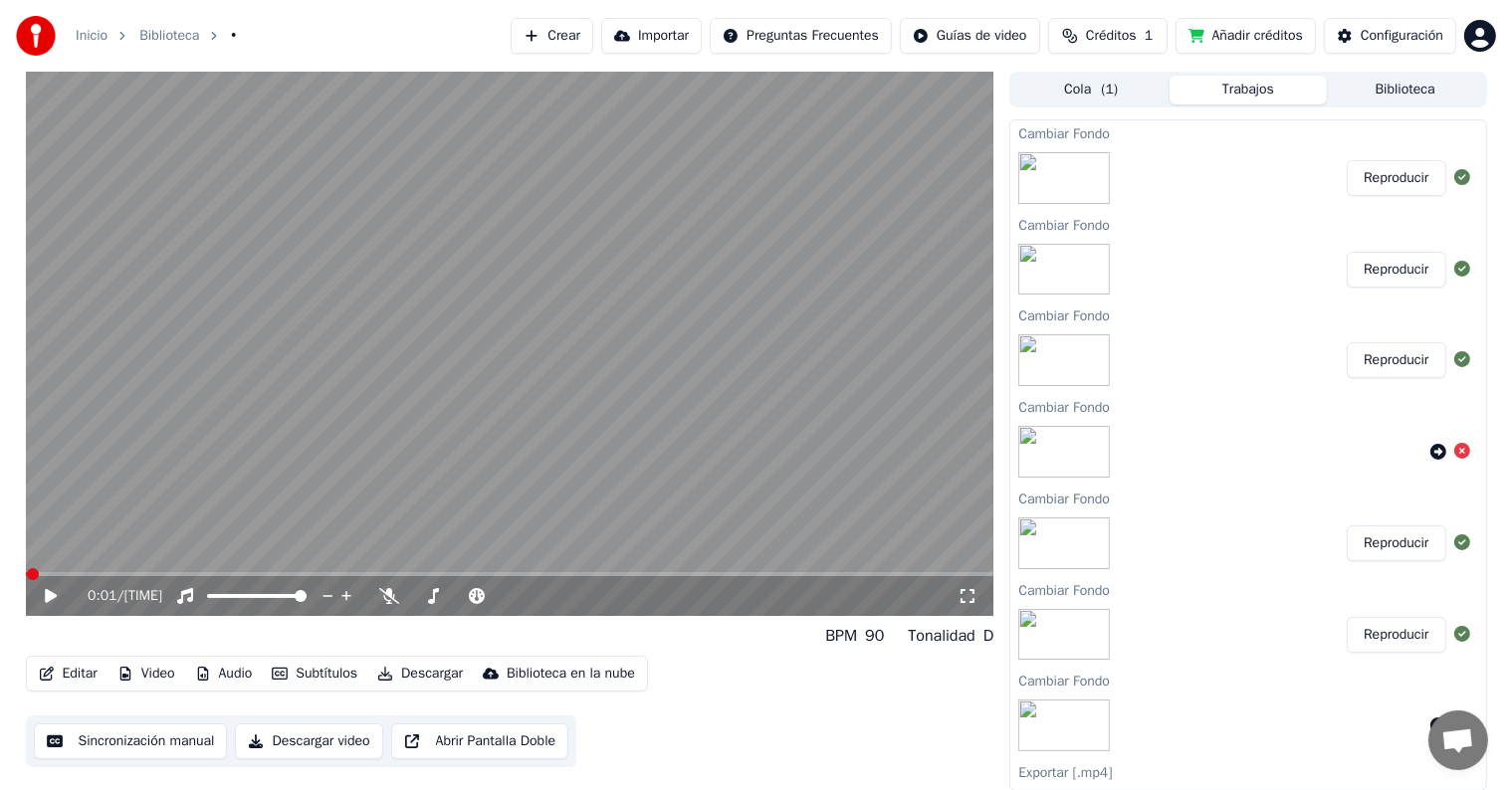 click on "Reproducir" at bounding box center (1396, 178) 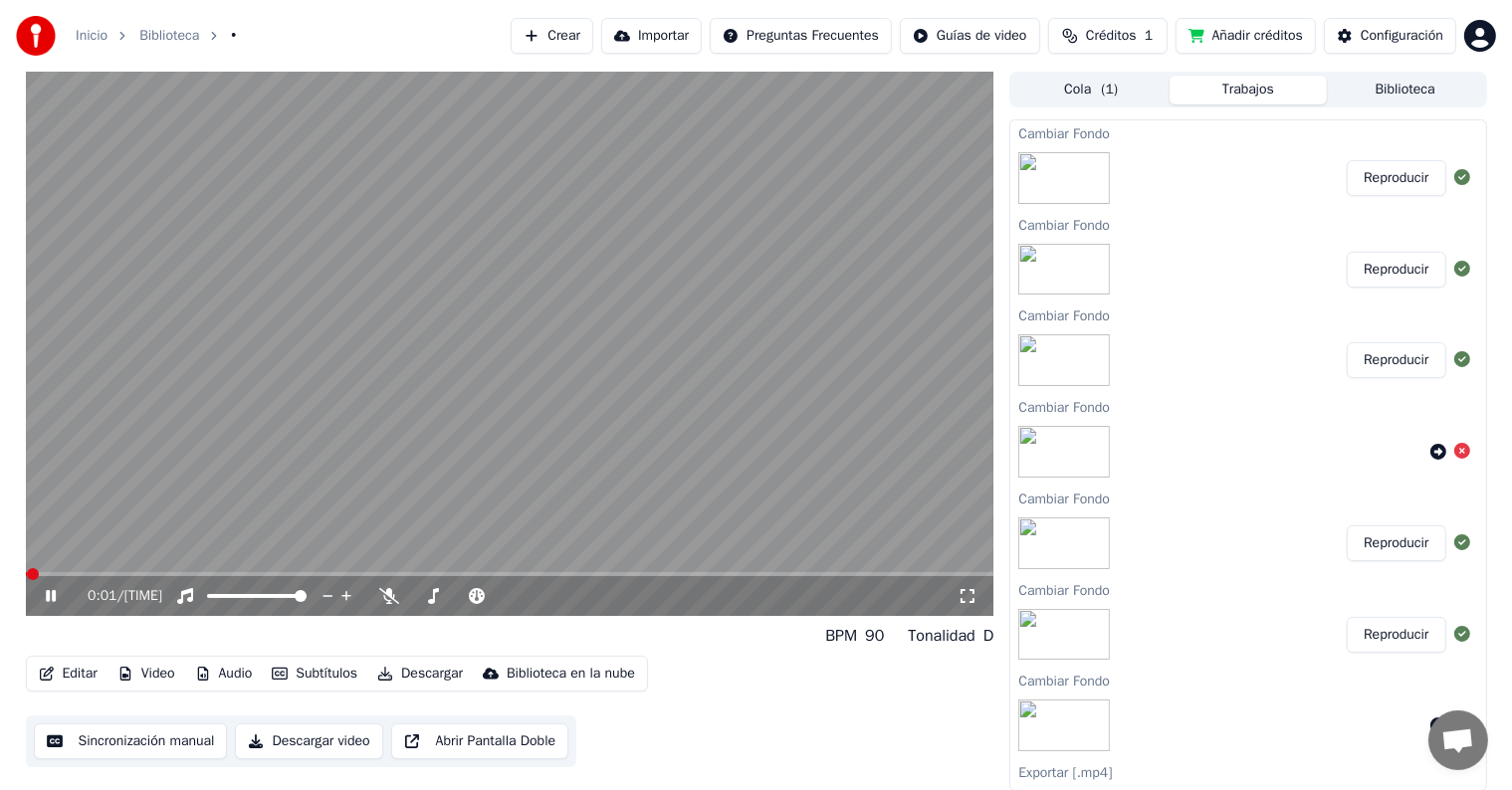 click 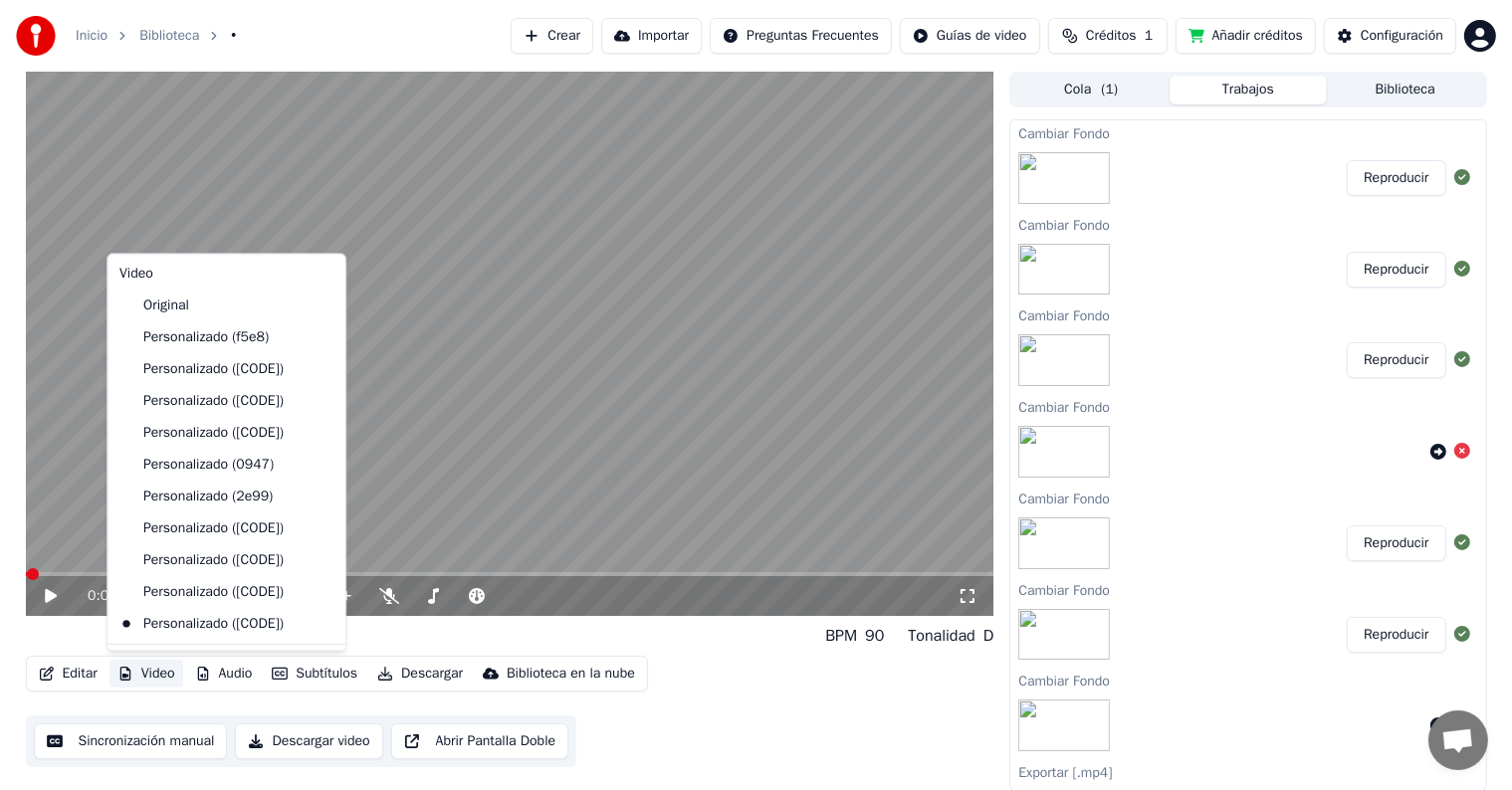 click on "Video" at bounding box center [146, 674] 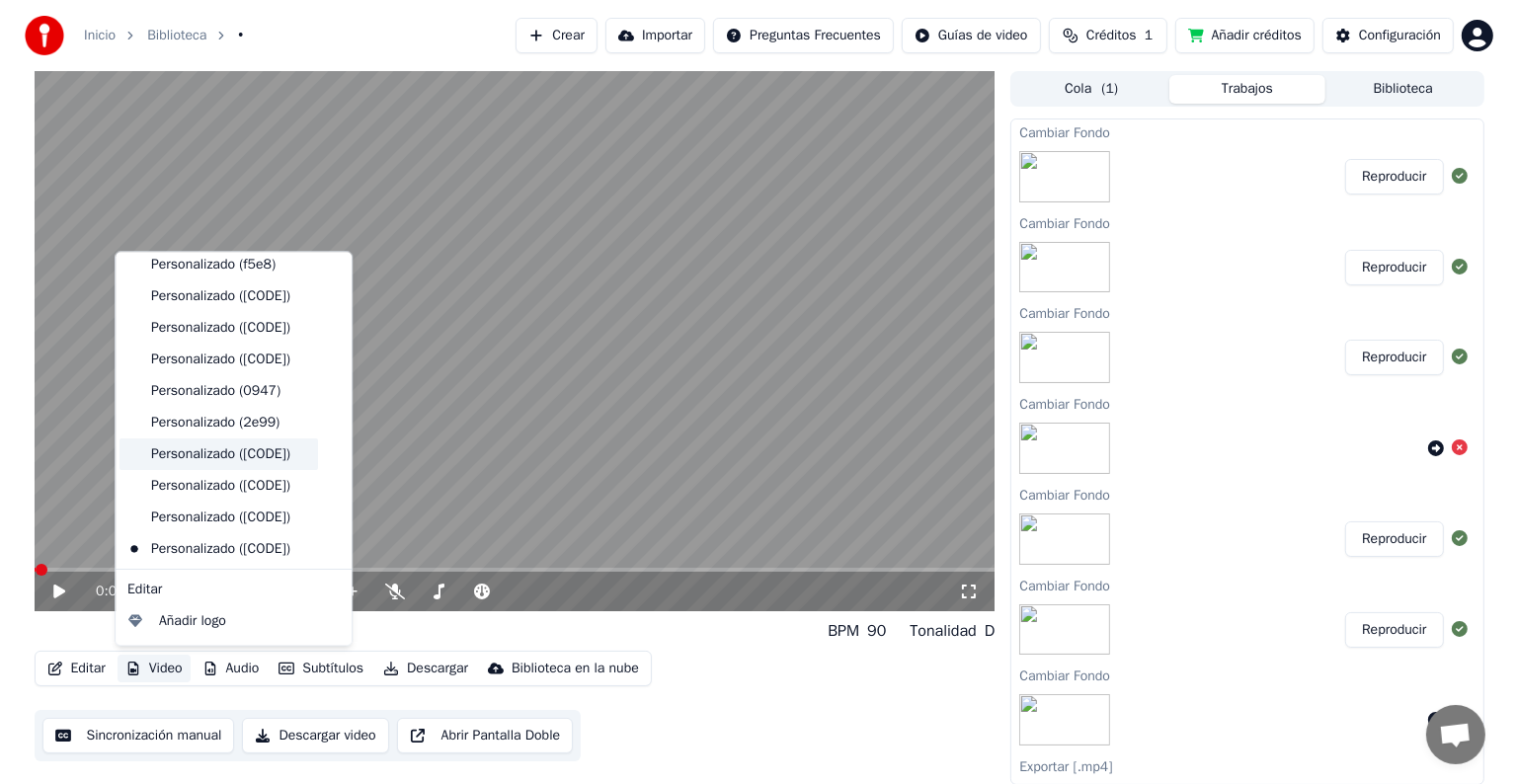 scroll, scrollTop: 160, scrollLeft: 0, axis: vertical 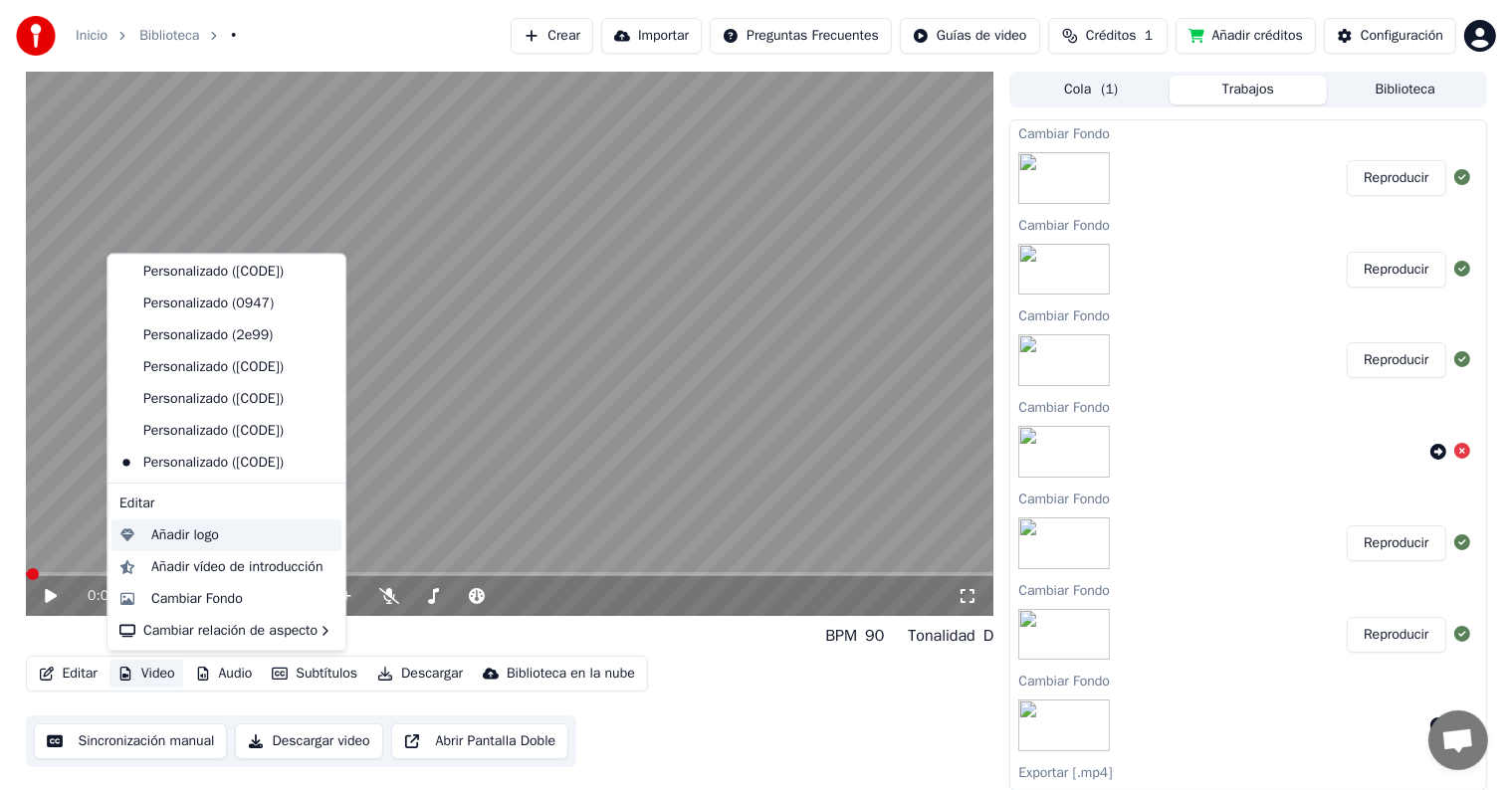 click on "Añadir logo" at bounding box center [185, 535] 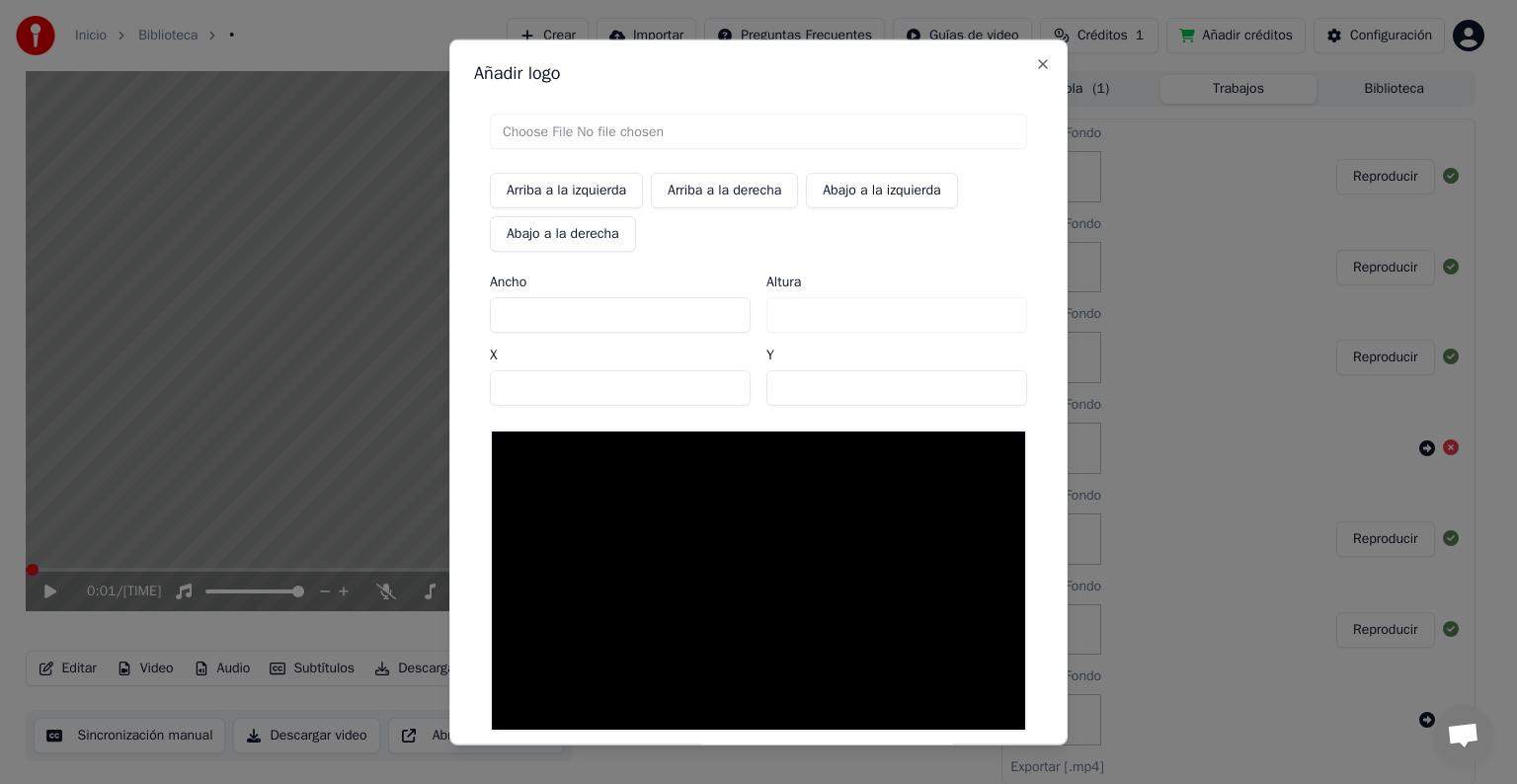 click at bounding box center (758, 131) 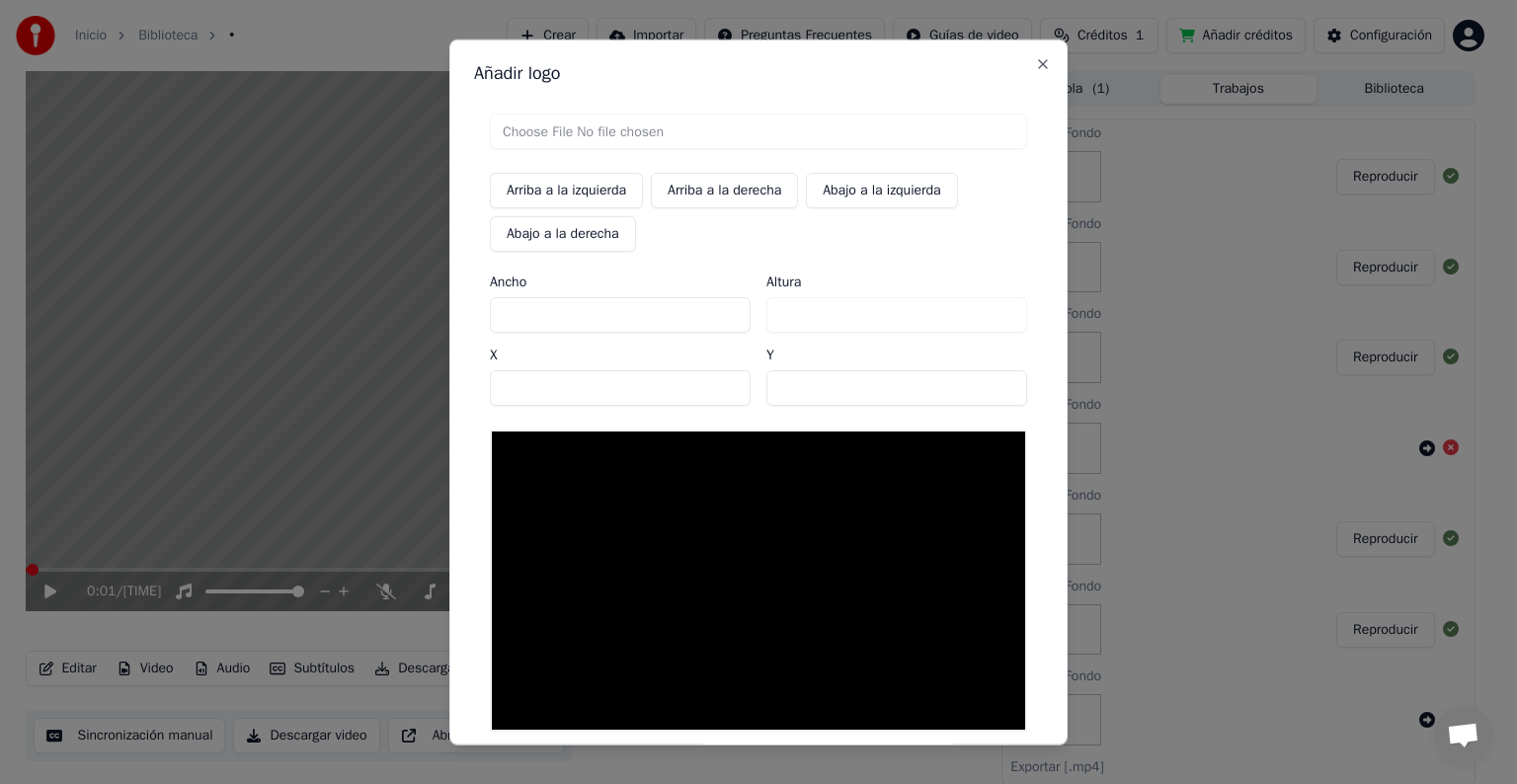 type on "**********" 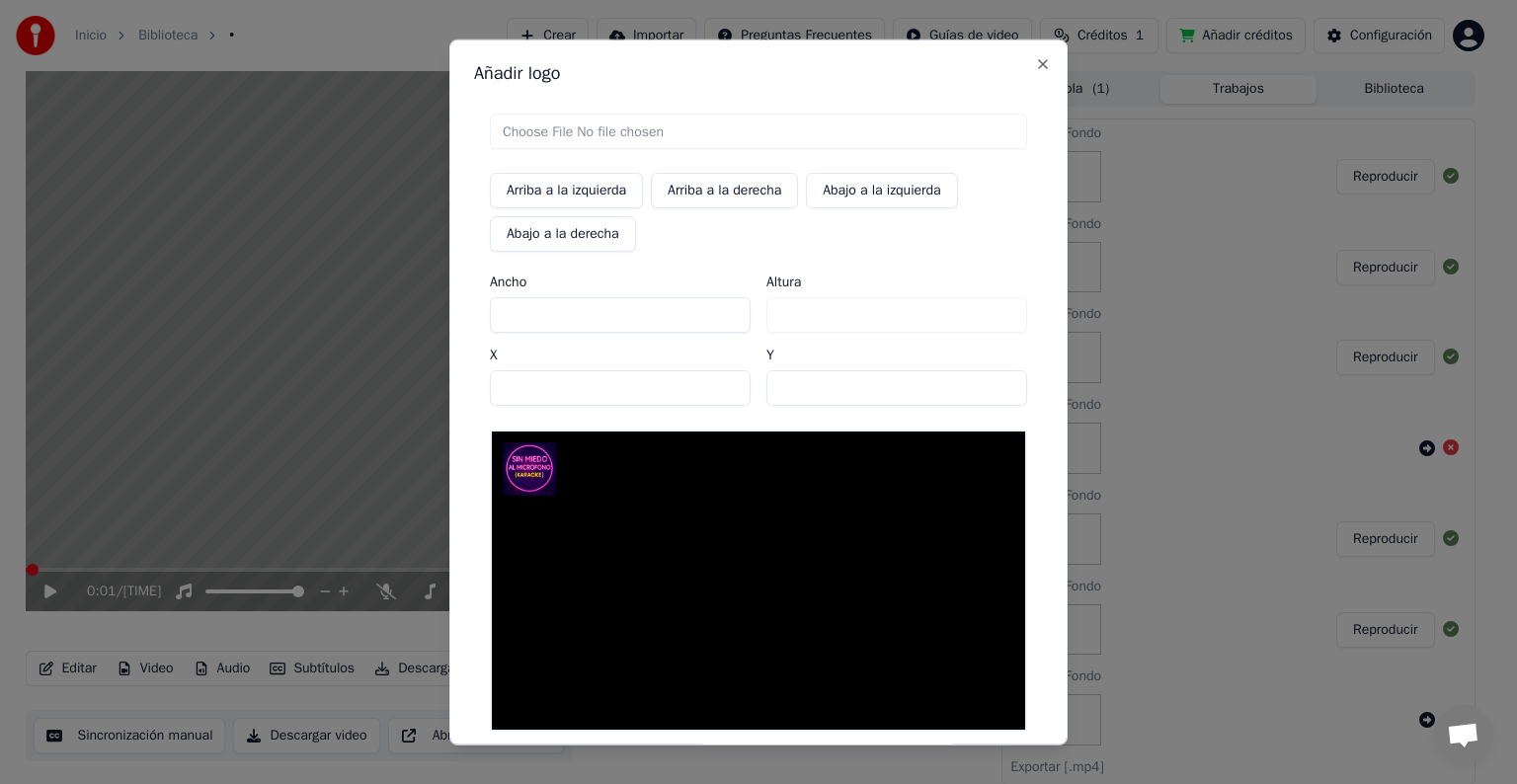 click on "Altura ***" at bounding box center (897, 304) 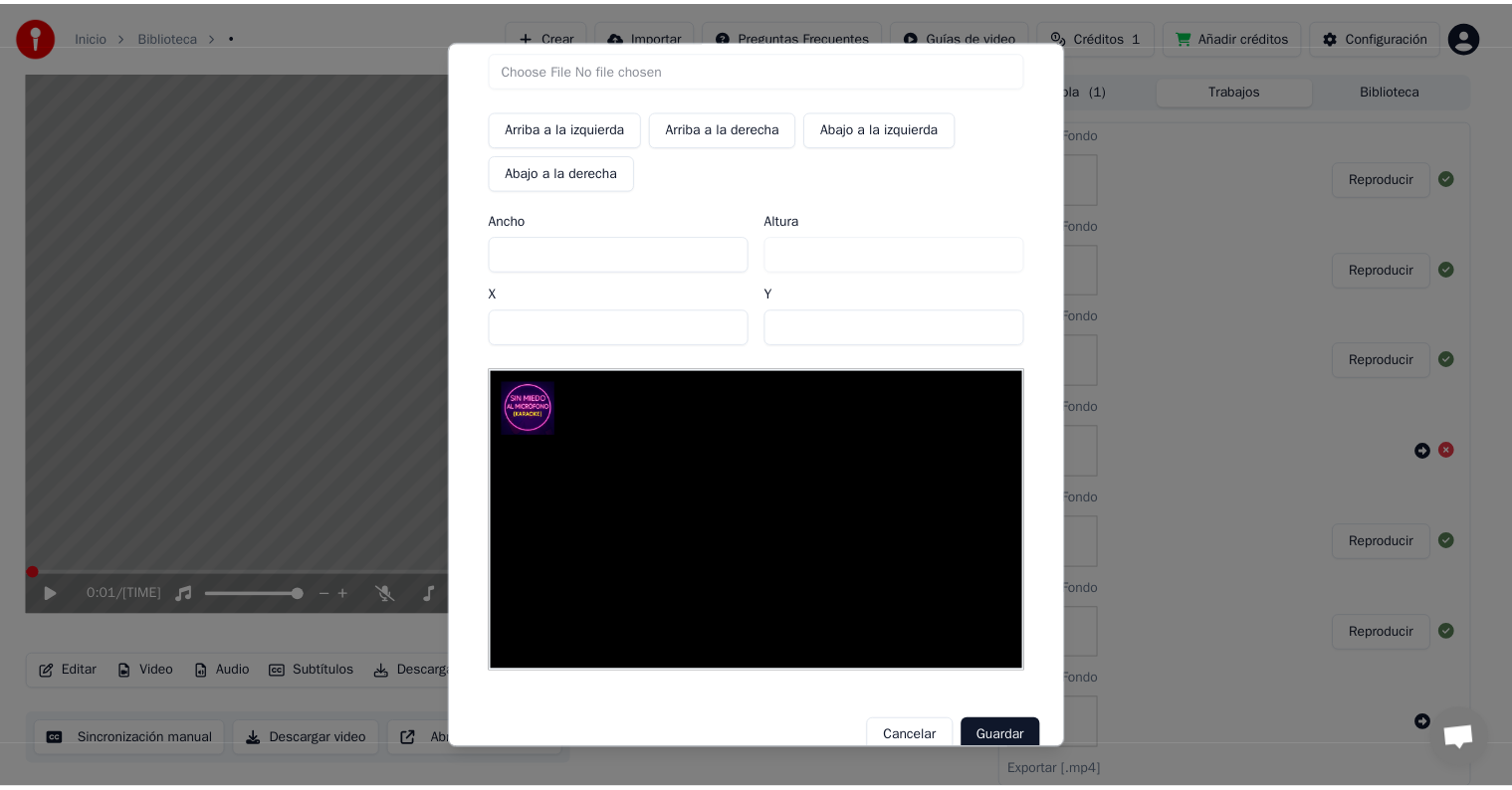 scroll, scrollTop: 95, scrollLeft: 0, axis: vertical 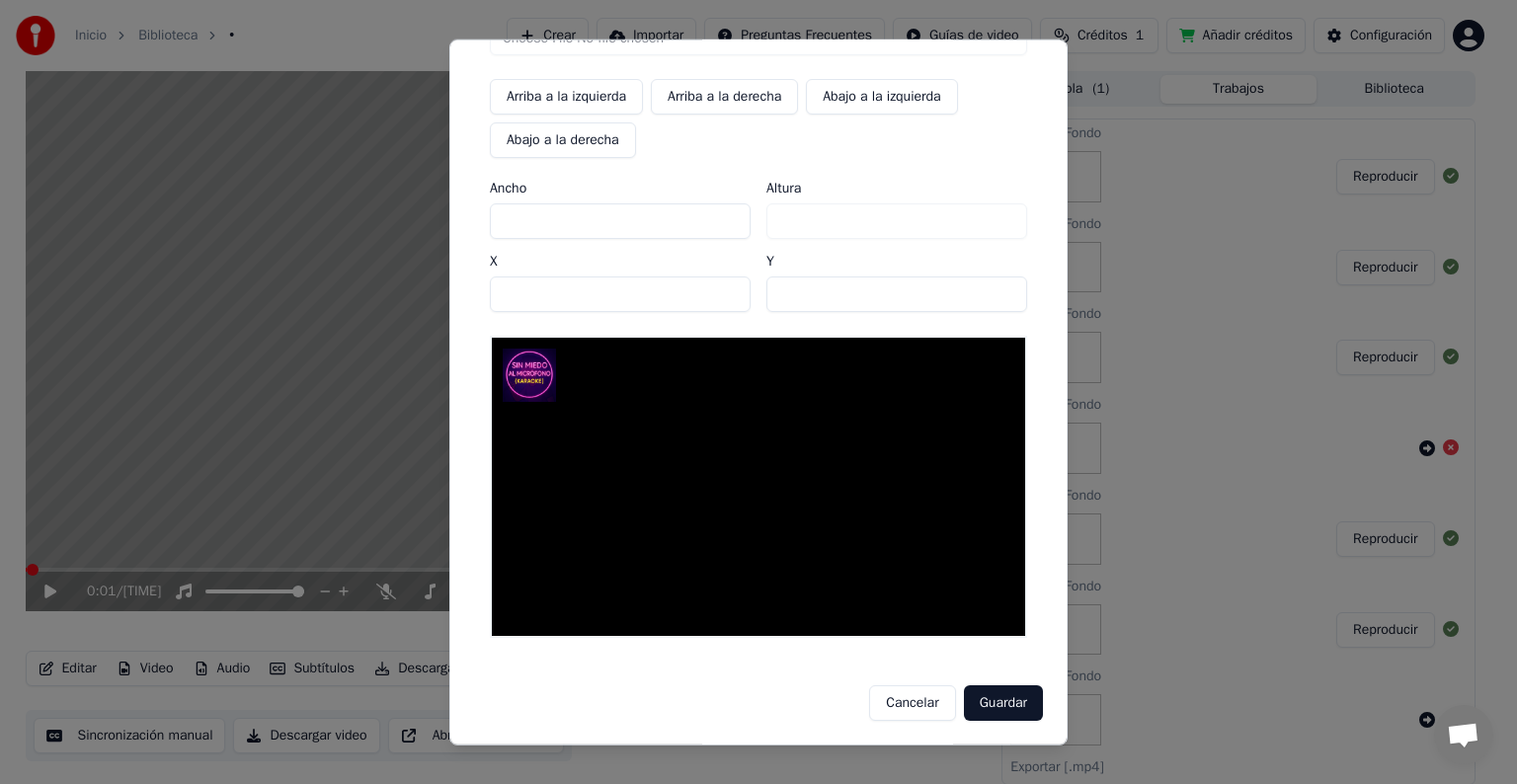 click on "Guardar" at bounding box center (1003, 703) 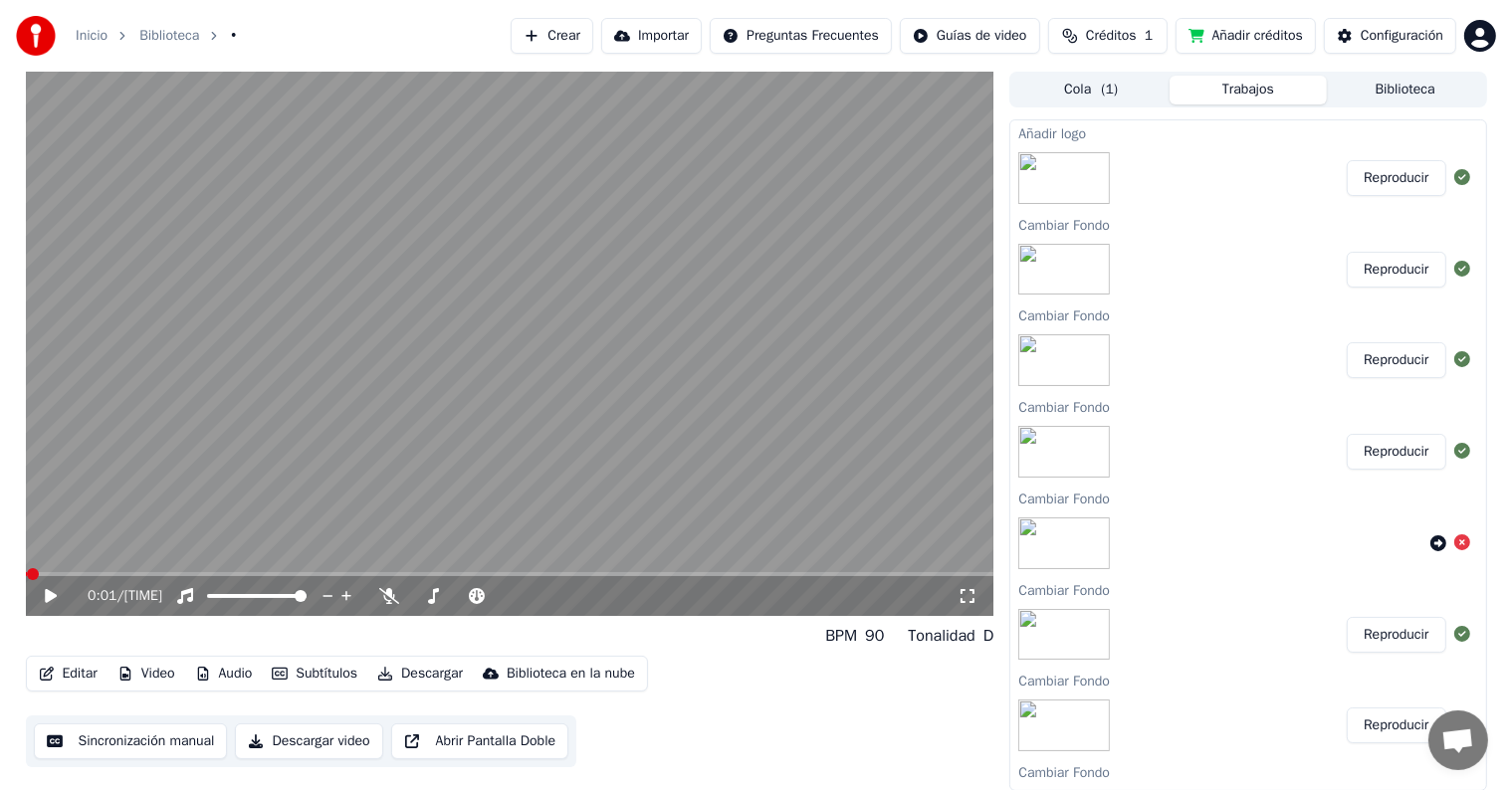 click on "Reproducir" at bounding box center [1396, 178] 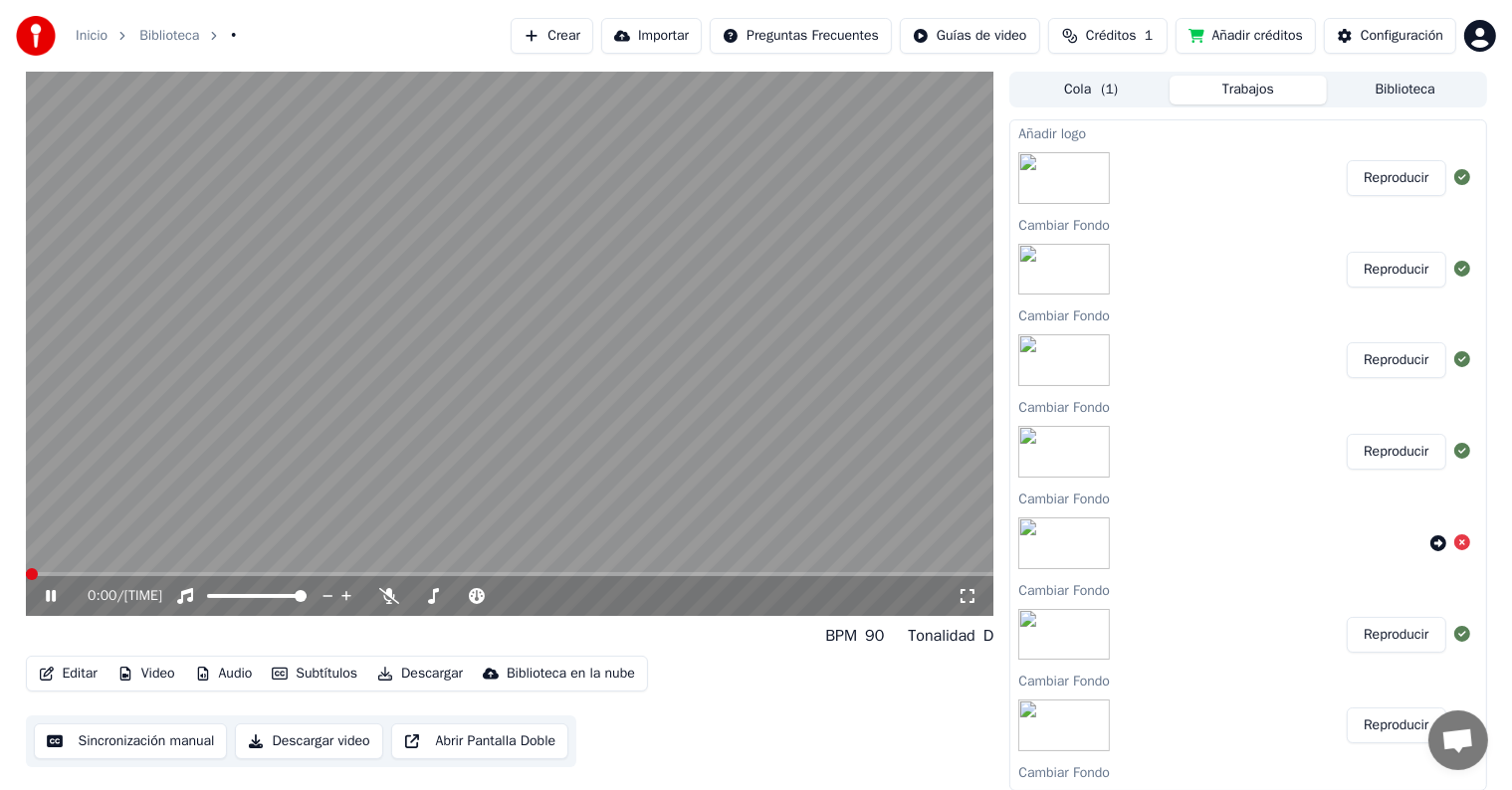 click 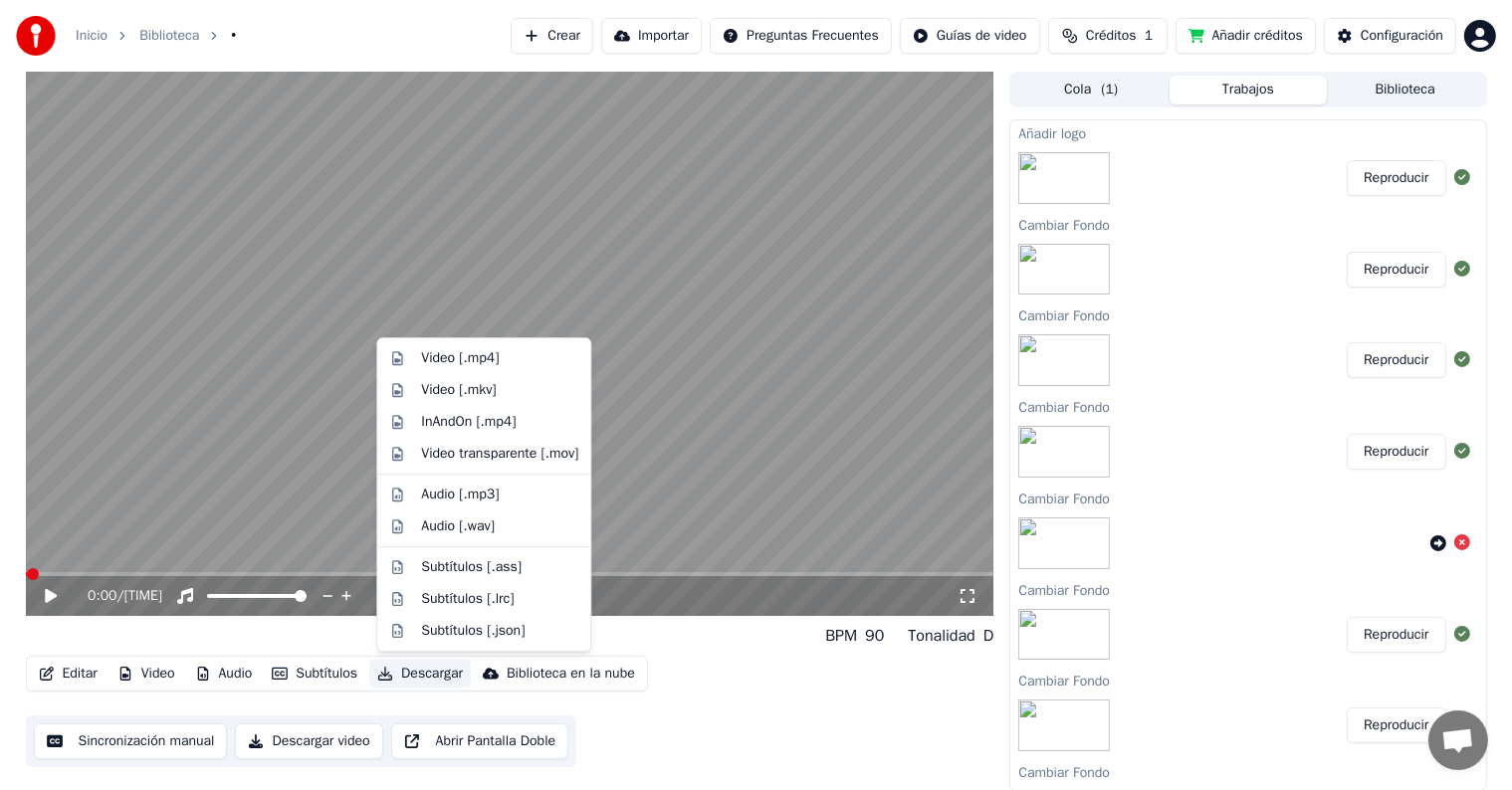 click on "Descargar" at bounding box center (420, 674) 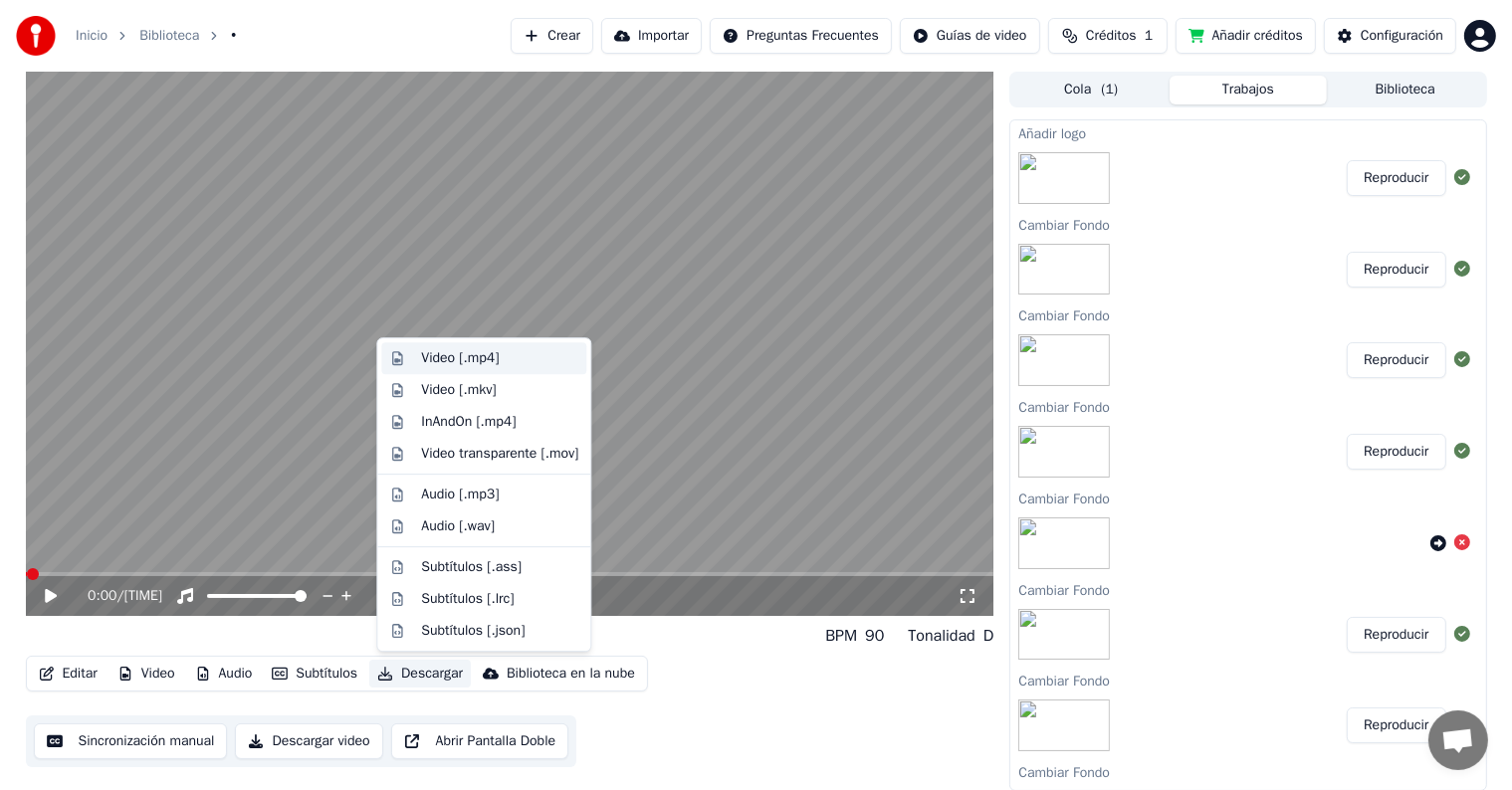 click on "Video [.mp4]" at bounding box center [460, 358] 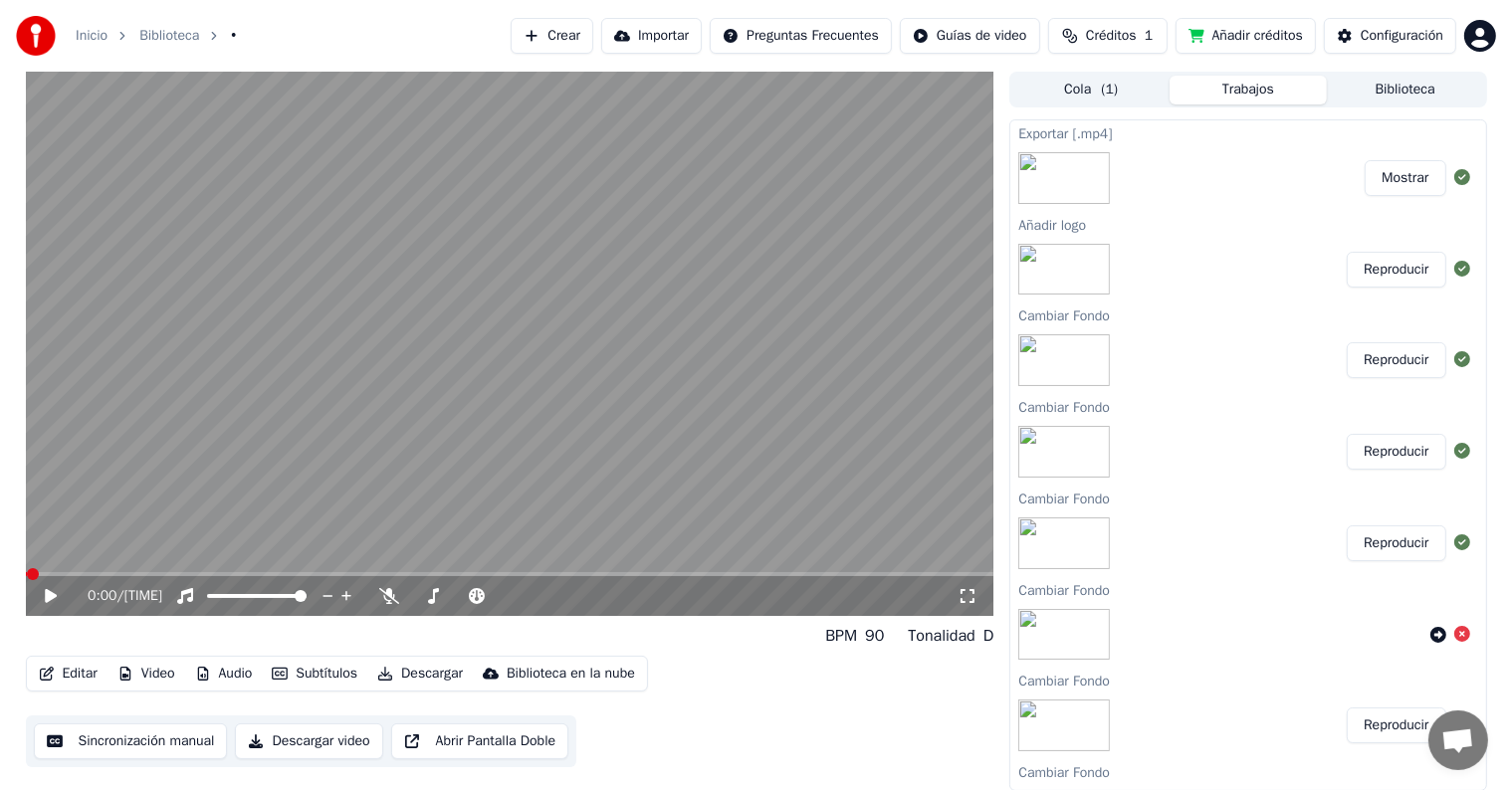 click on "Mostrar" at bounding box center (1404, 178) 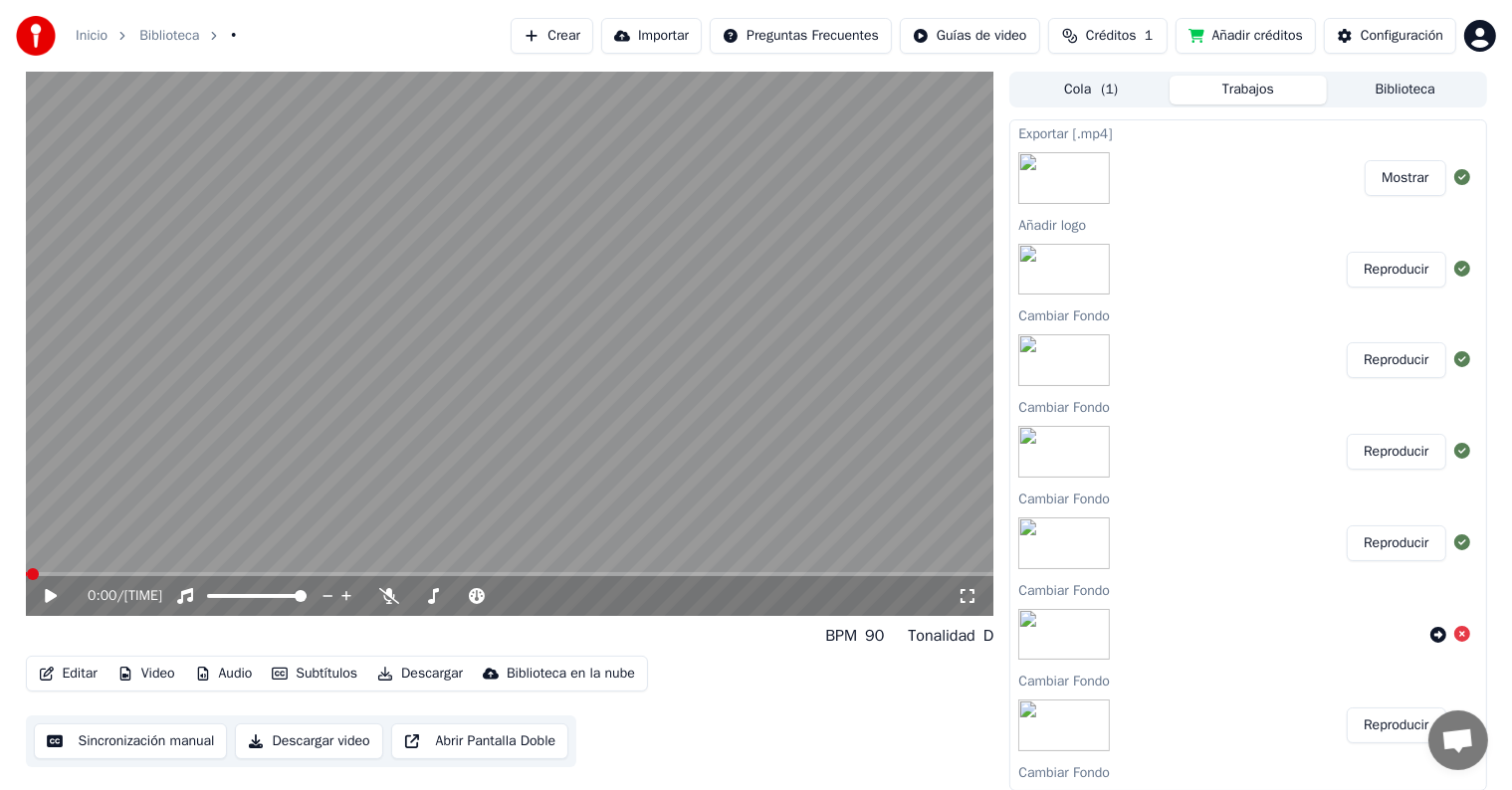 click 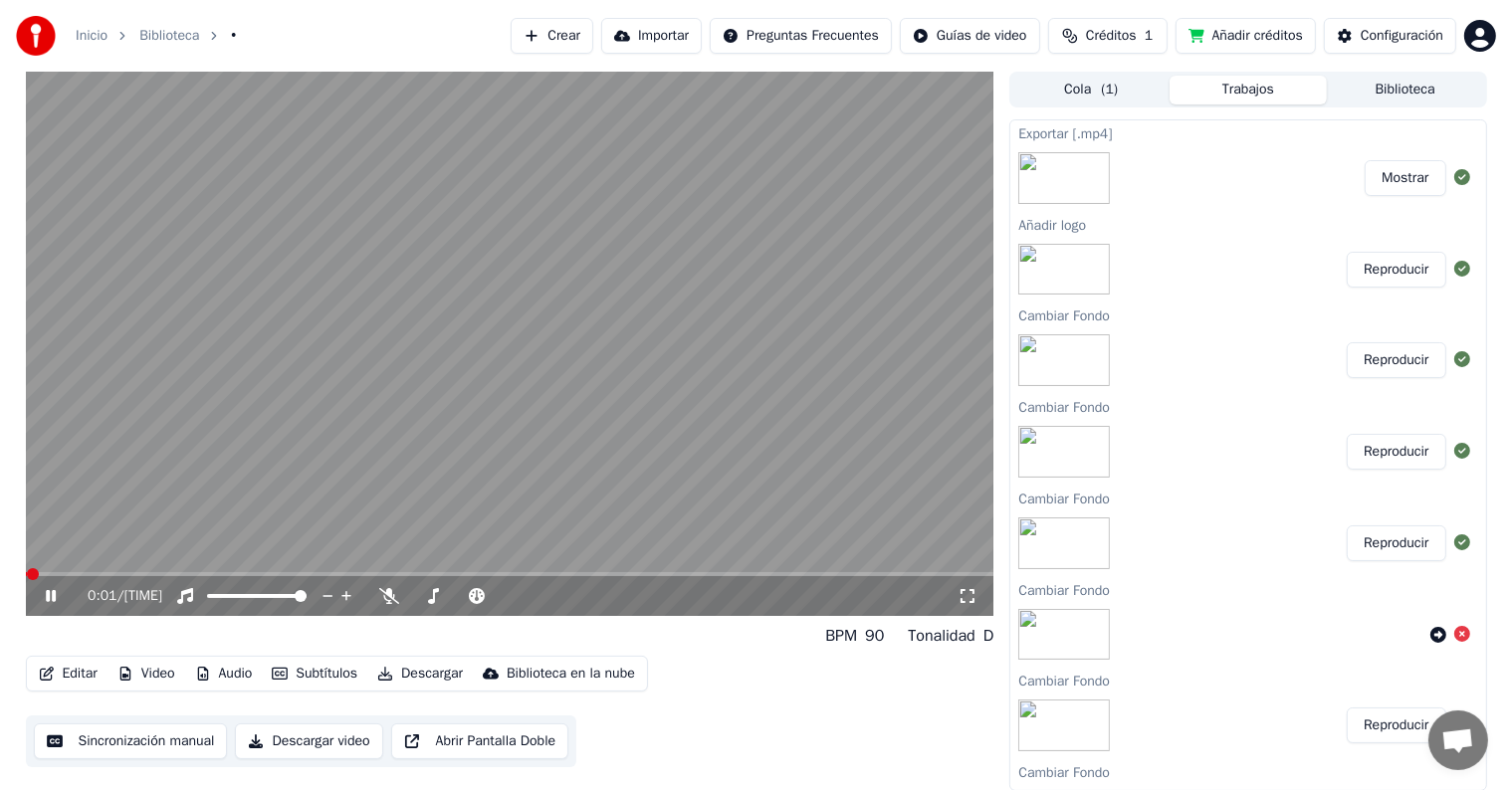 click at bounding box center [510, 574] 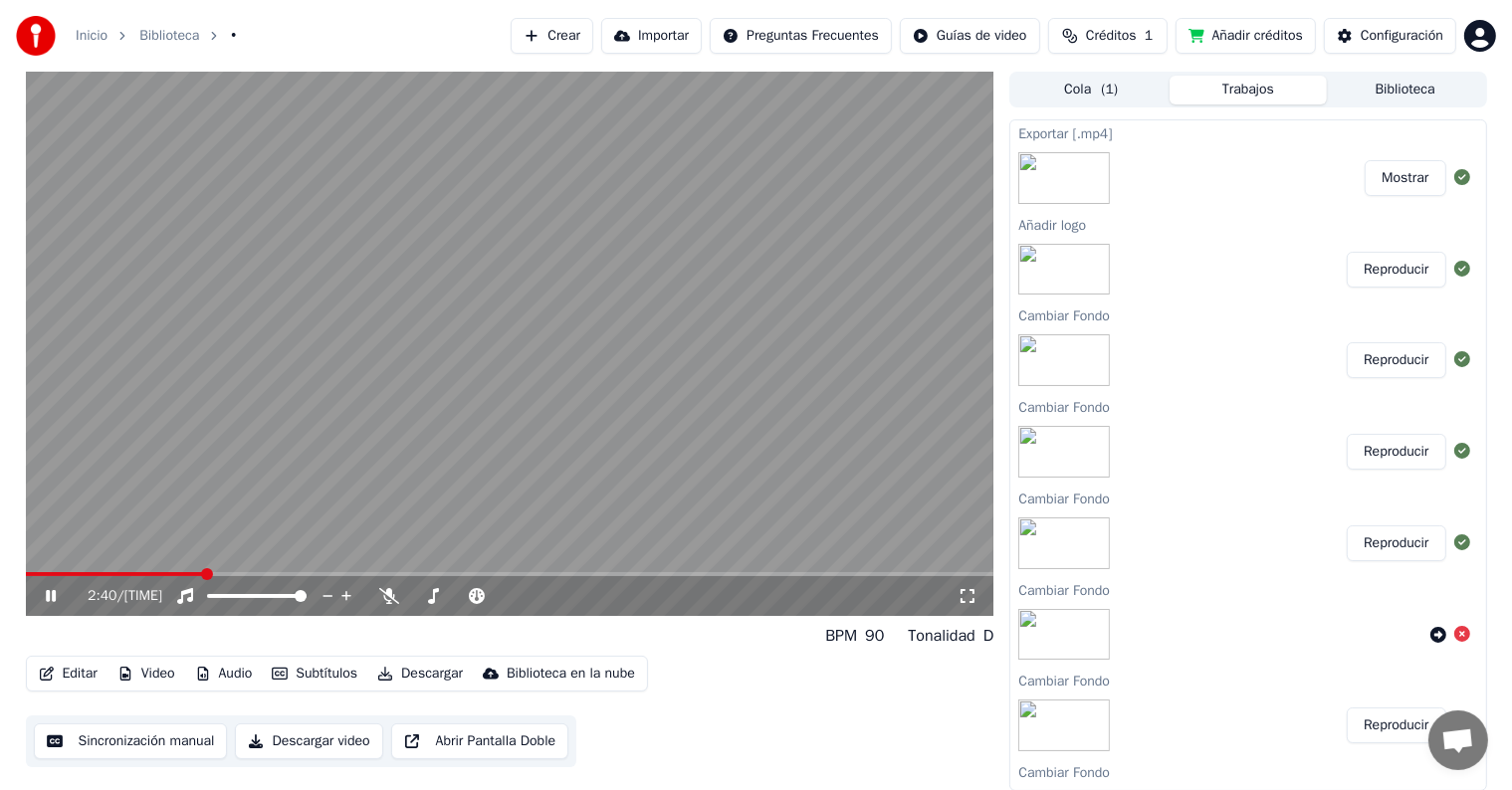 click at bounding box center (510, 574) 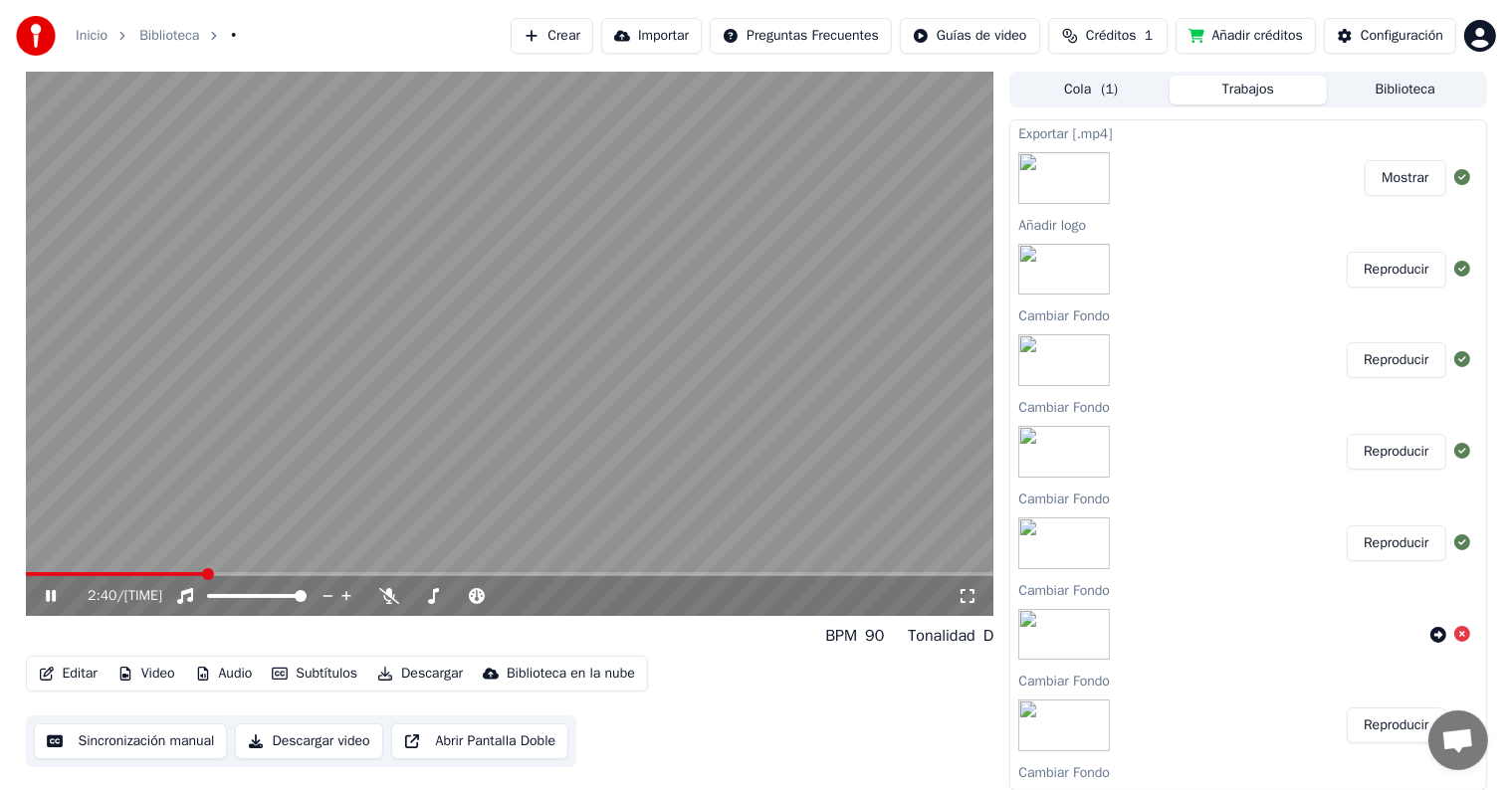 click at bounding box center [510, 574] 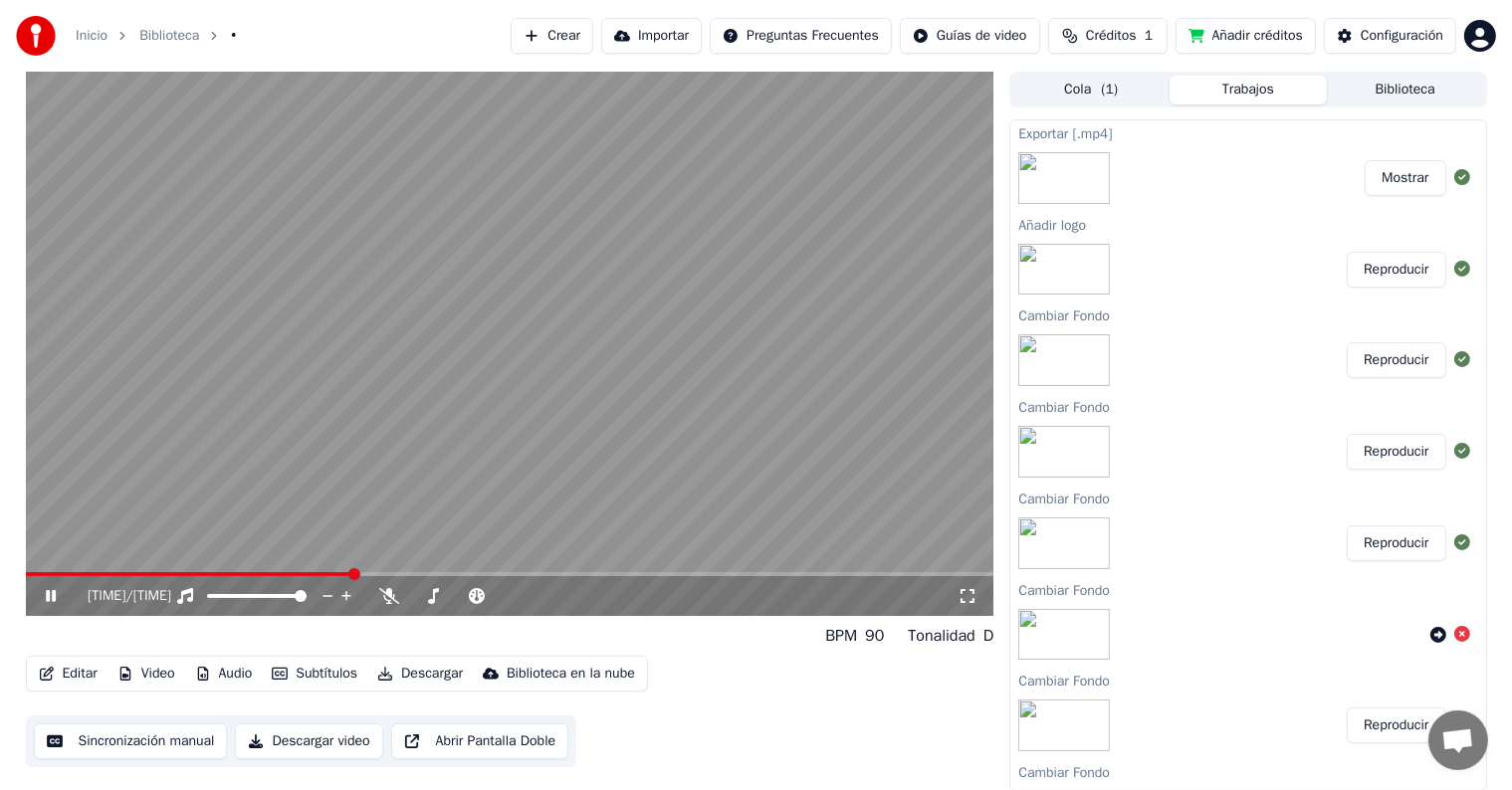 click at bounding box center (510, 574) 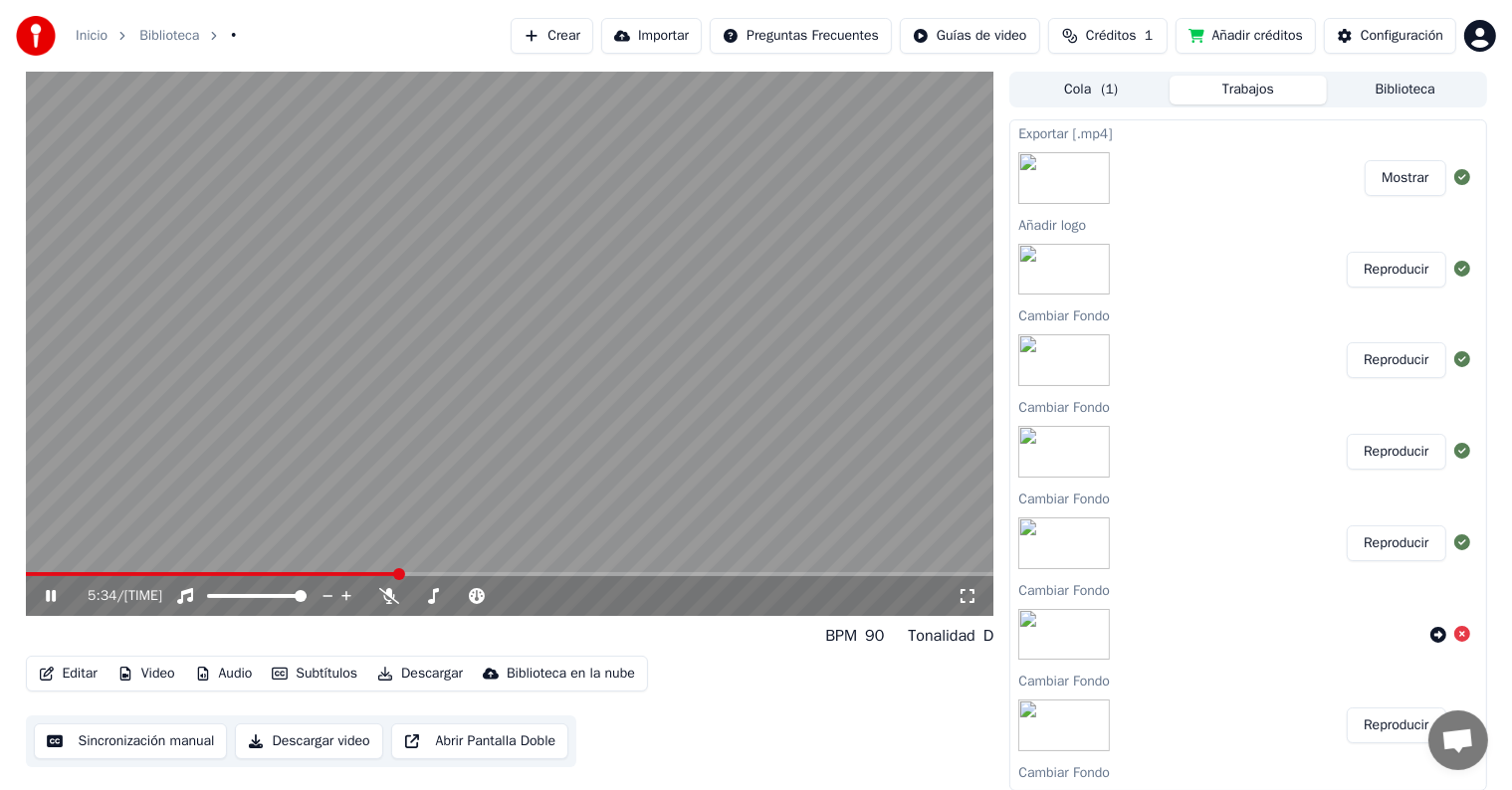 click at bounding box center [510, 574] 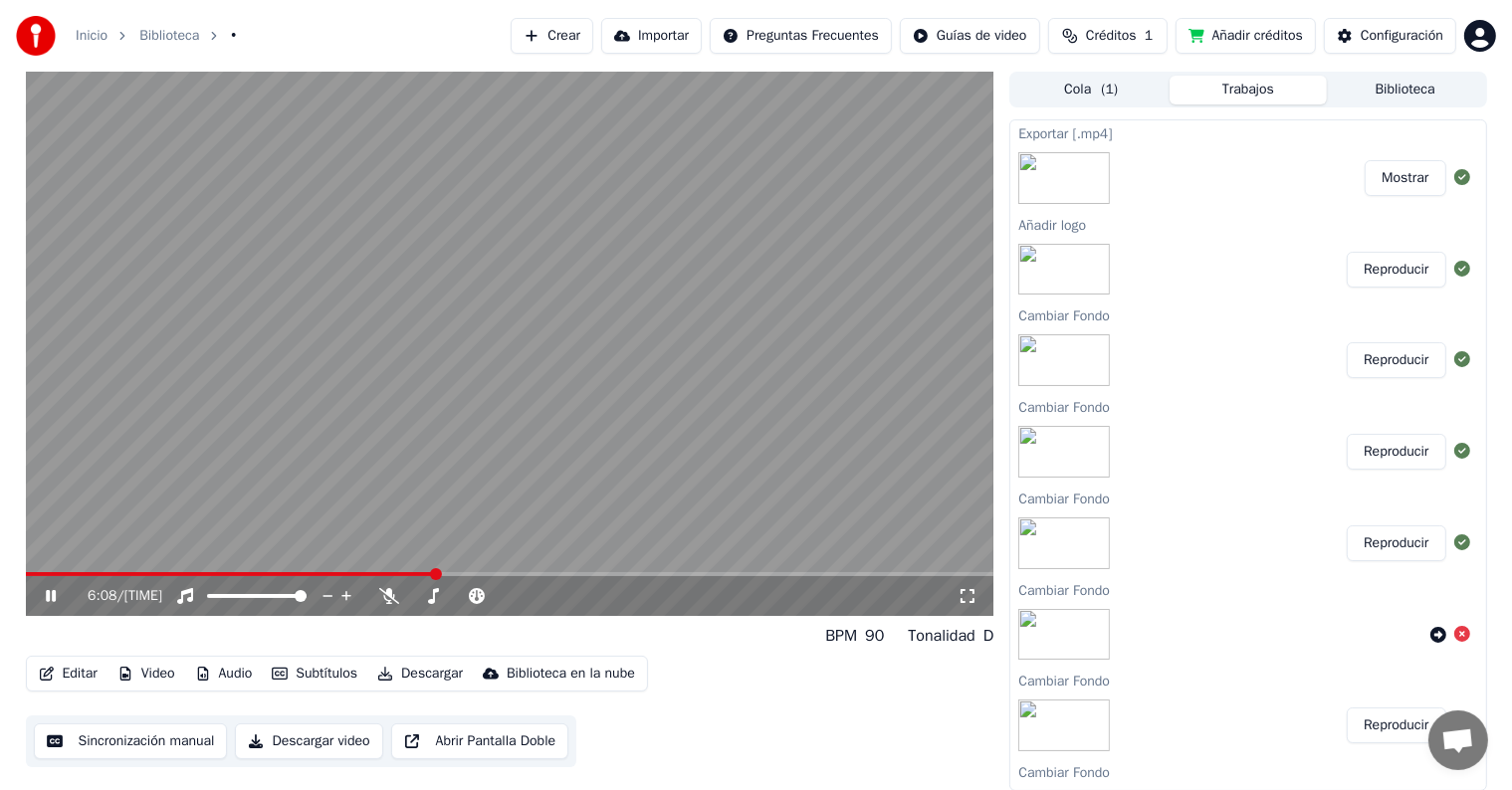 click at bounding box center [510, 574] 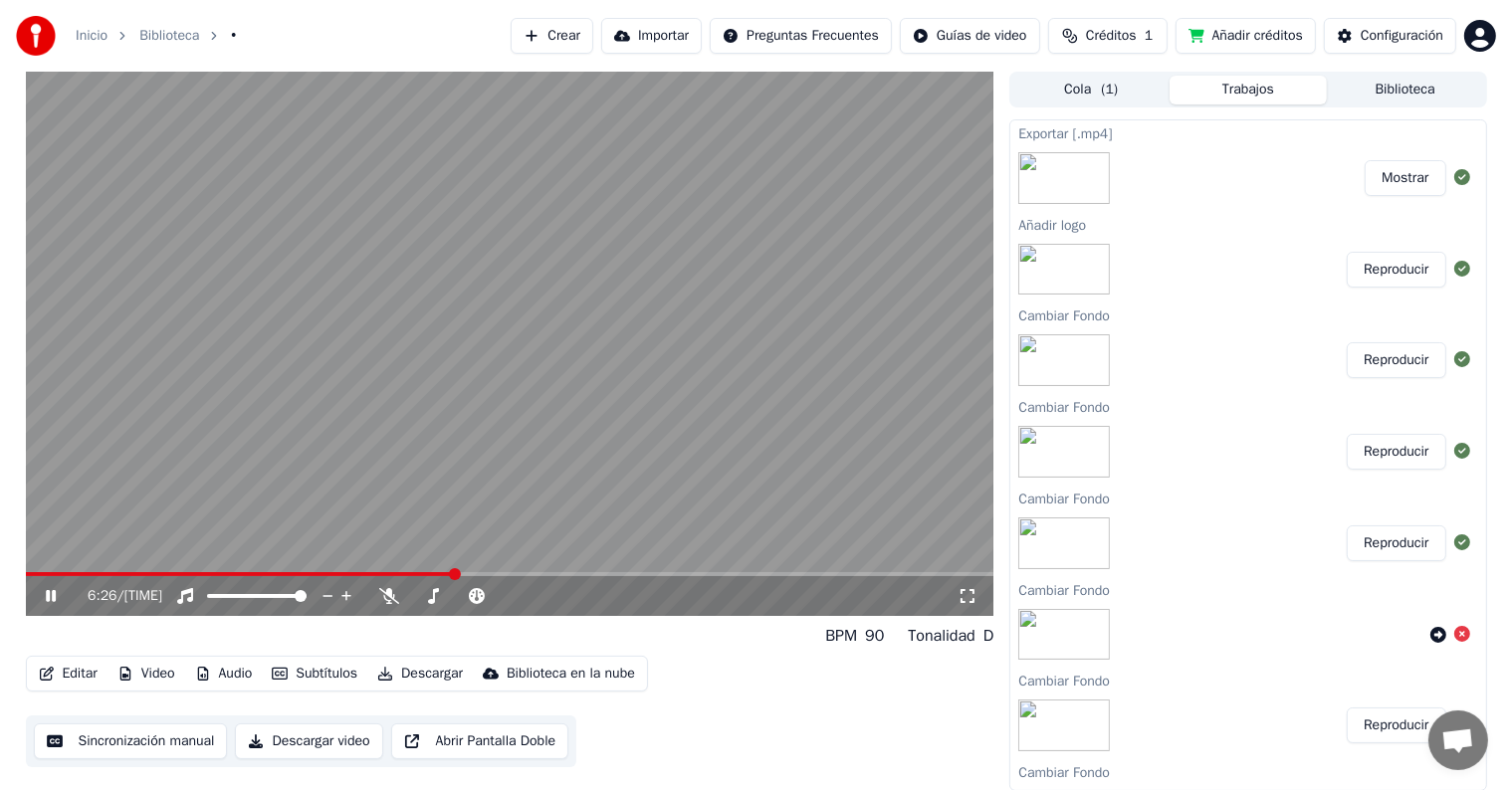click at bounding box center (510, 574) 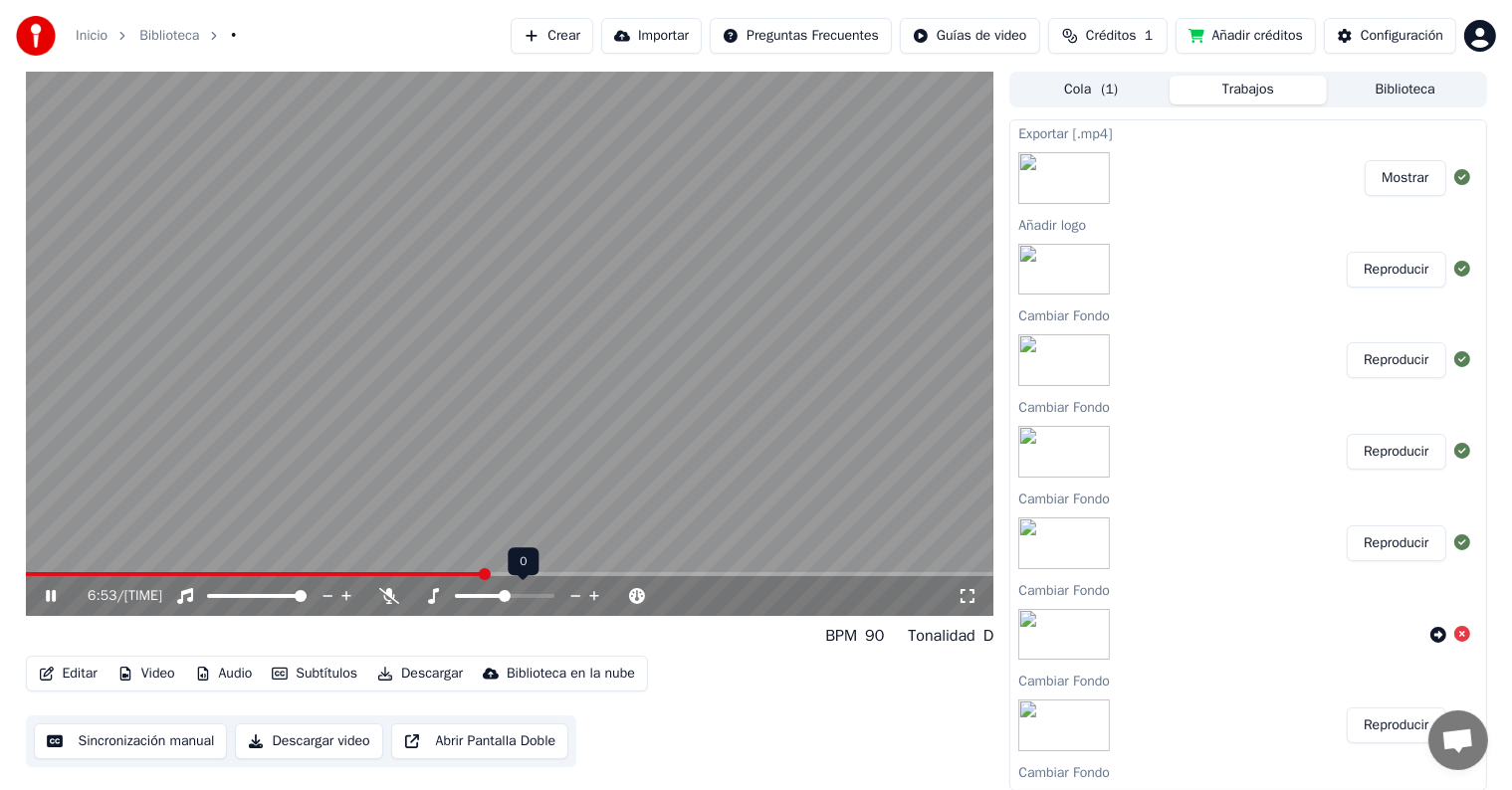 click 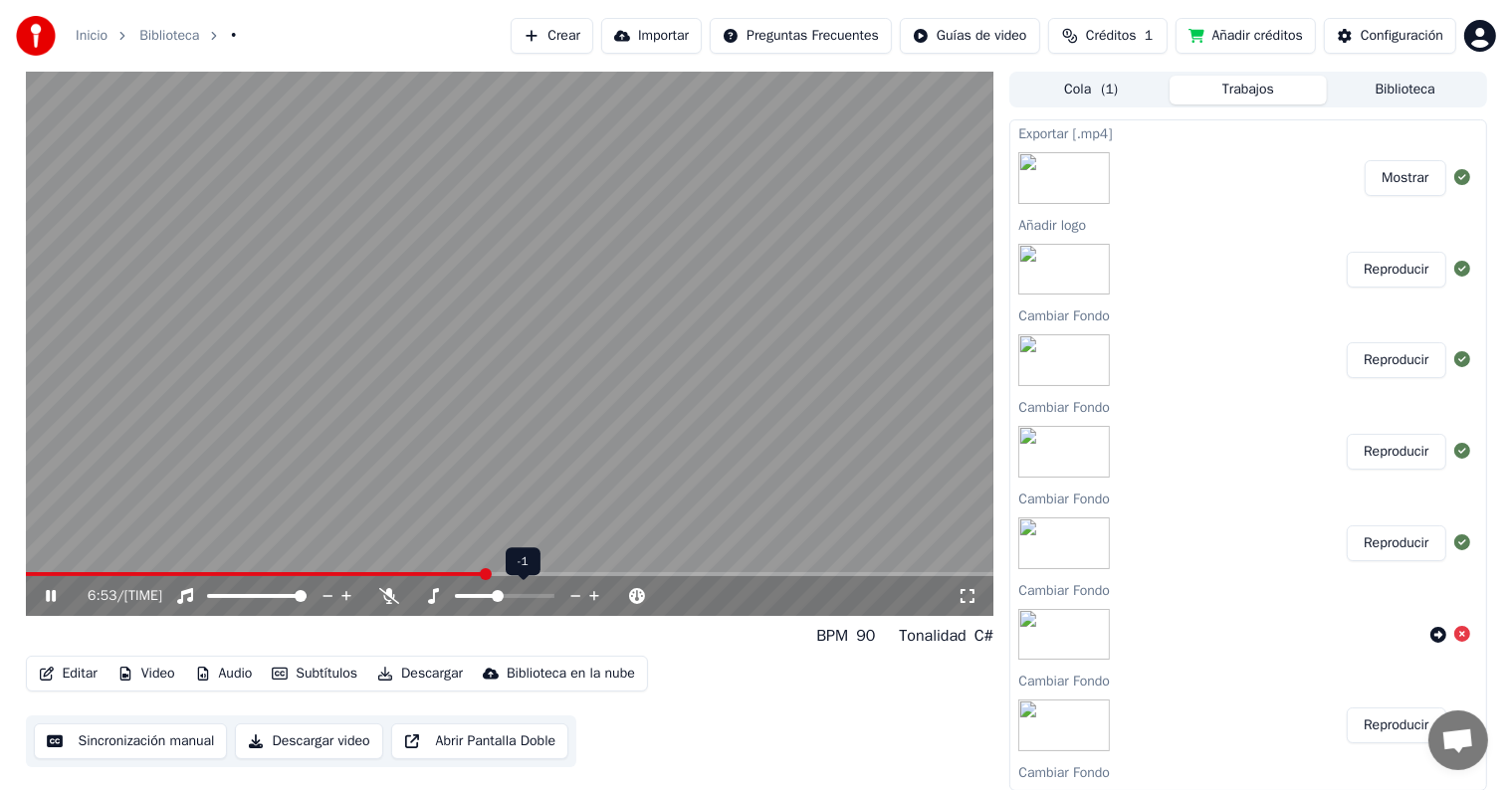 click 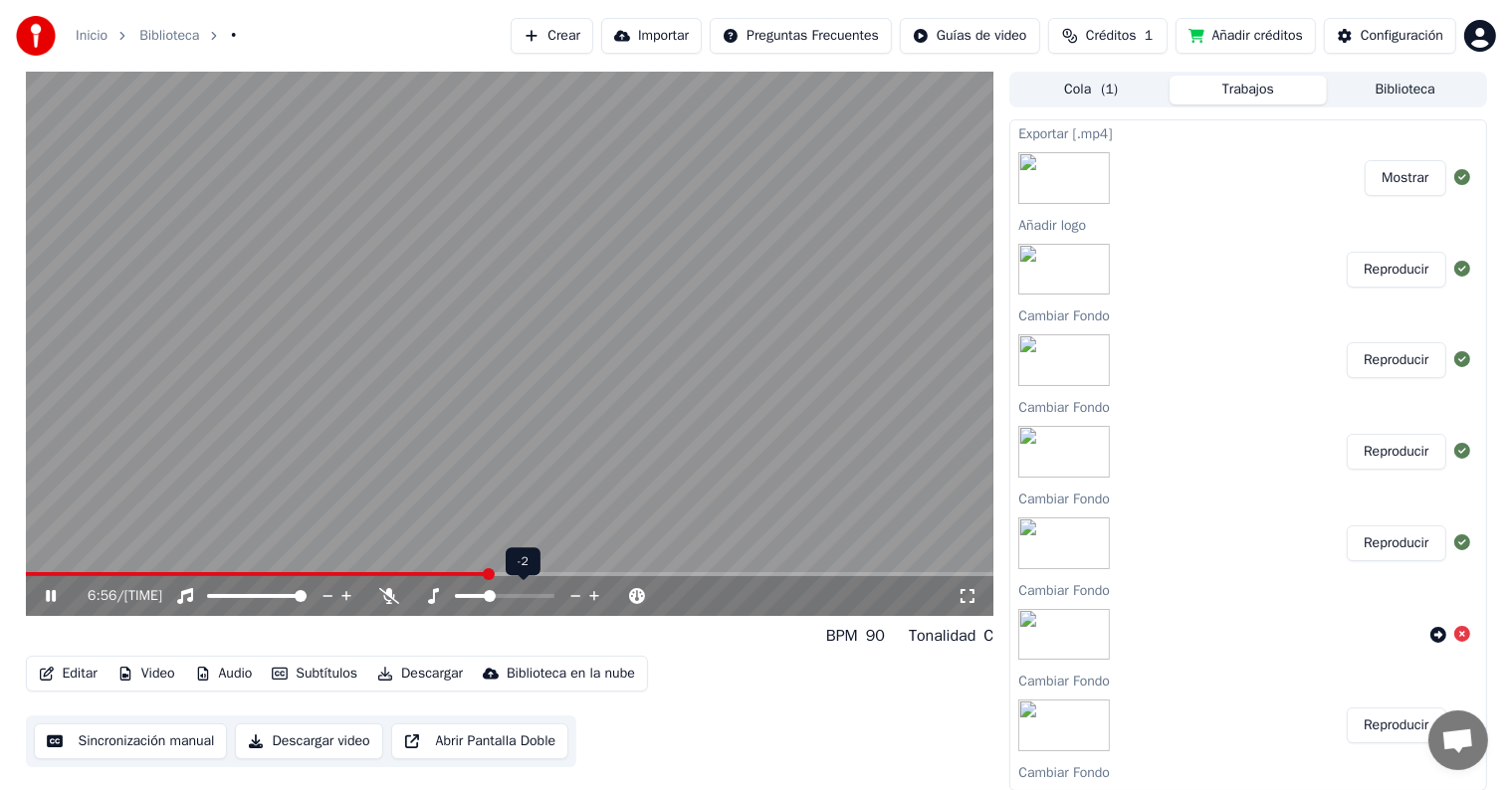 click 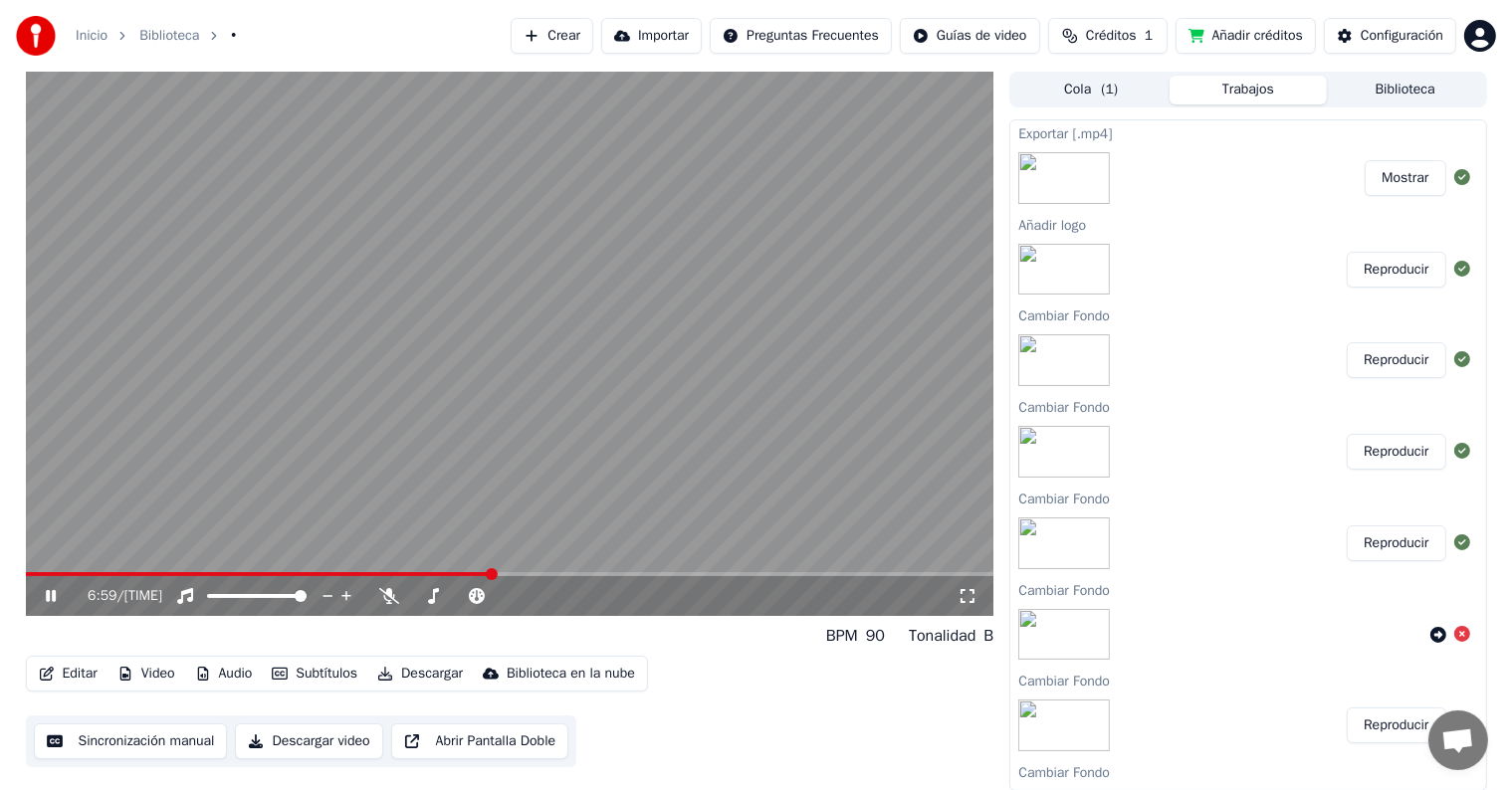 click at bounding box center (510, 574) 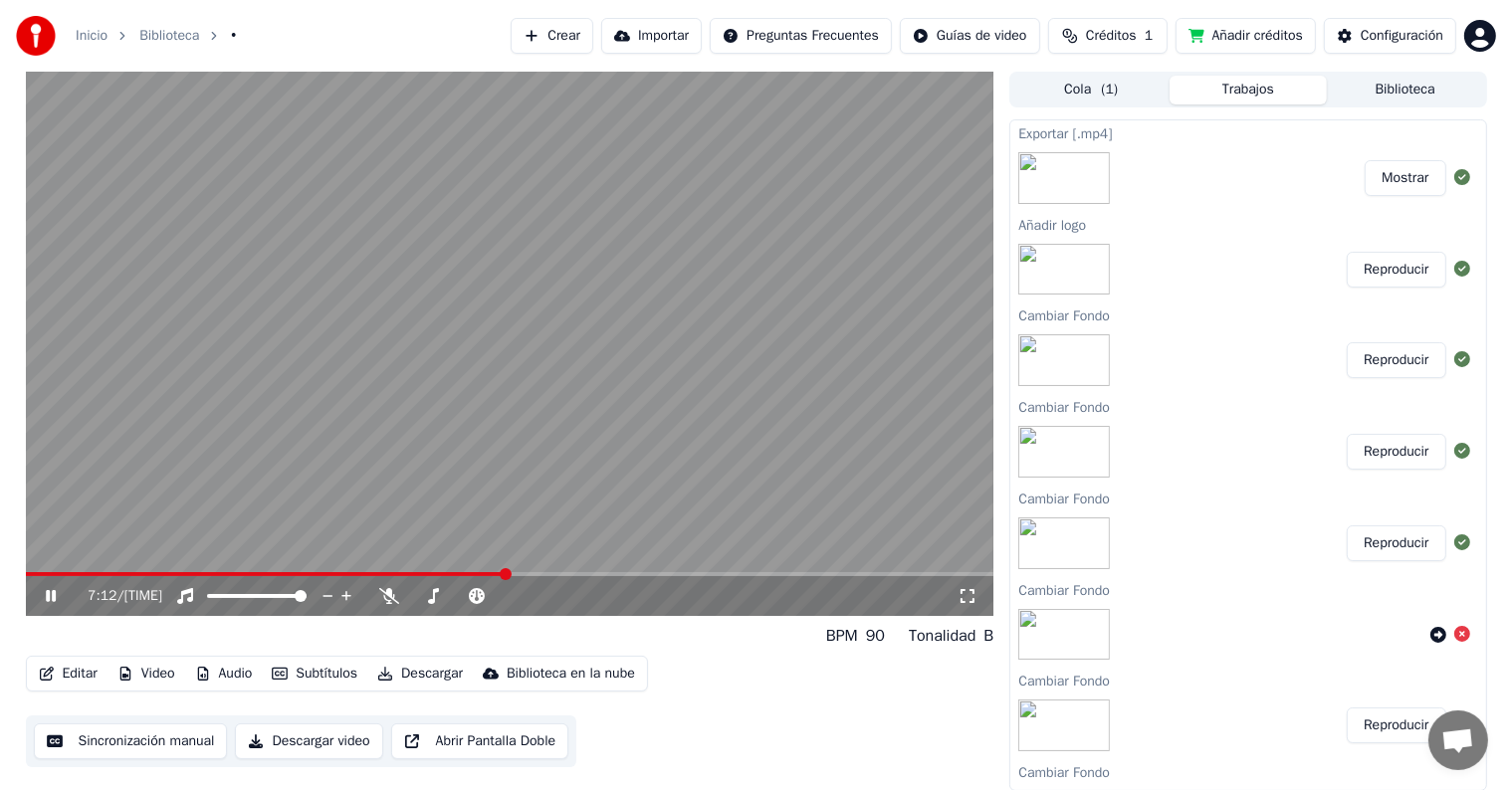 click at bounding box center [510, 574] 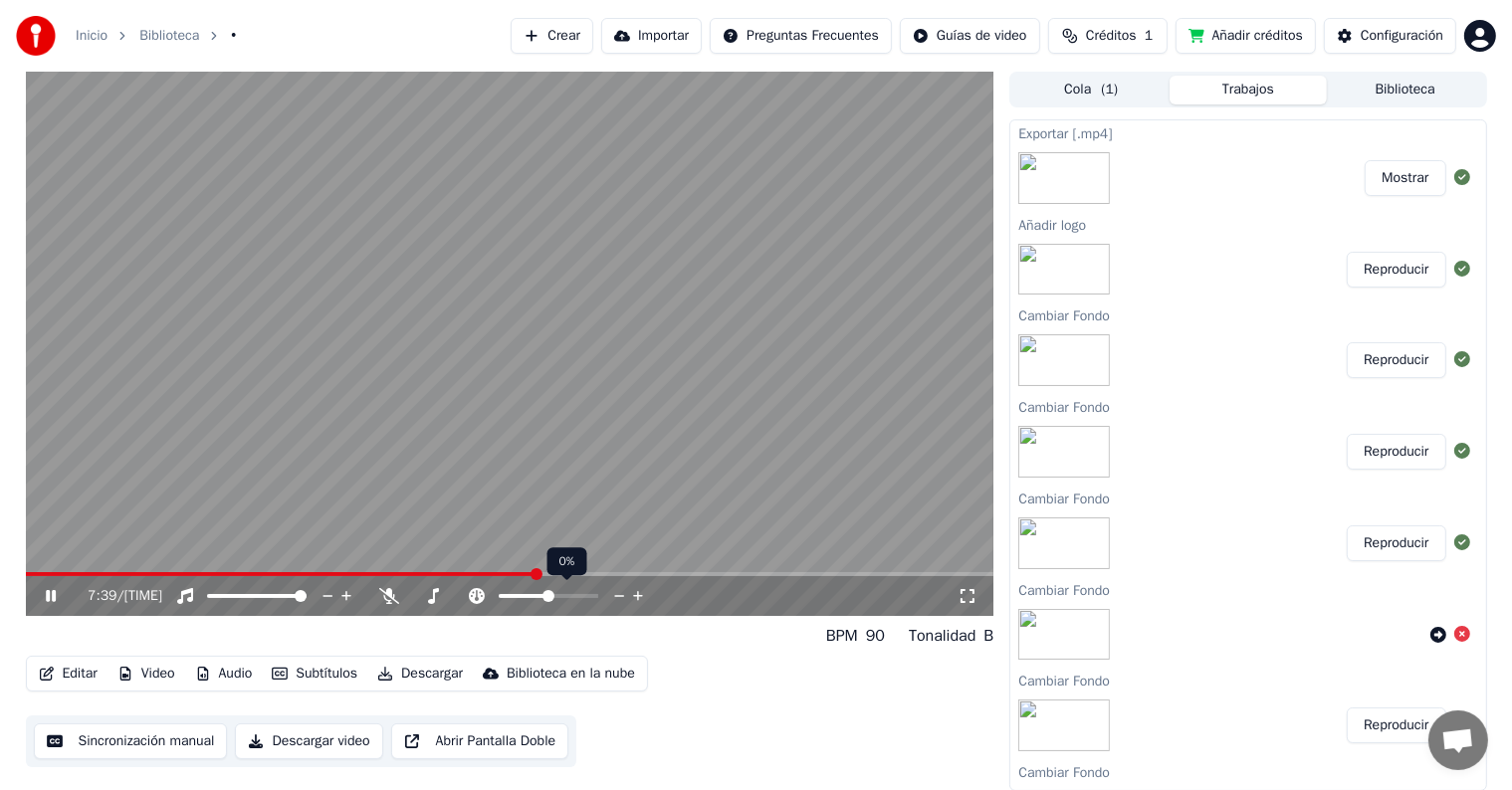 click 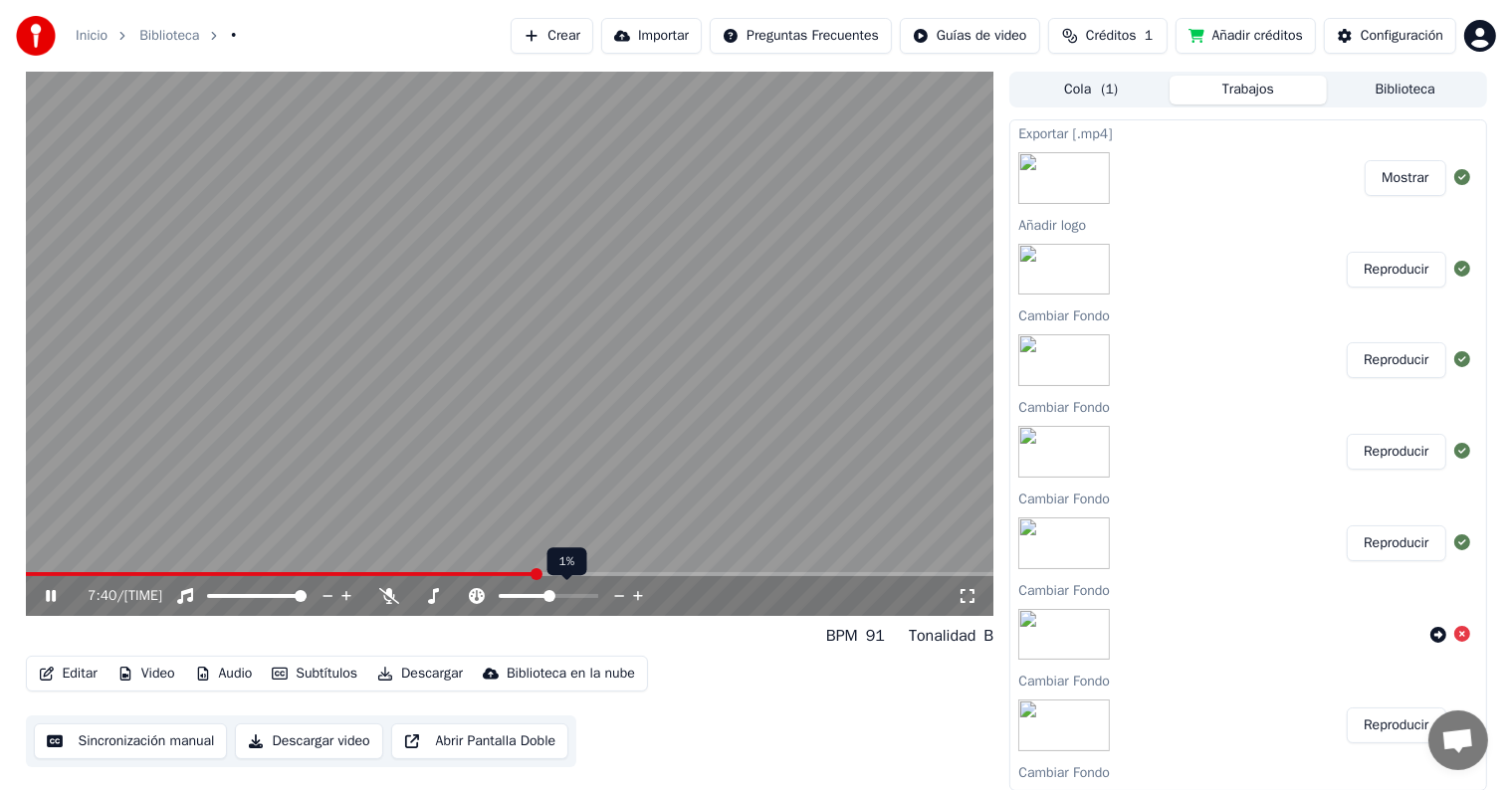 click 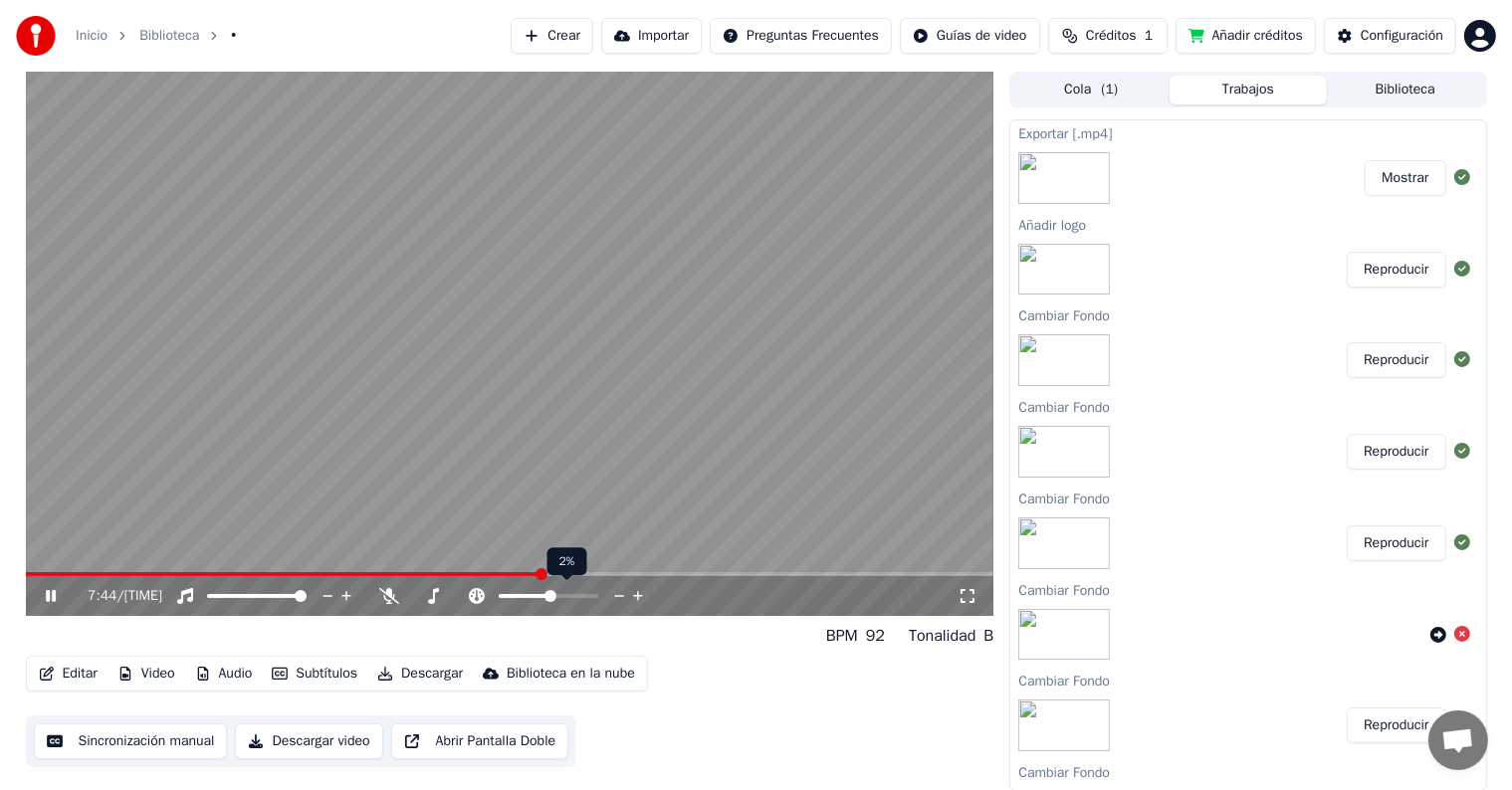 click 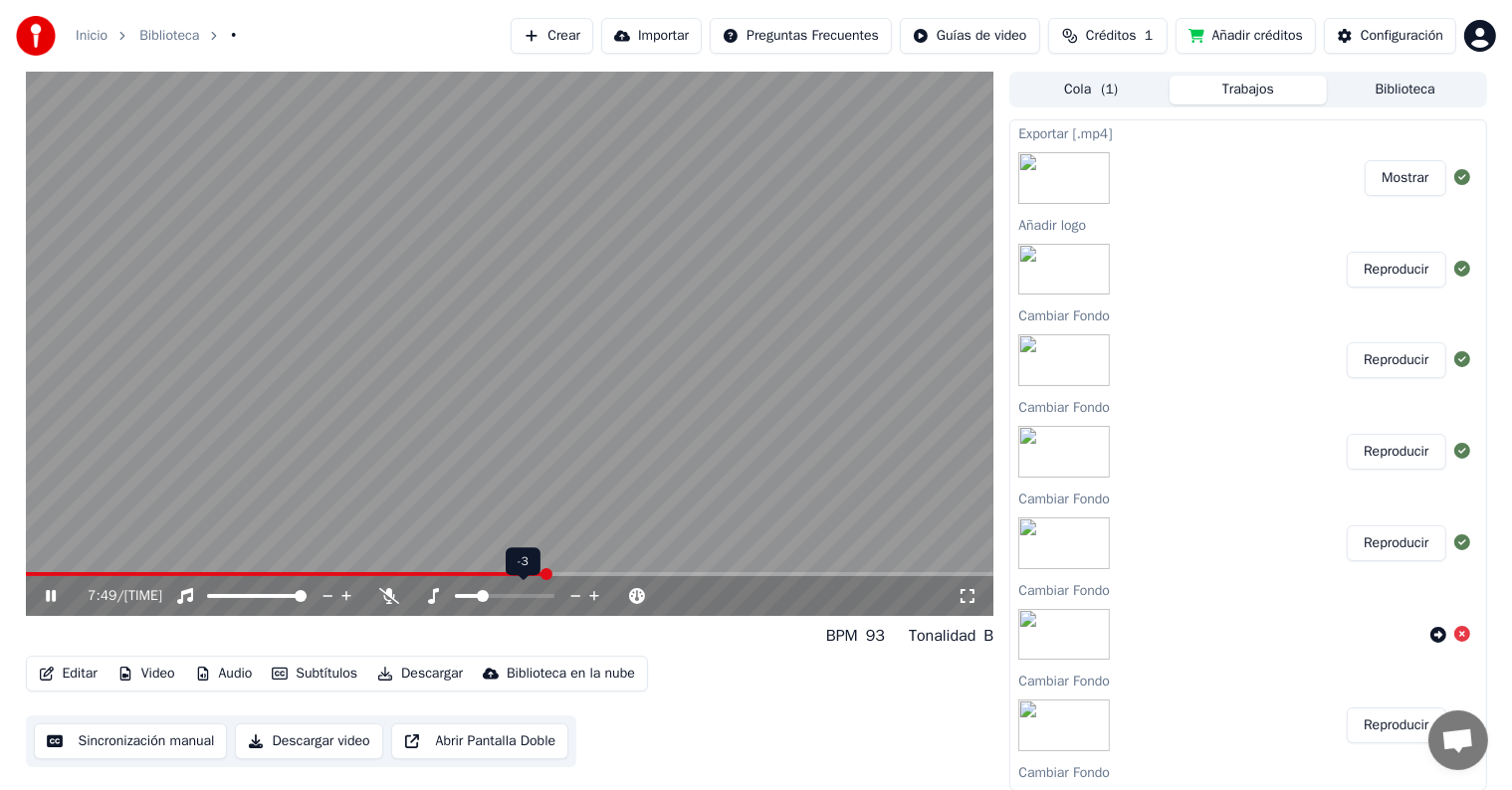 click 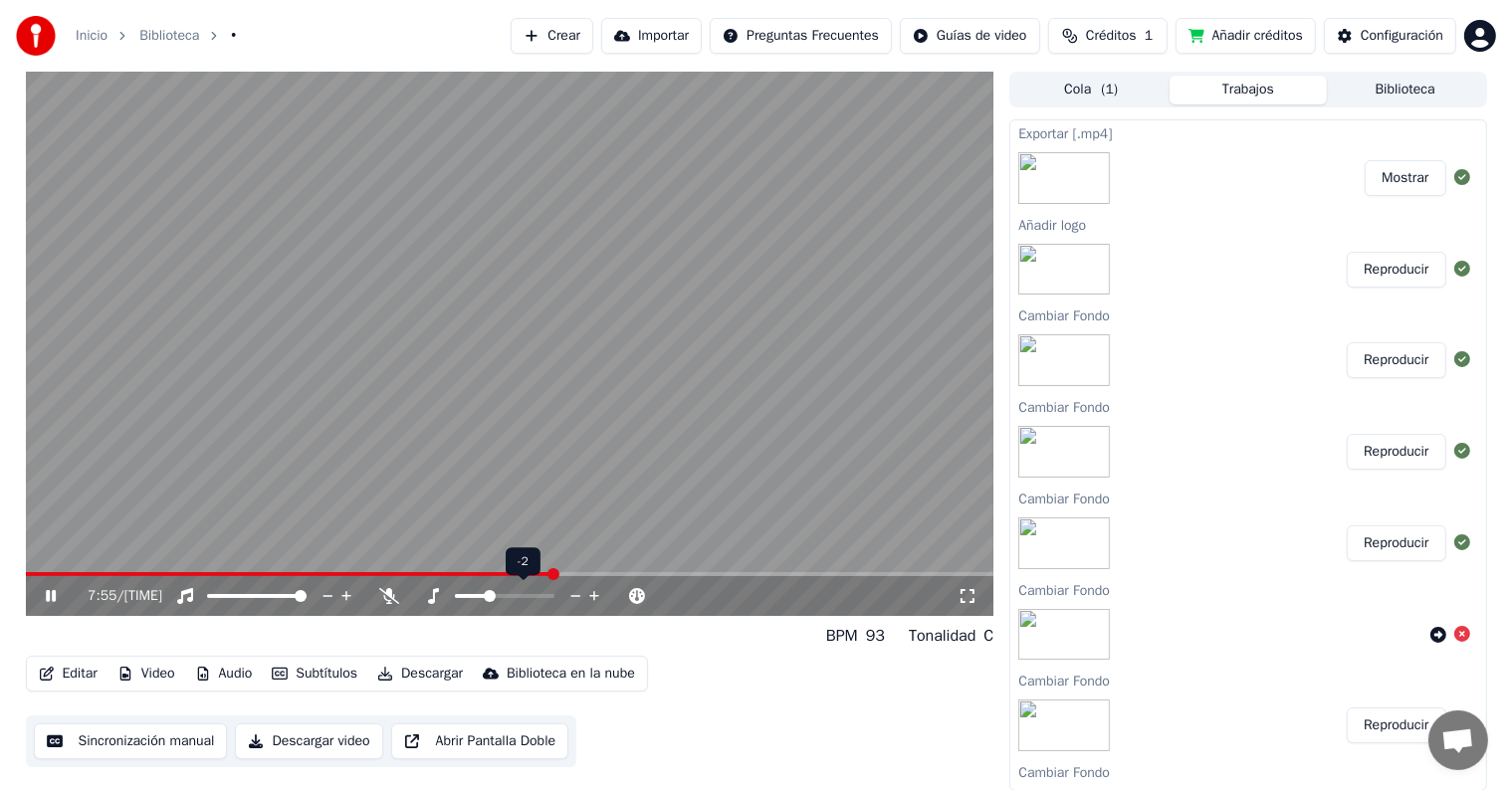 click 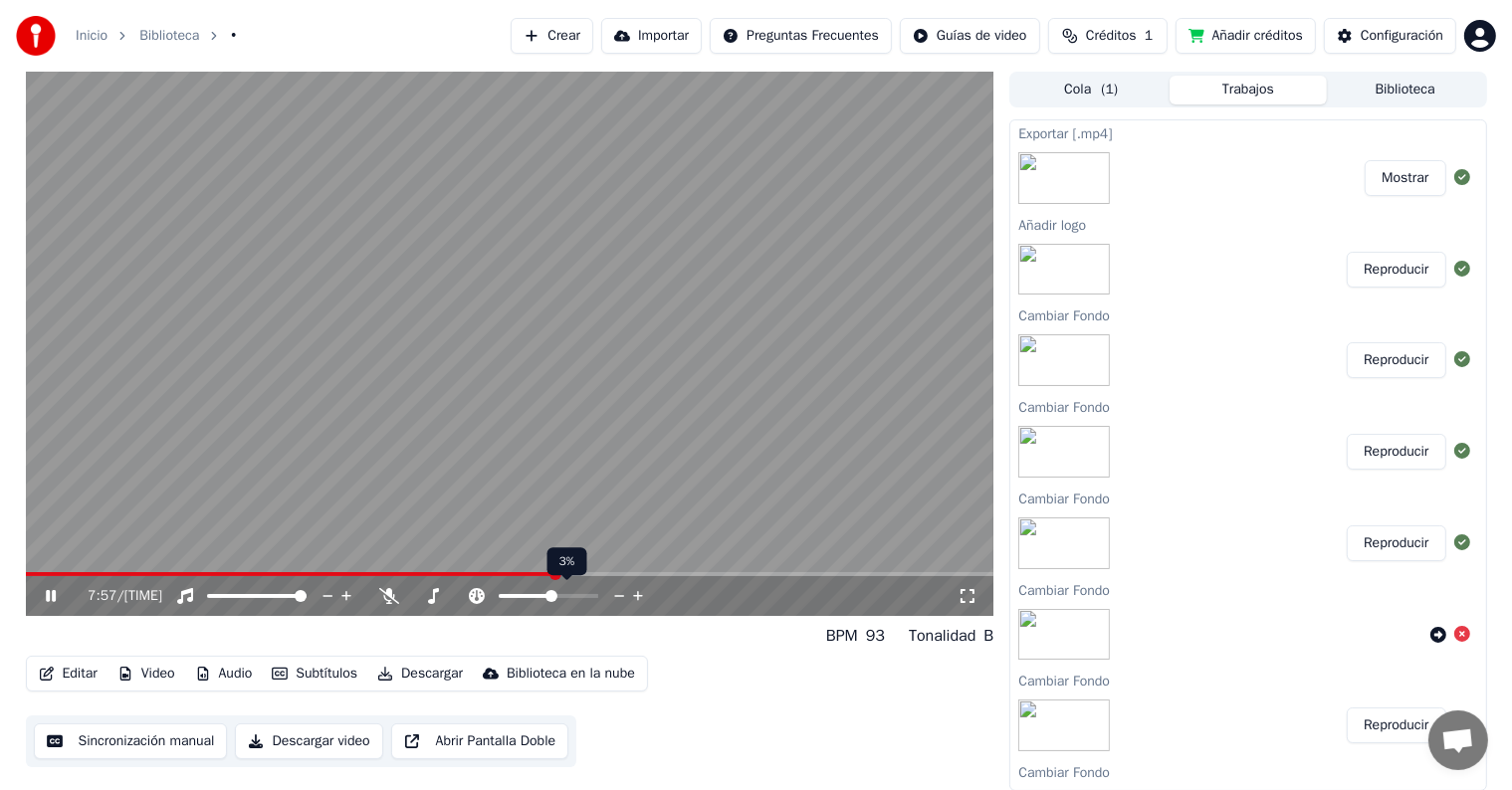 click 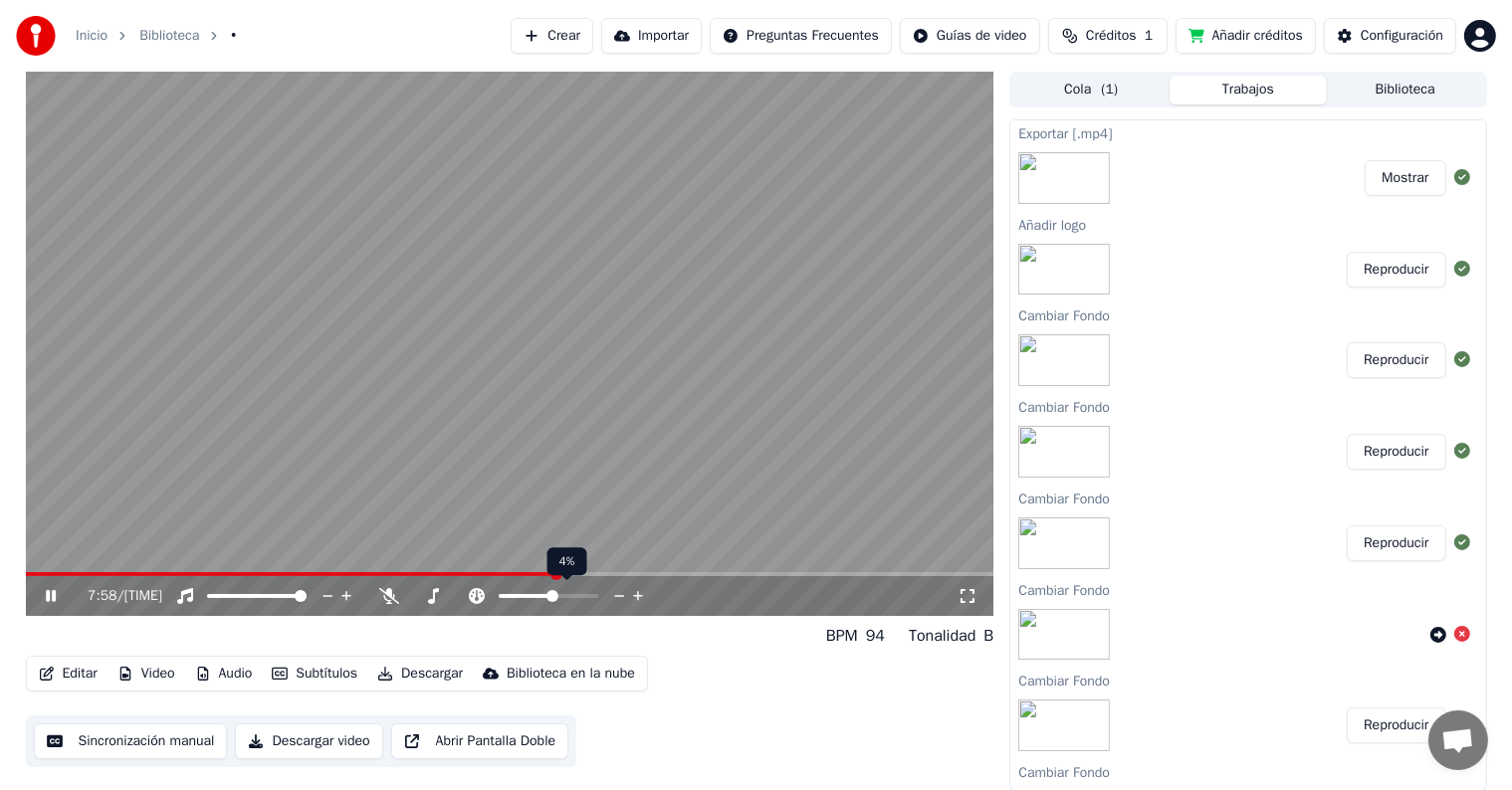 click 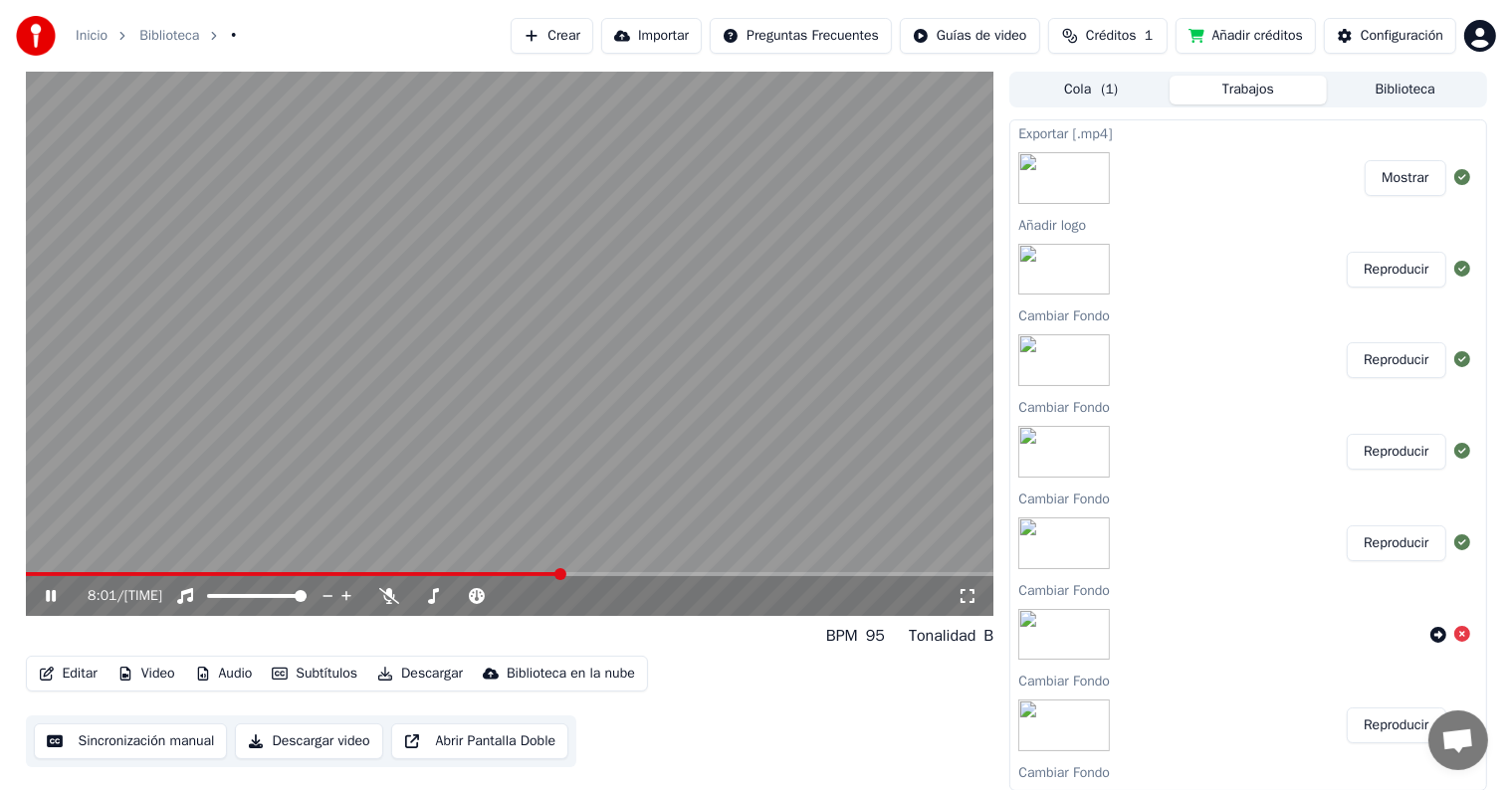 click at bounding box center [510, 574] 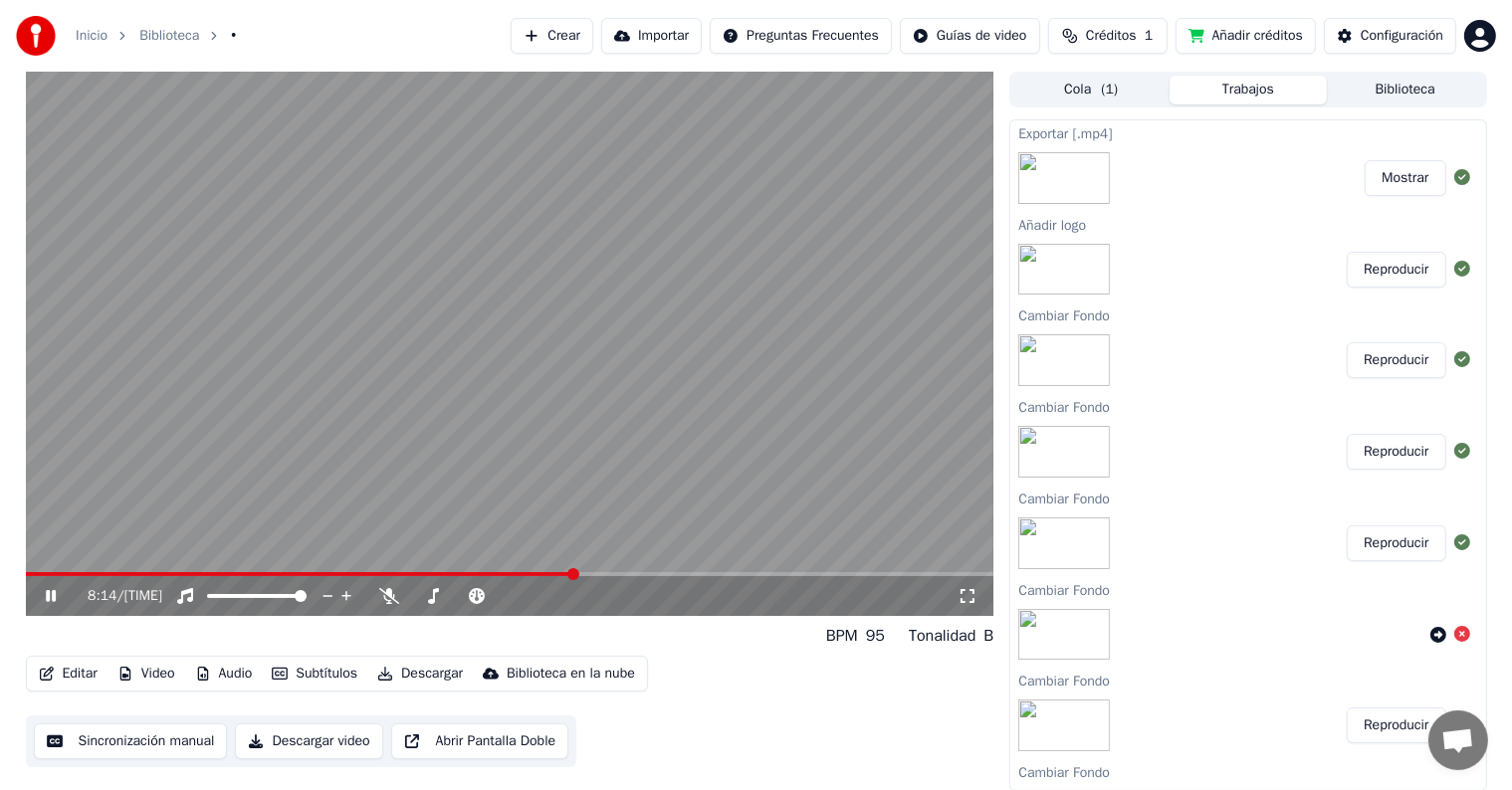 click at bounding box center [510, 574] 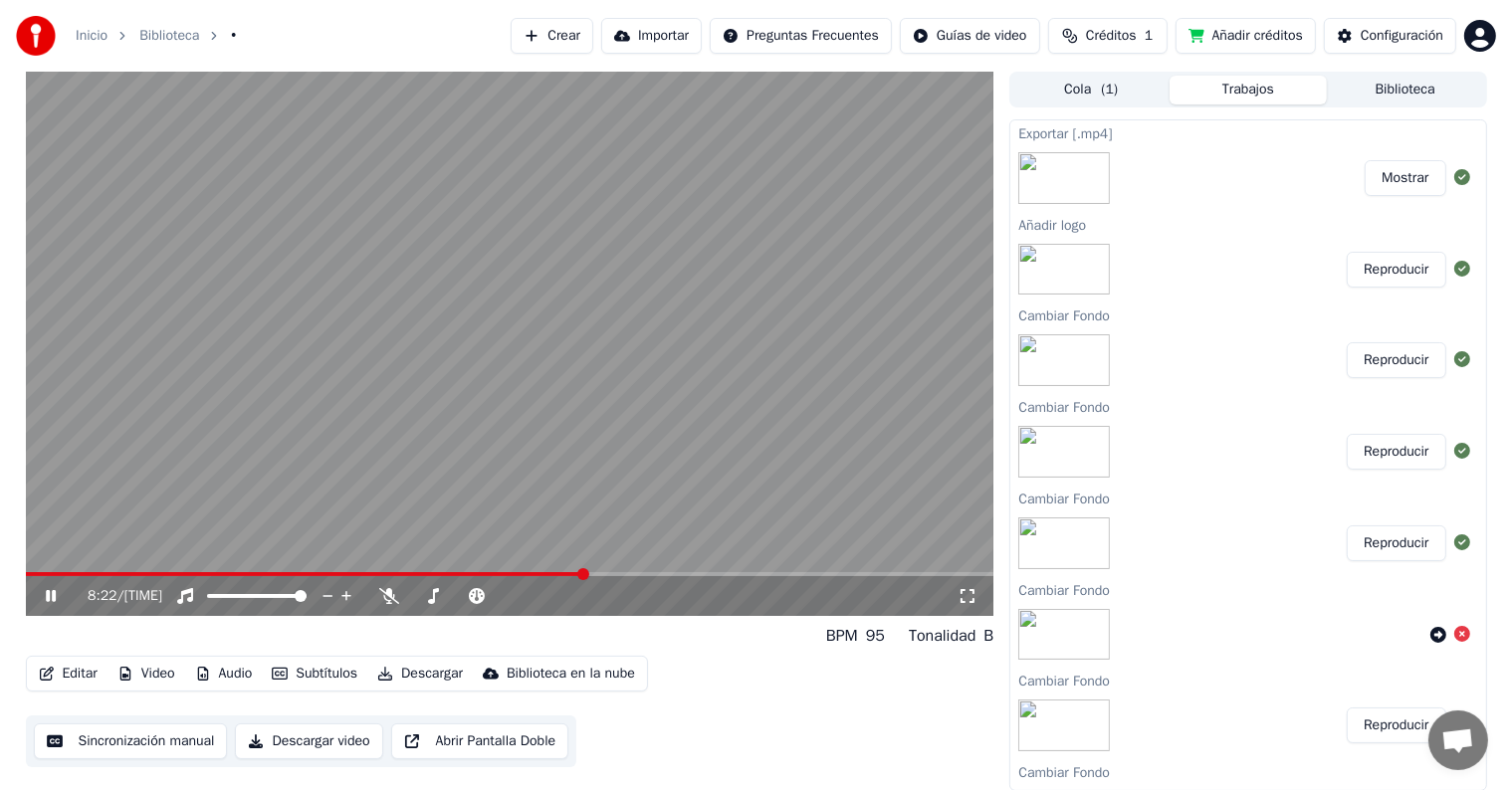 click at bounding box center [510, 574] 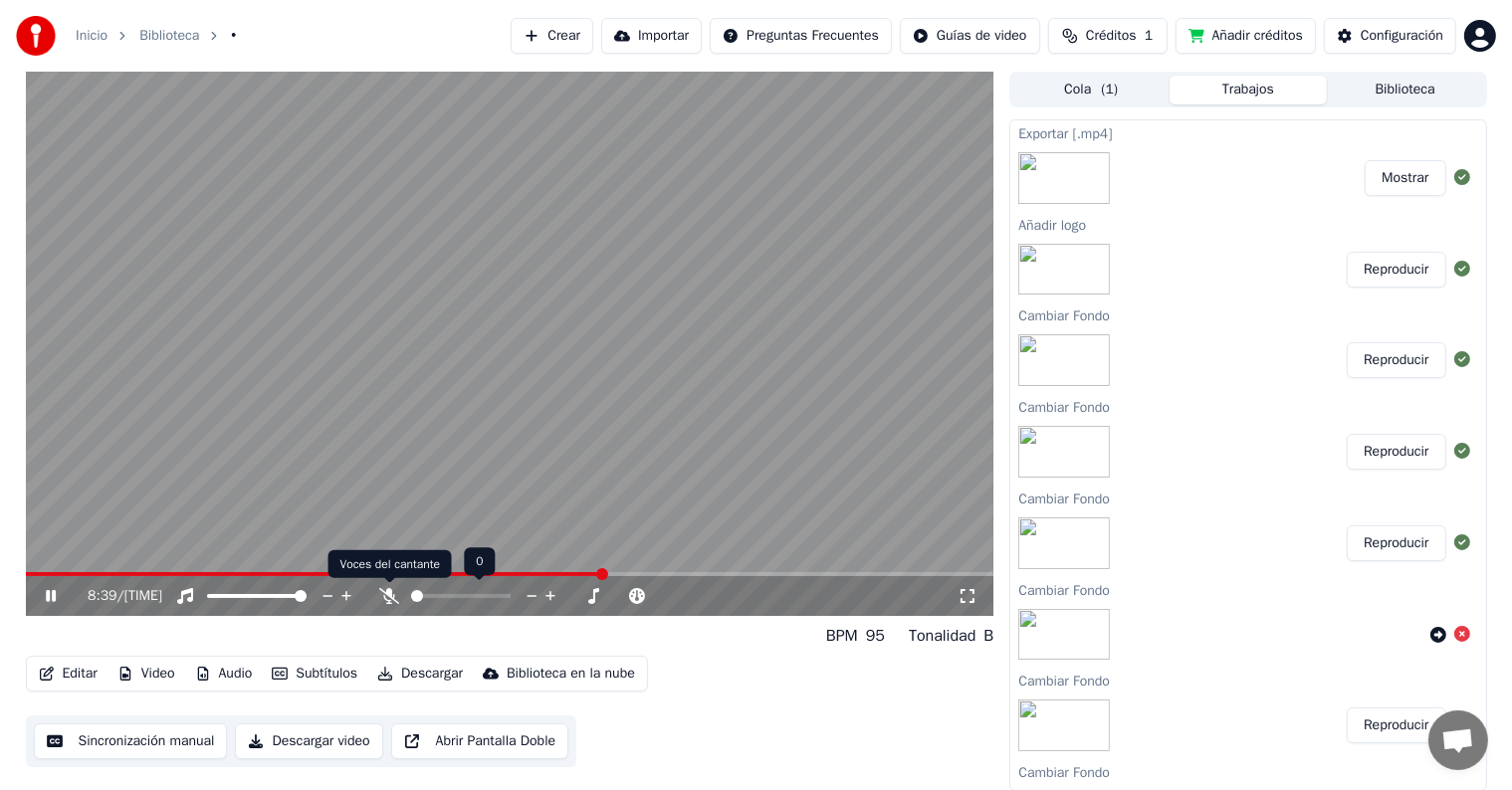 click 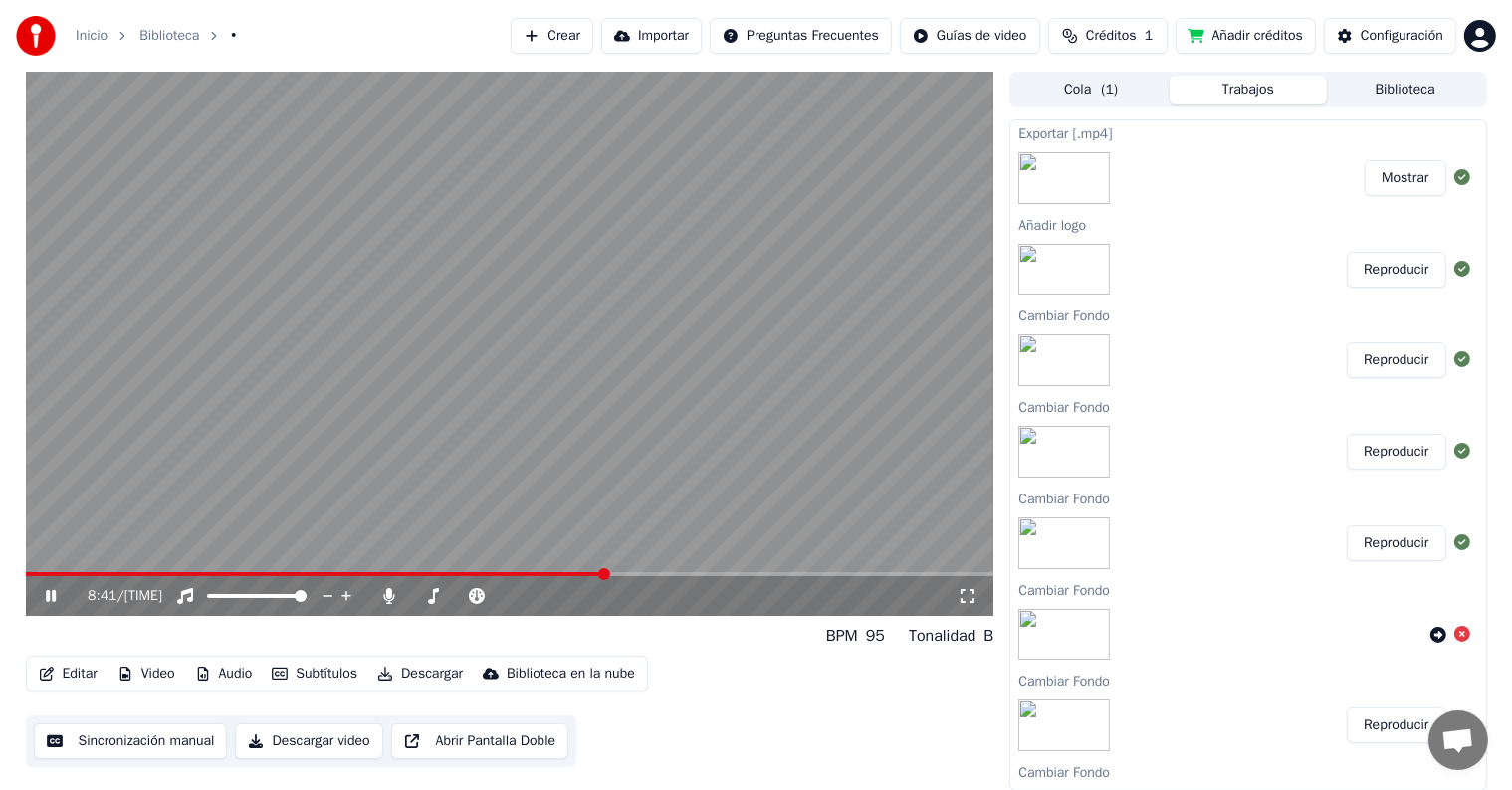 click at bounding box center [316, 574] 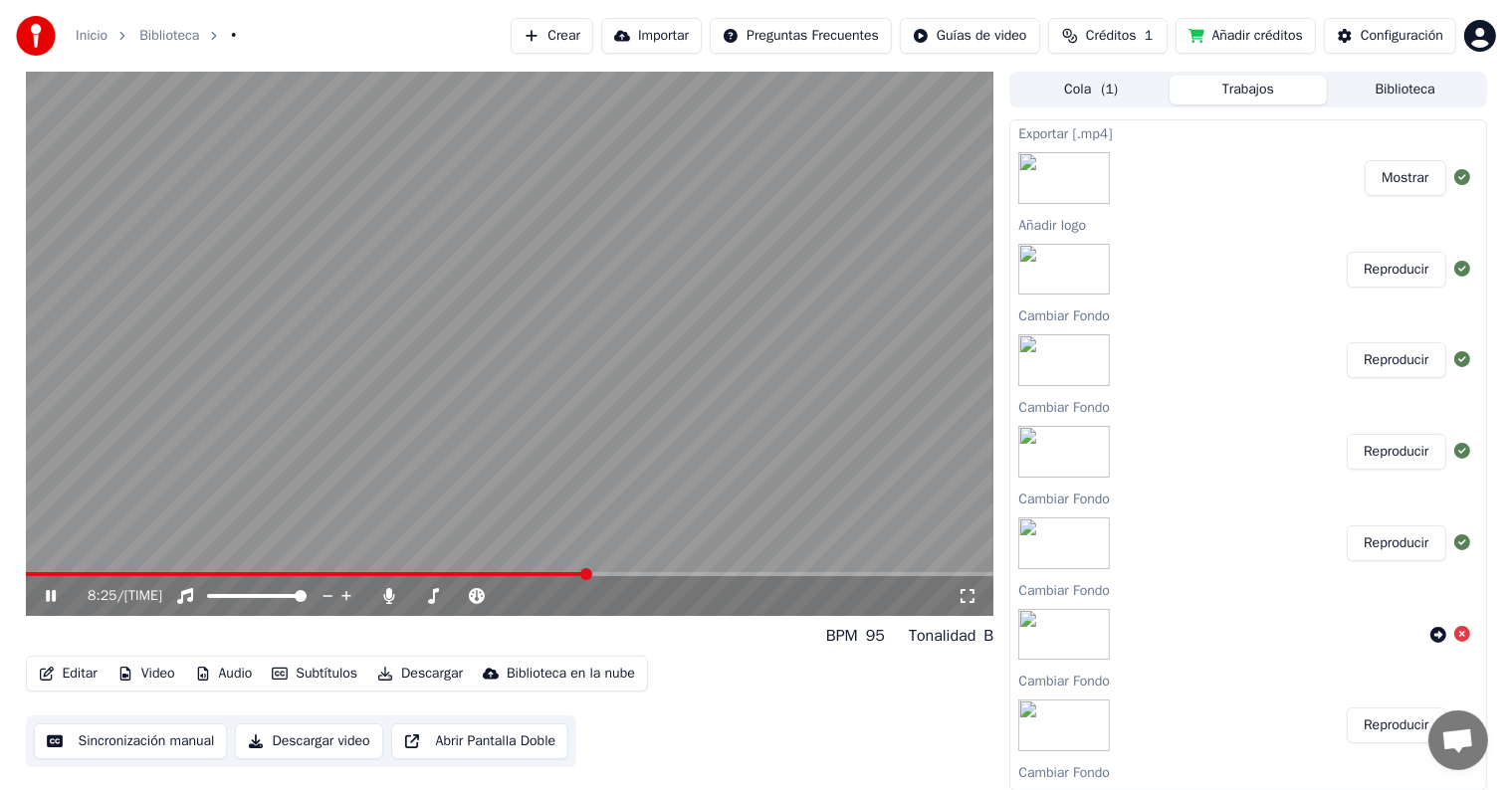 click at bounding box center [510, 574] 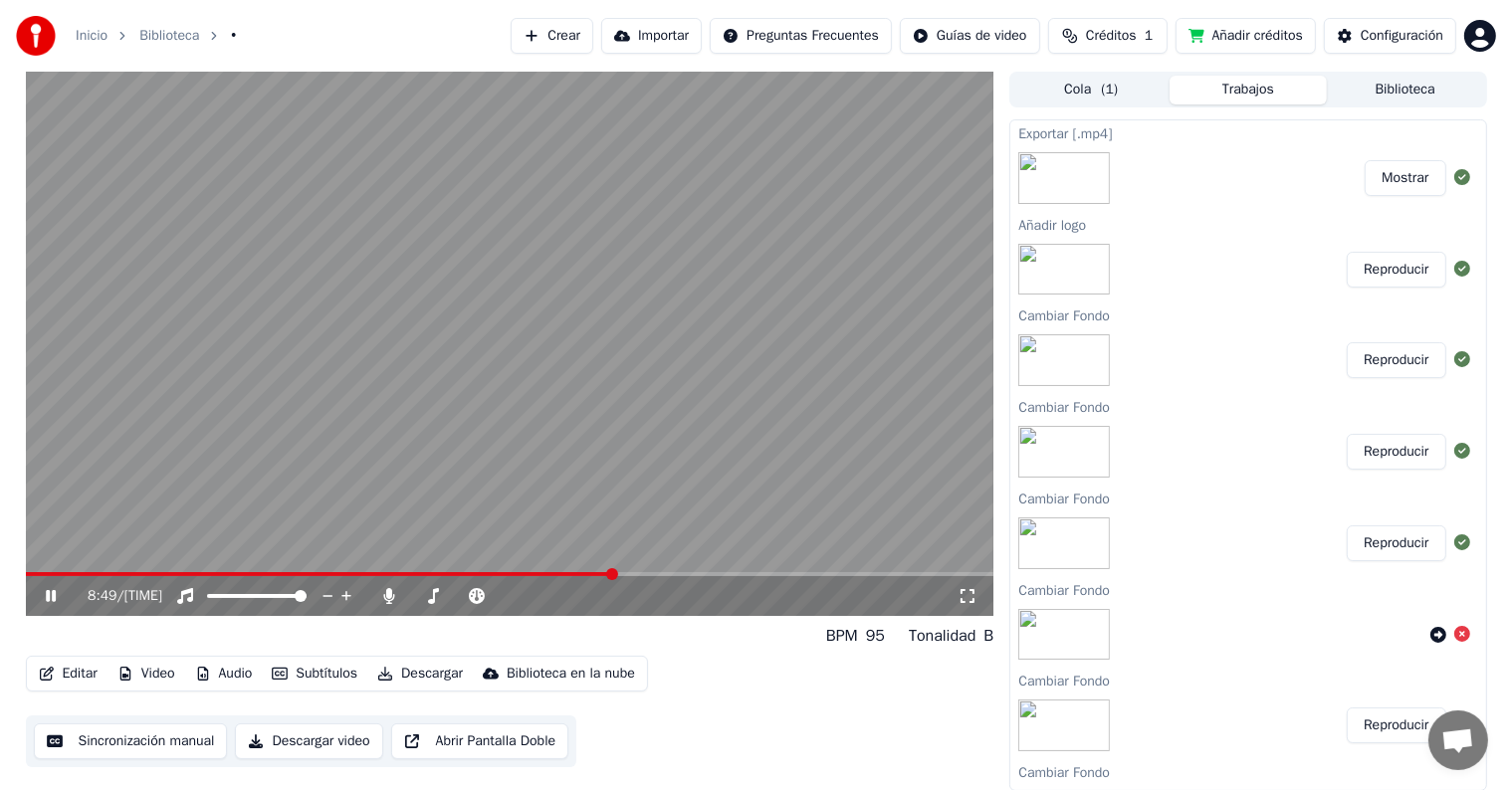 click 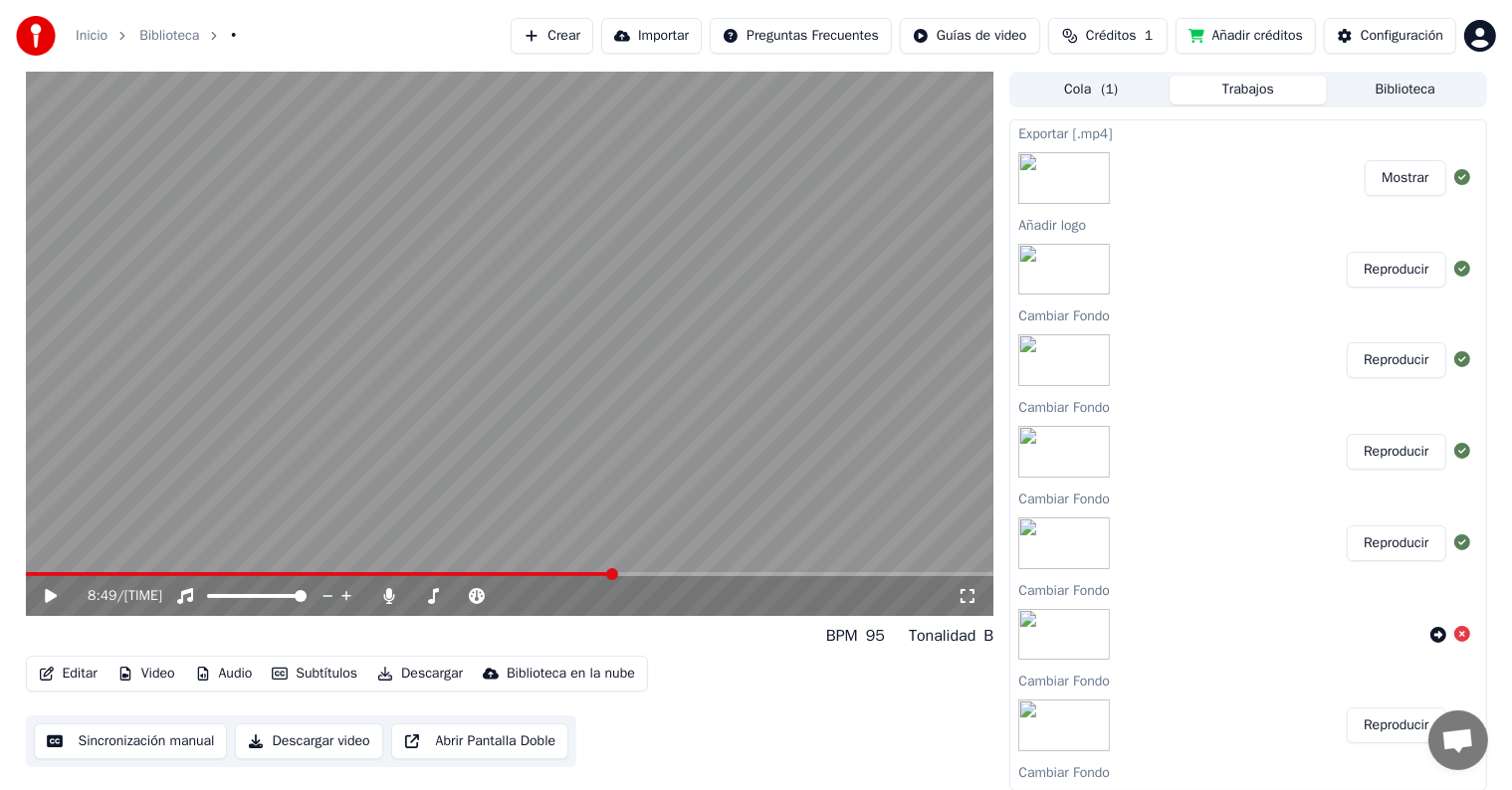 click on "Editar" at bounding box center (68, 674) 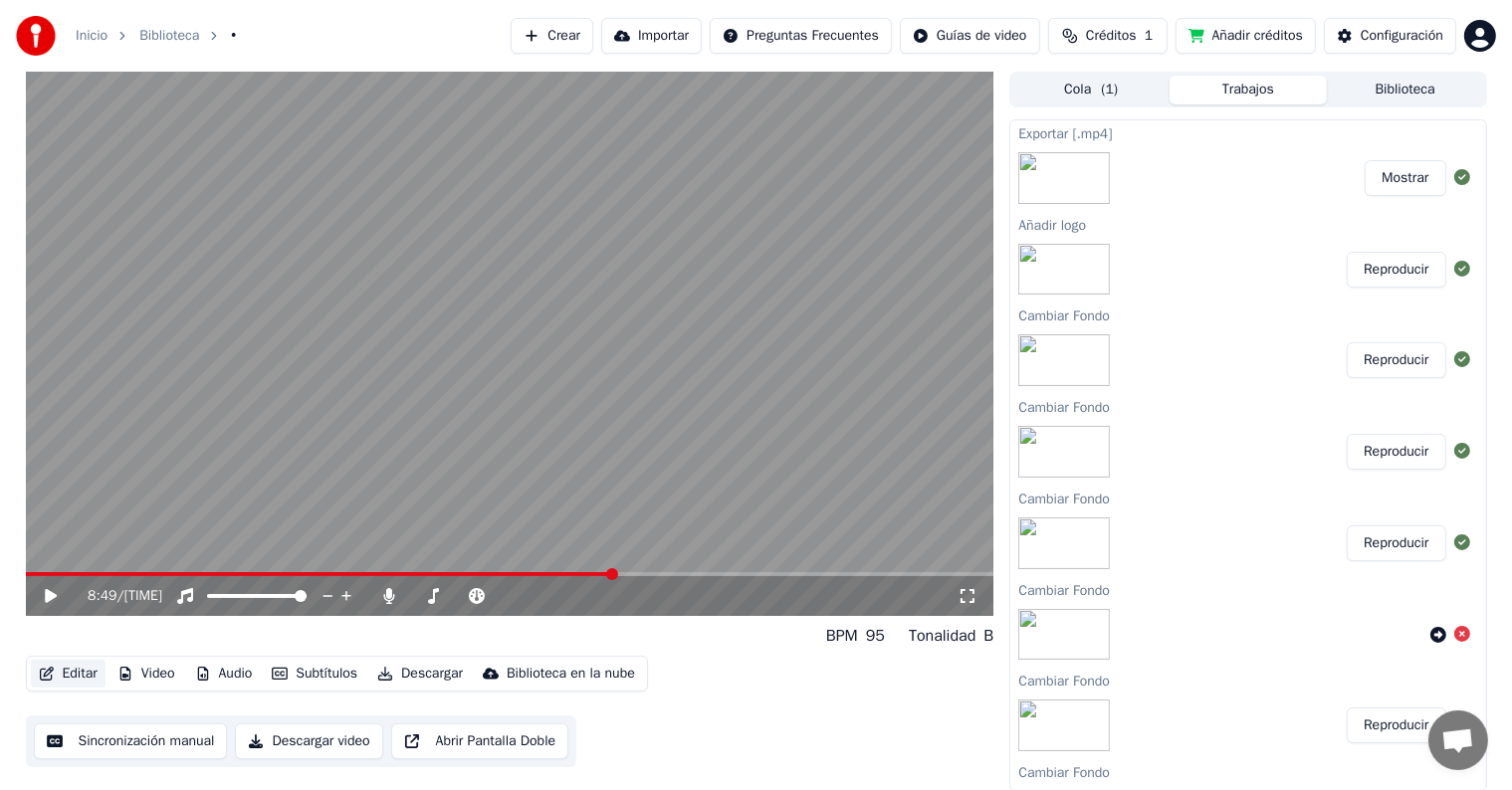 click on "Editar" at bounding box center (68, 674) 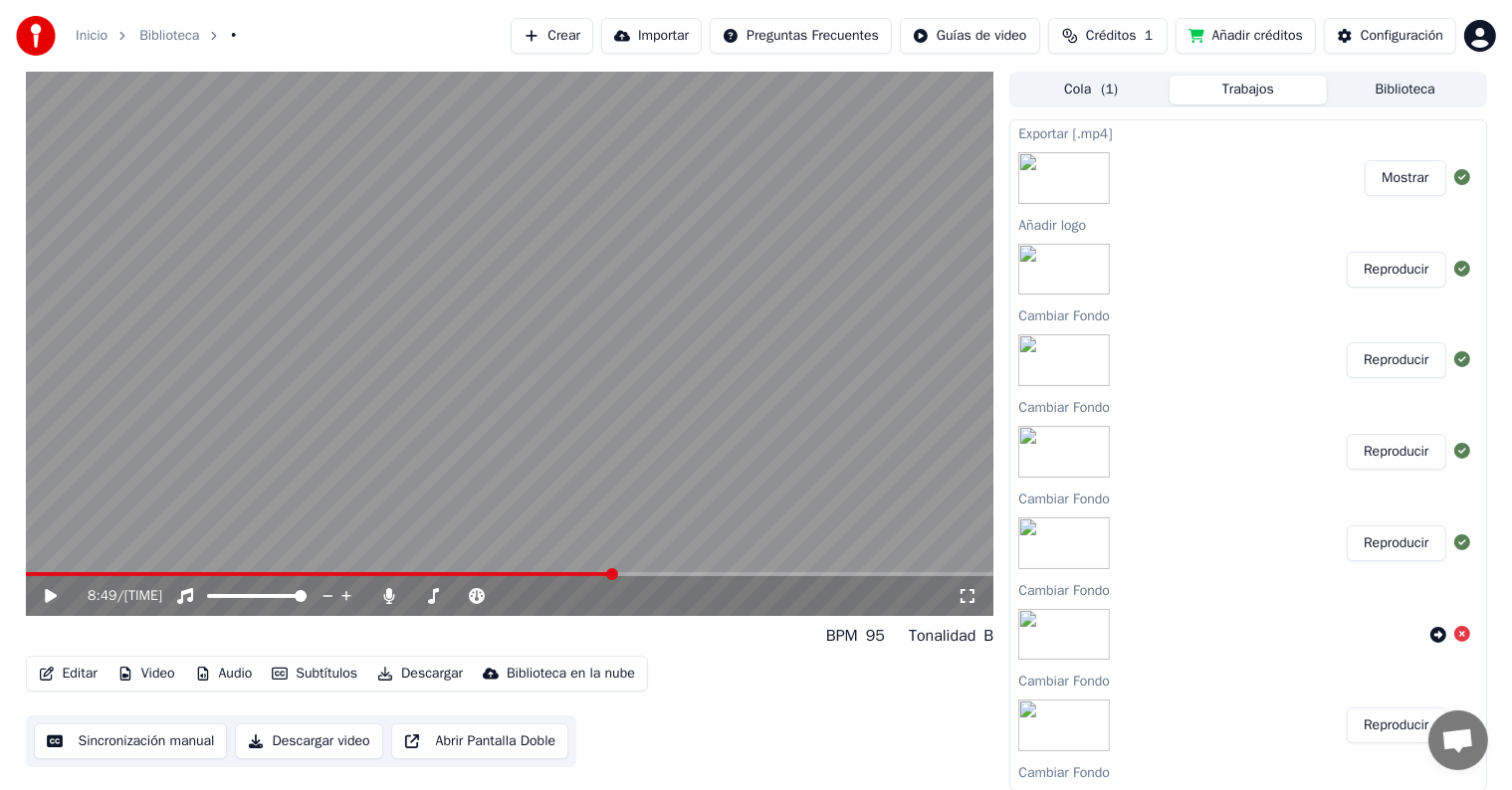 click 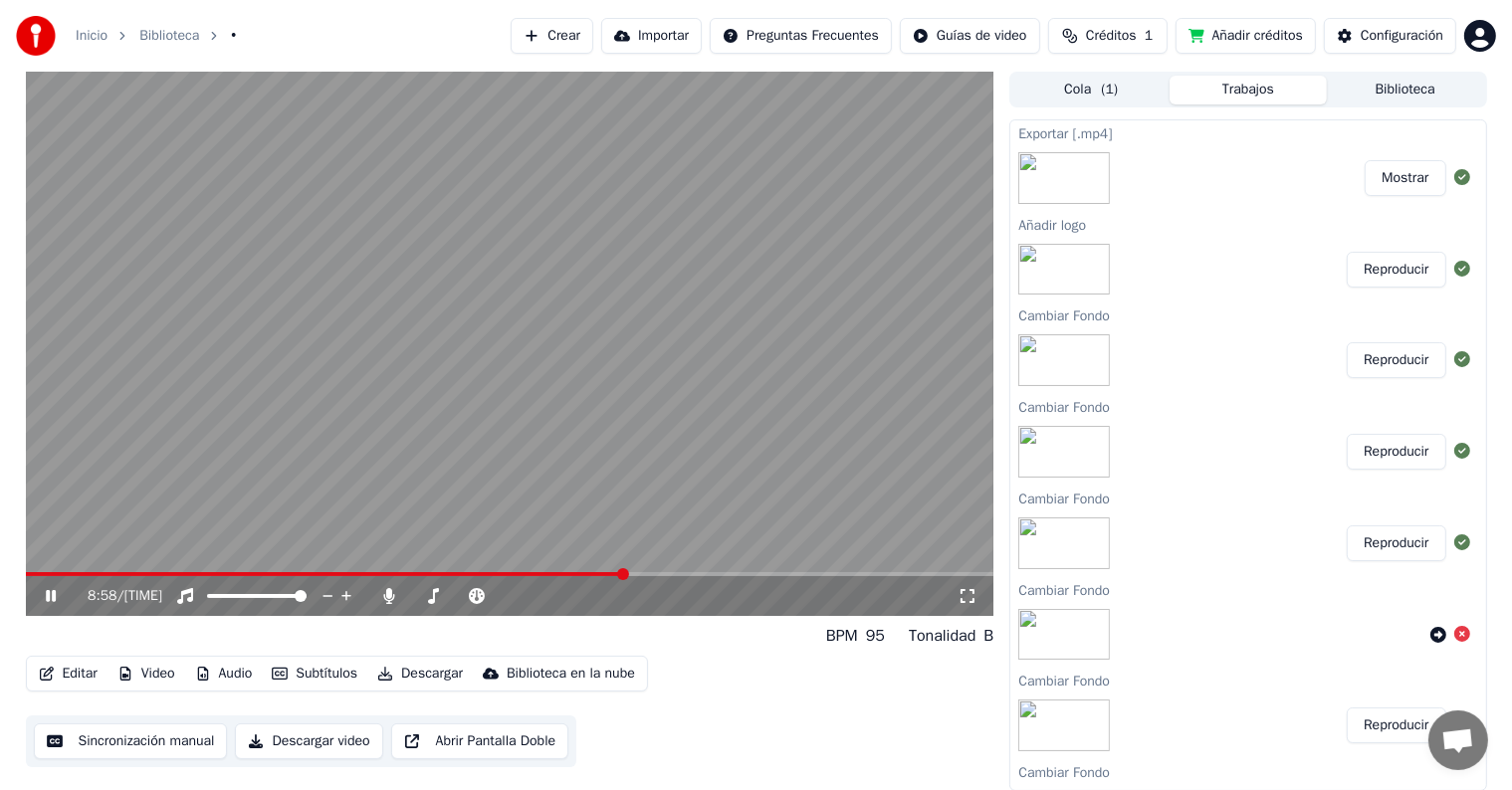 click 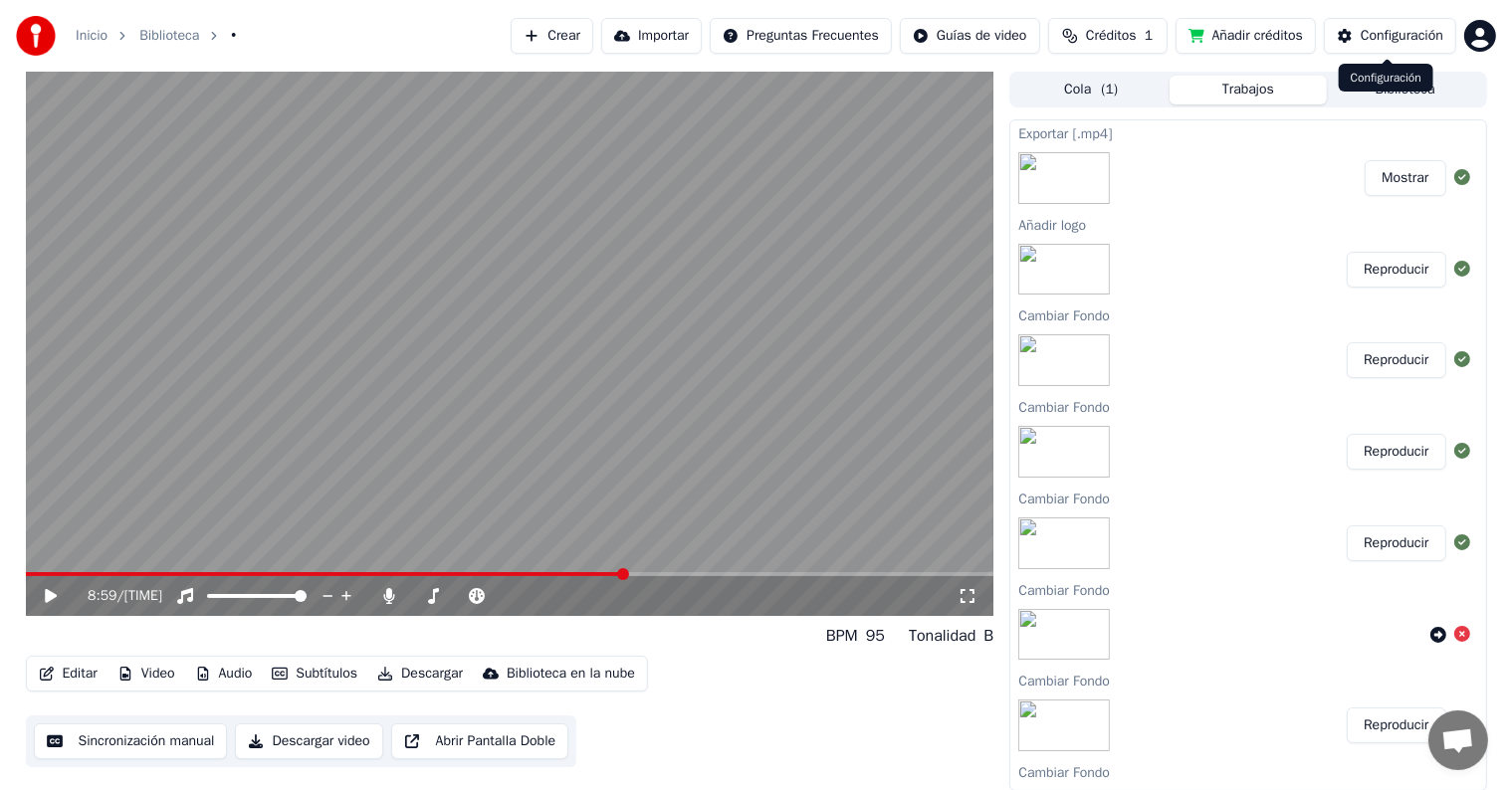 click on "Configuración" at bounding box center [1402, 36] 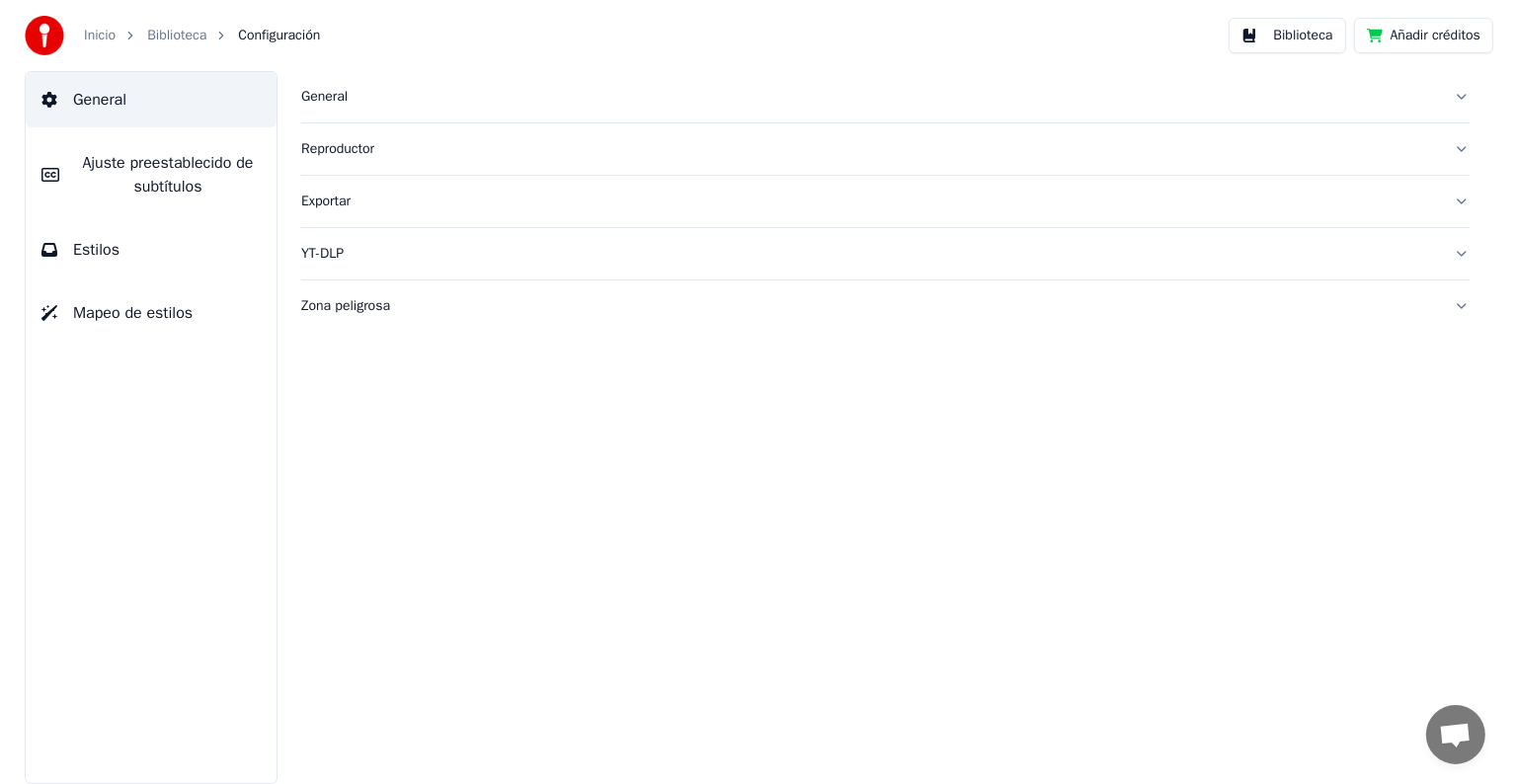 scroll, scrollTop: 0, scrollLeft: 0, axis: both 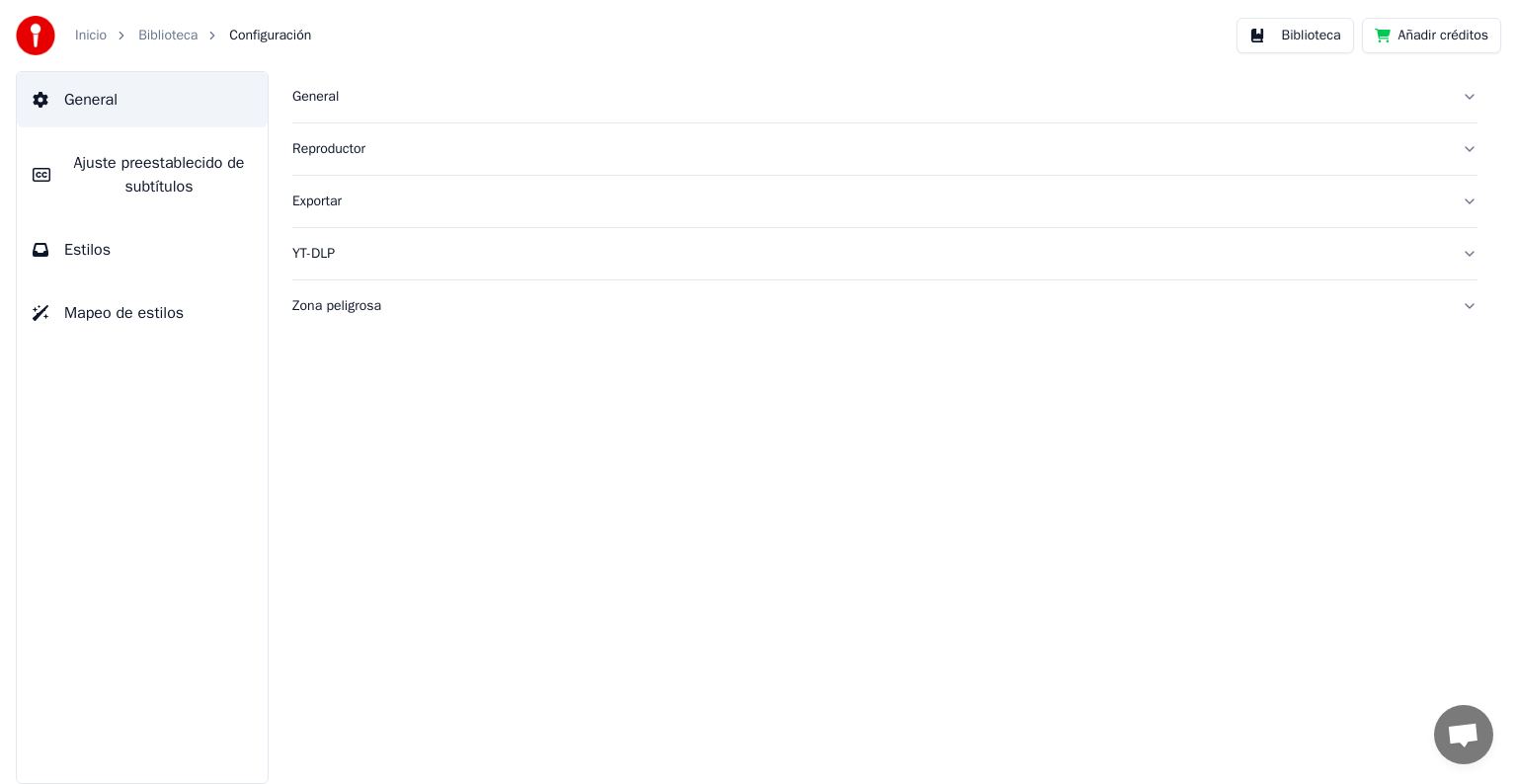 click on "Ajuste preestablecido de subtítulos" at bounding box center (159, 175) 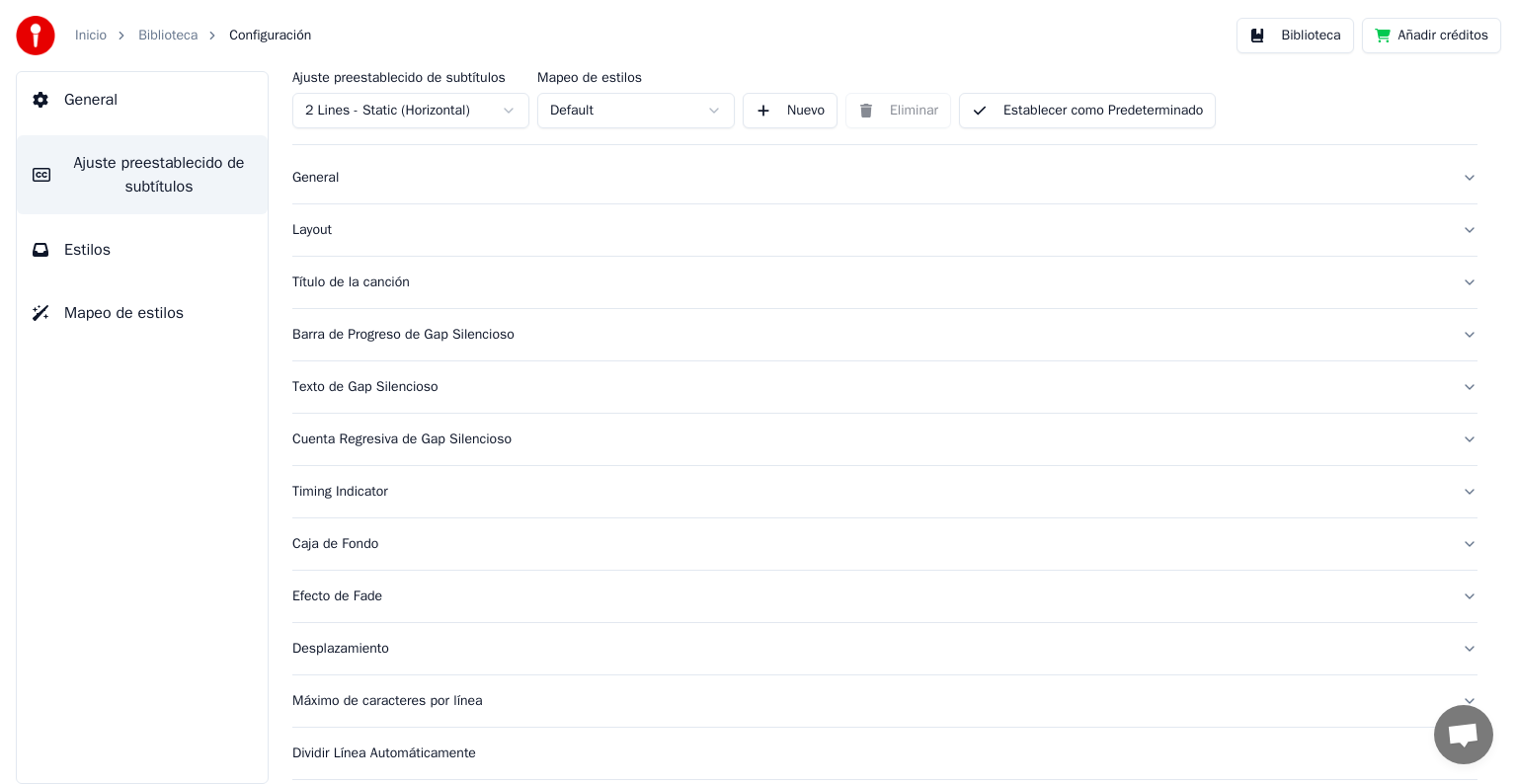 scroll, scrollTop: 0, scrollLeft: 0, axis: both 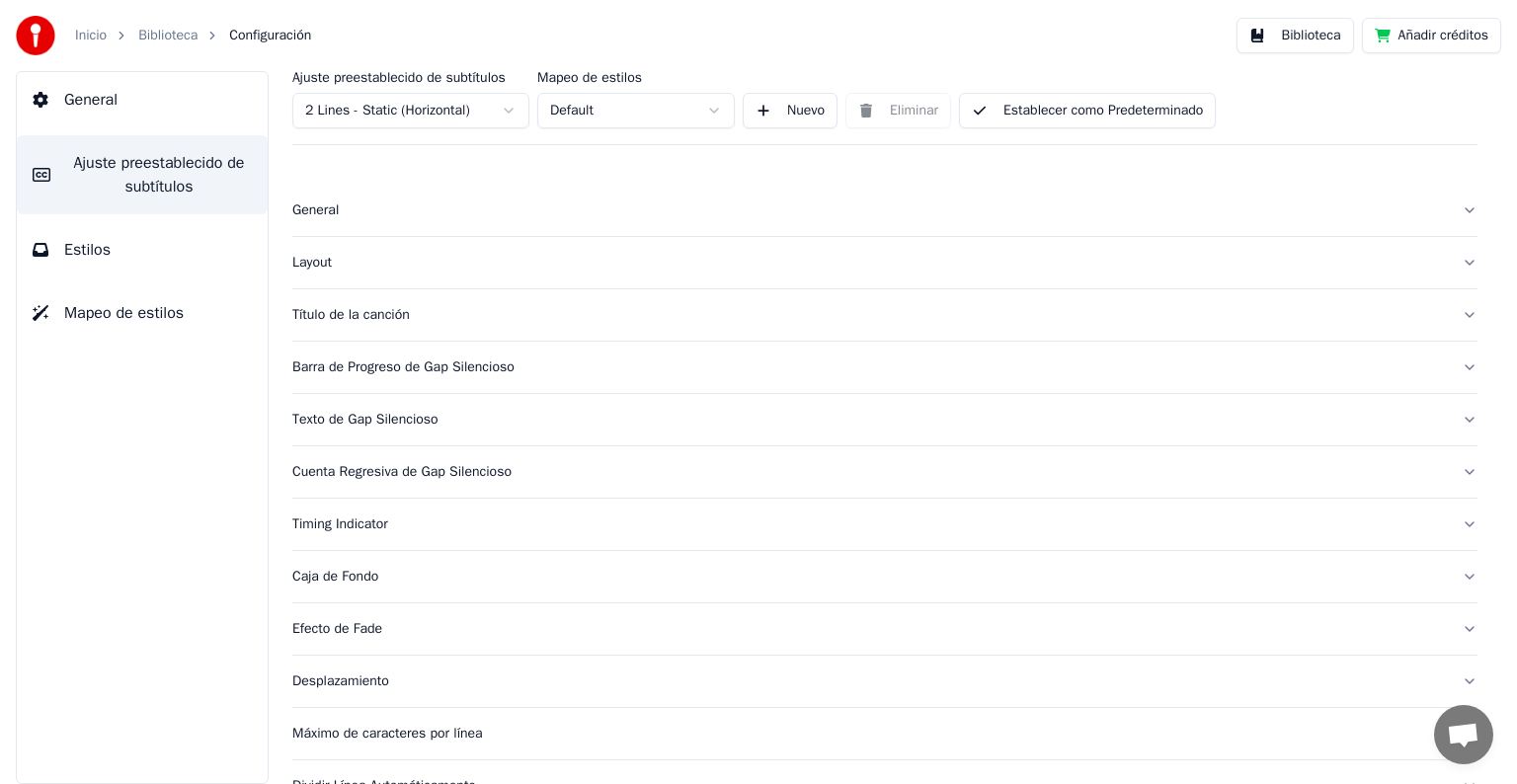 click on "Layout" at bounding box center [869, 263] 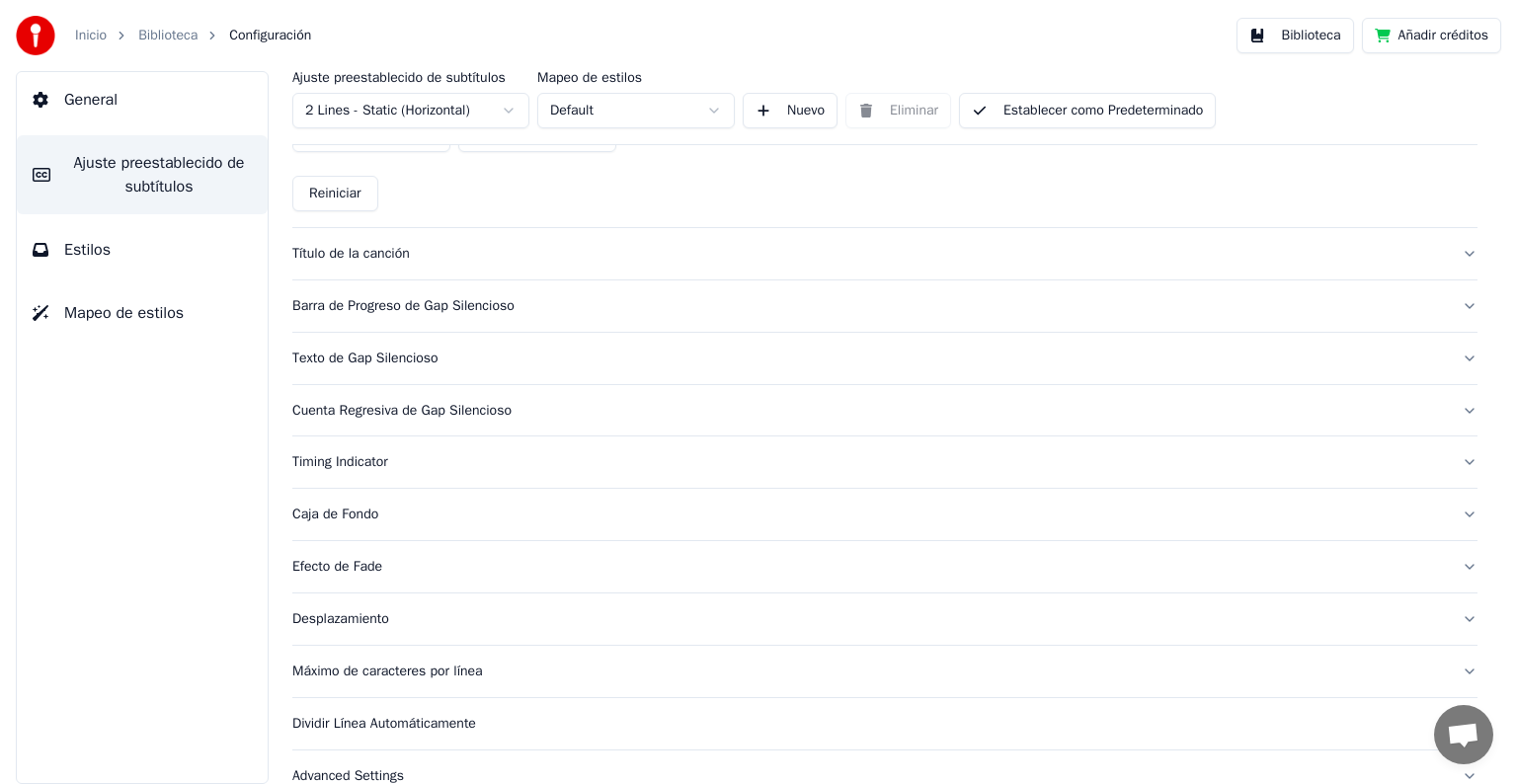 scroll, scrollTop: 778, scrollLeft: 0, axis: vertical 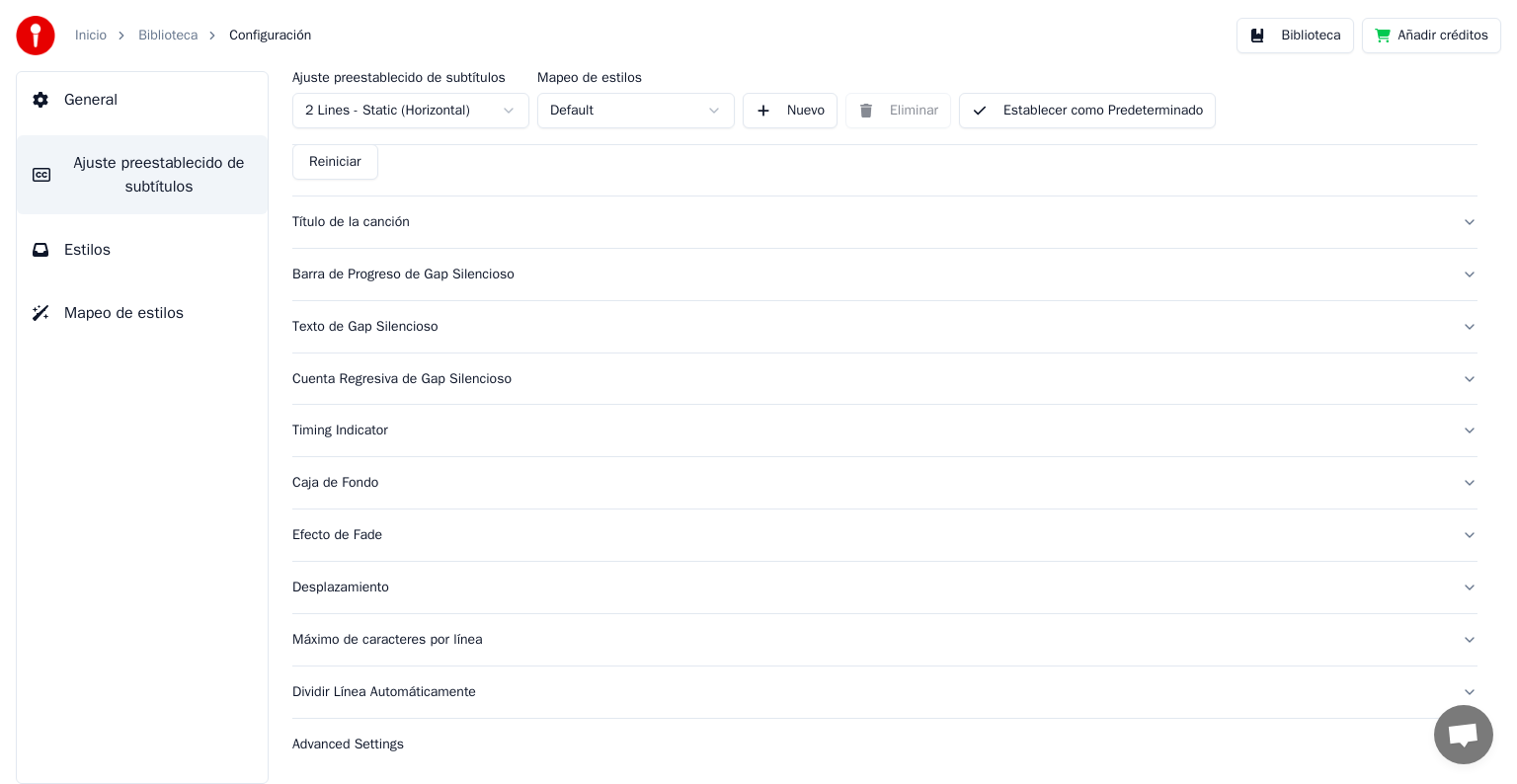 click on "Efecto de Fade" at bounding box center [869, 535] 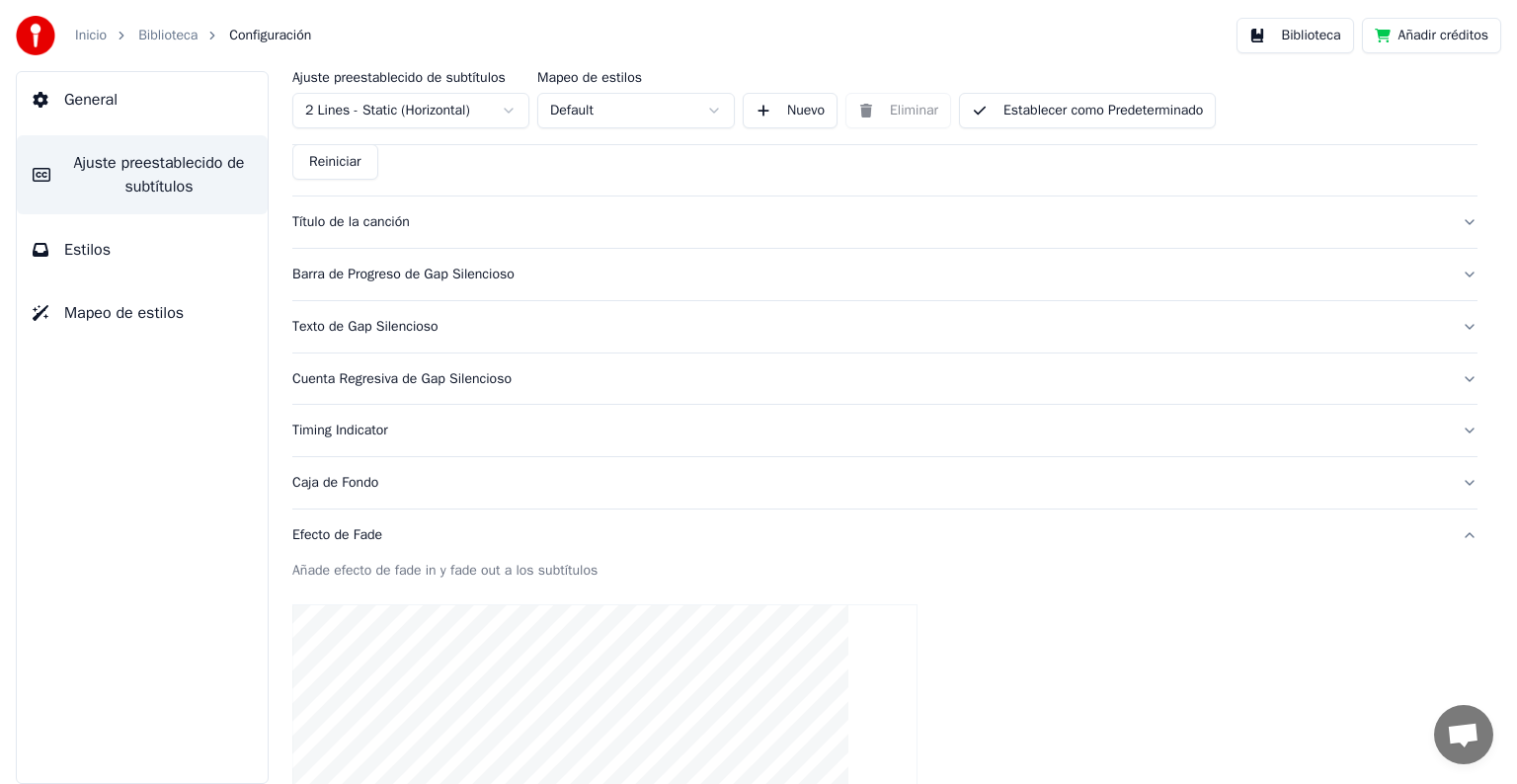 scroll, scrollTop: 254, scrollLeft: 0, axis: vertical 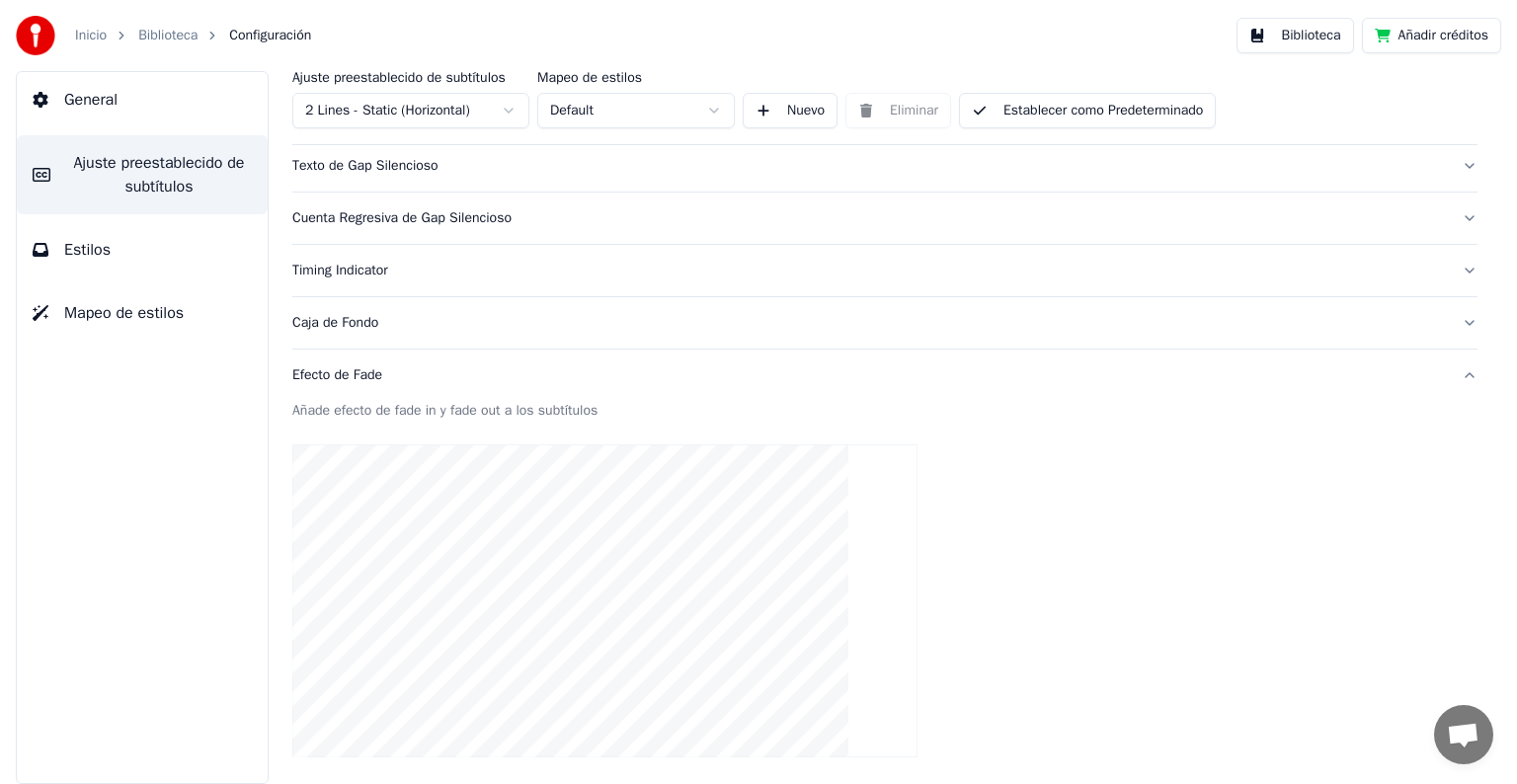 click on "Caja de Fondo" at bounding box center [869, 323] 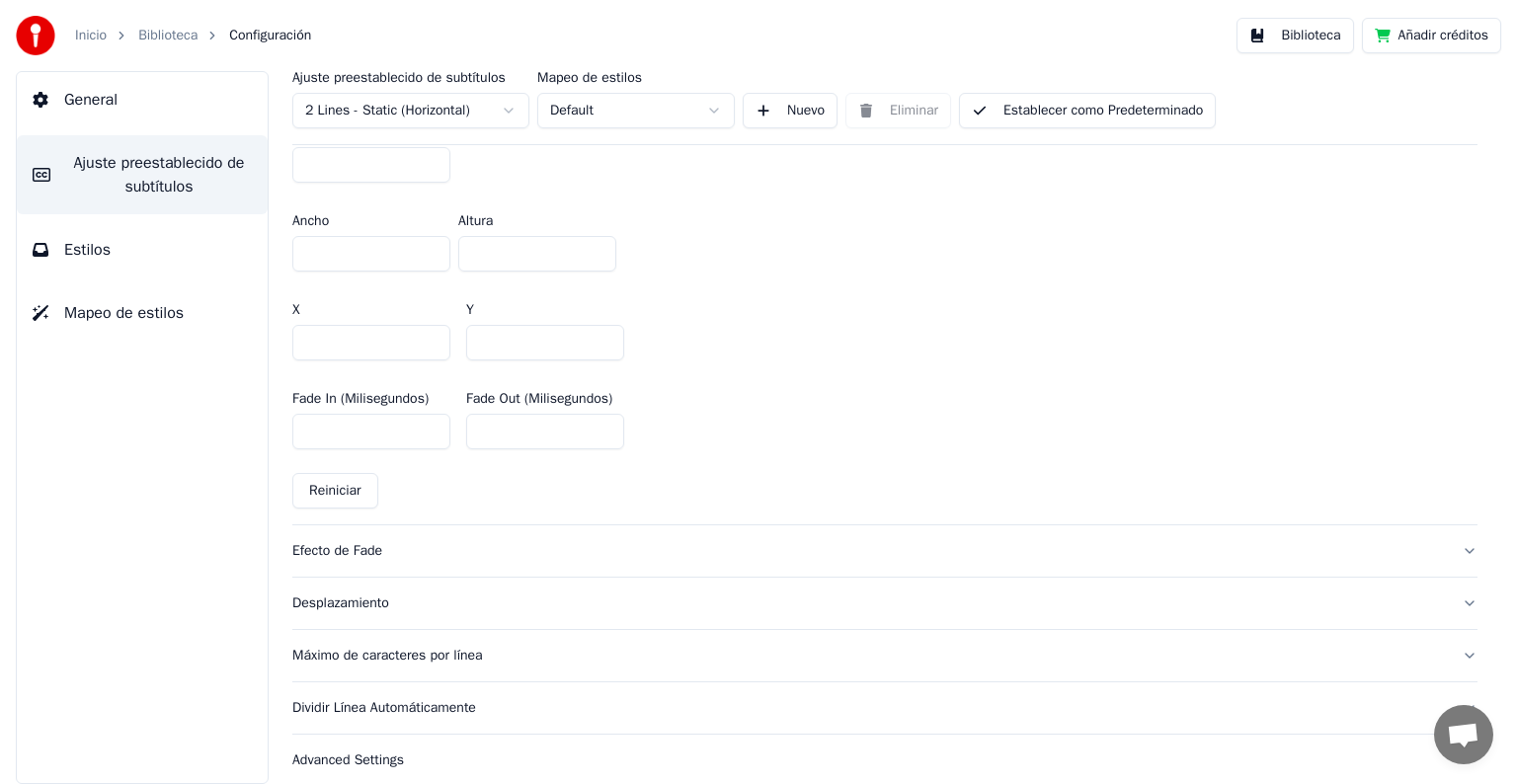 scroll, scrollTop: 1188, scrollLeft: 0, axis: vertical 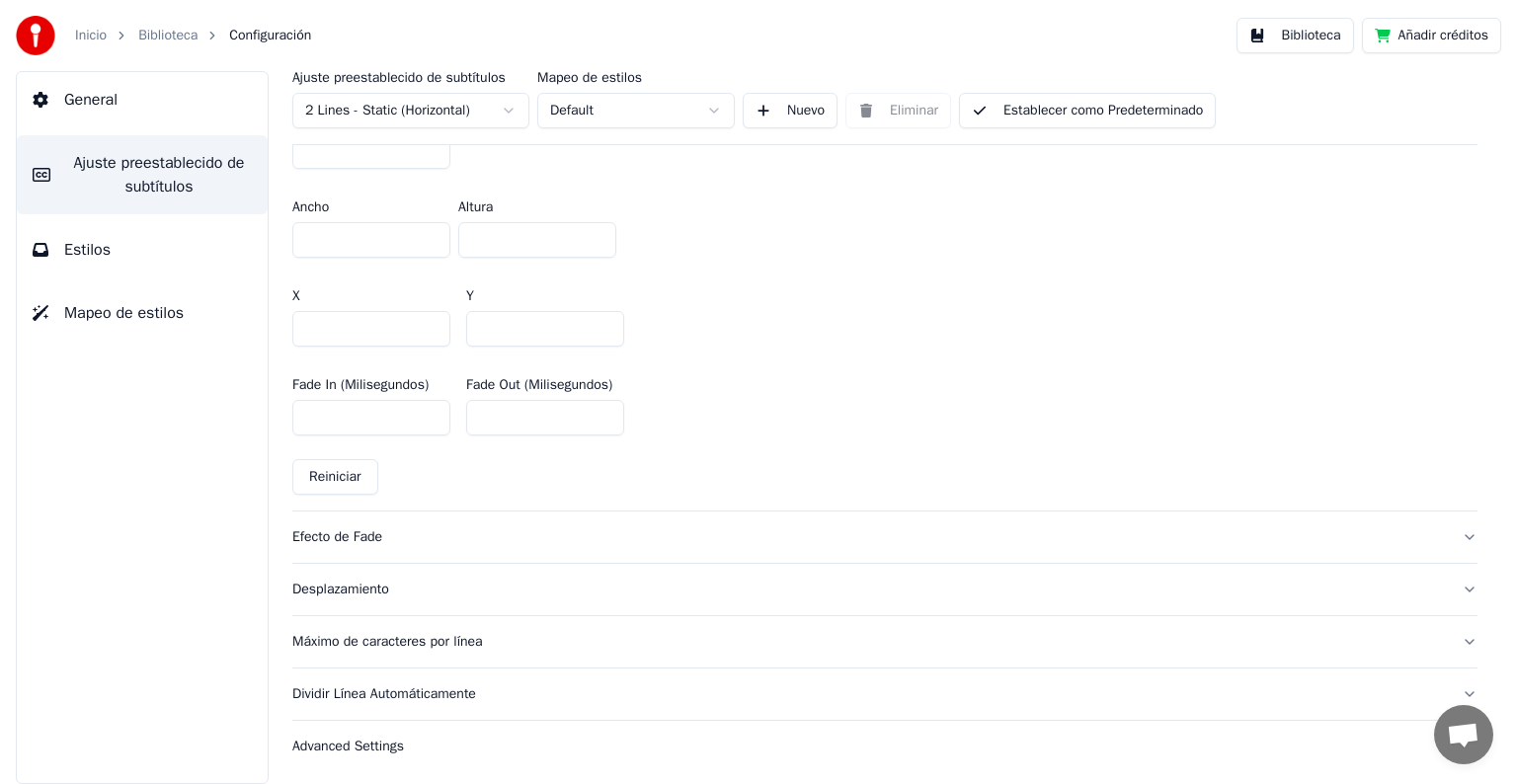 click on "Efecto de Fade" at bounding box center [869, 537] 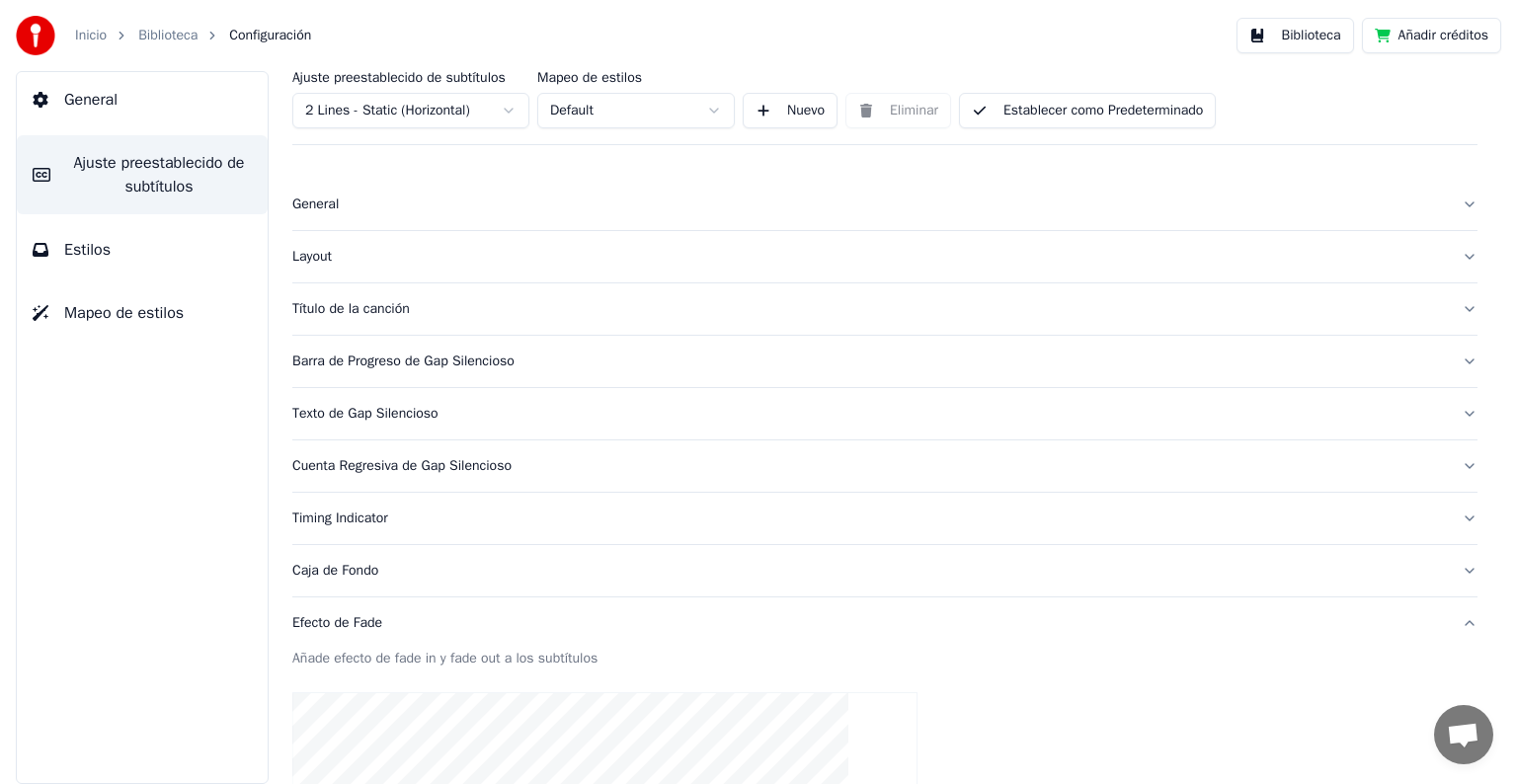 scroll, scrollTop: 0, scrollLeft: 0, axis: both 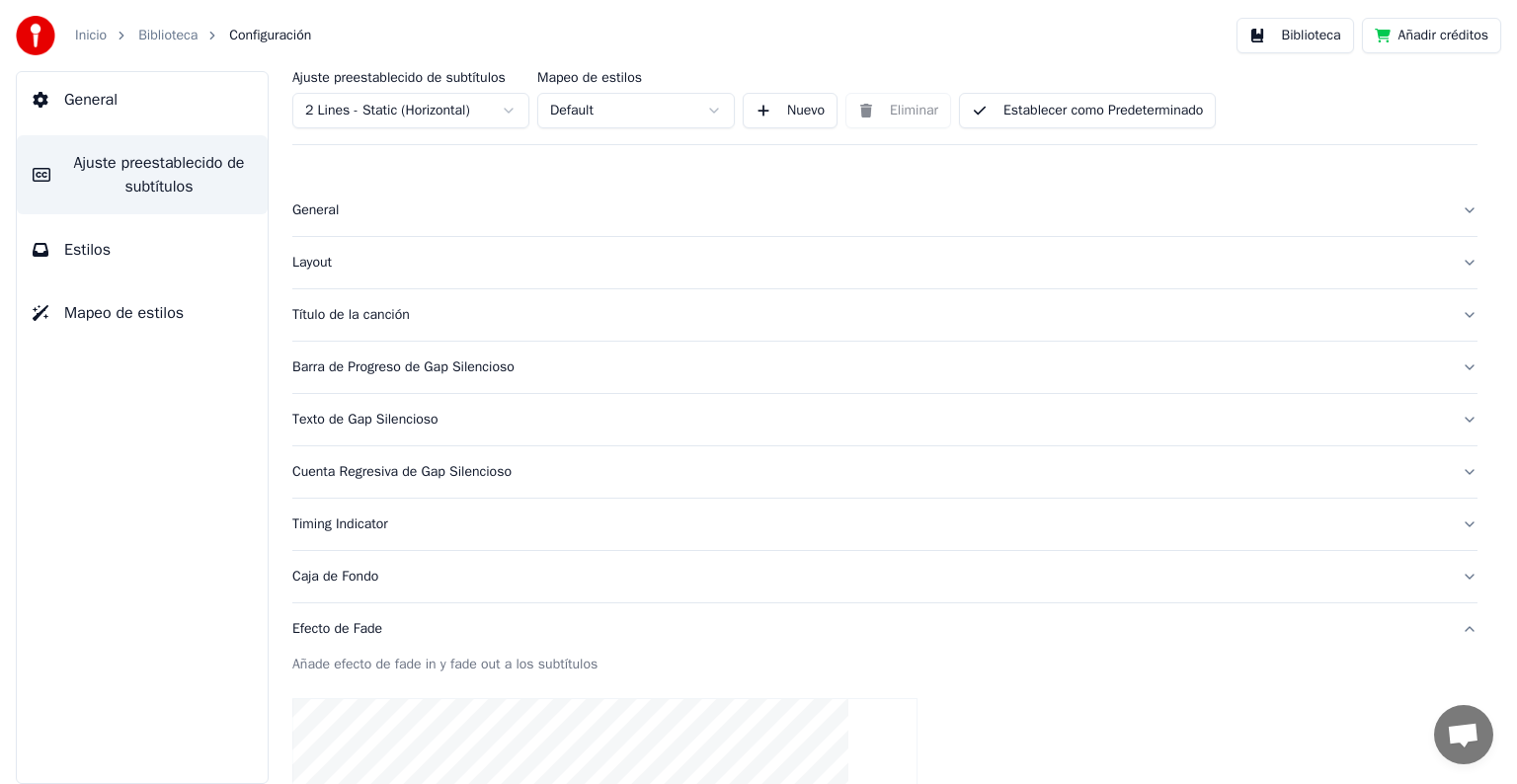 click on "Estilos" at bounding box center (142, 250) 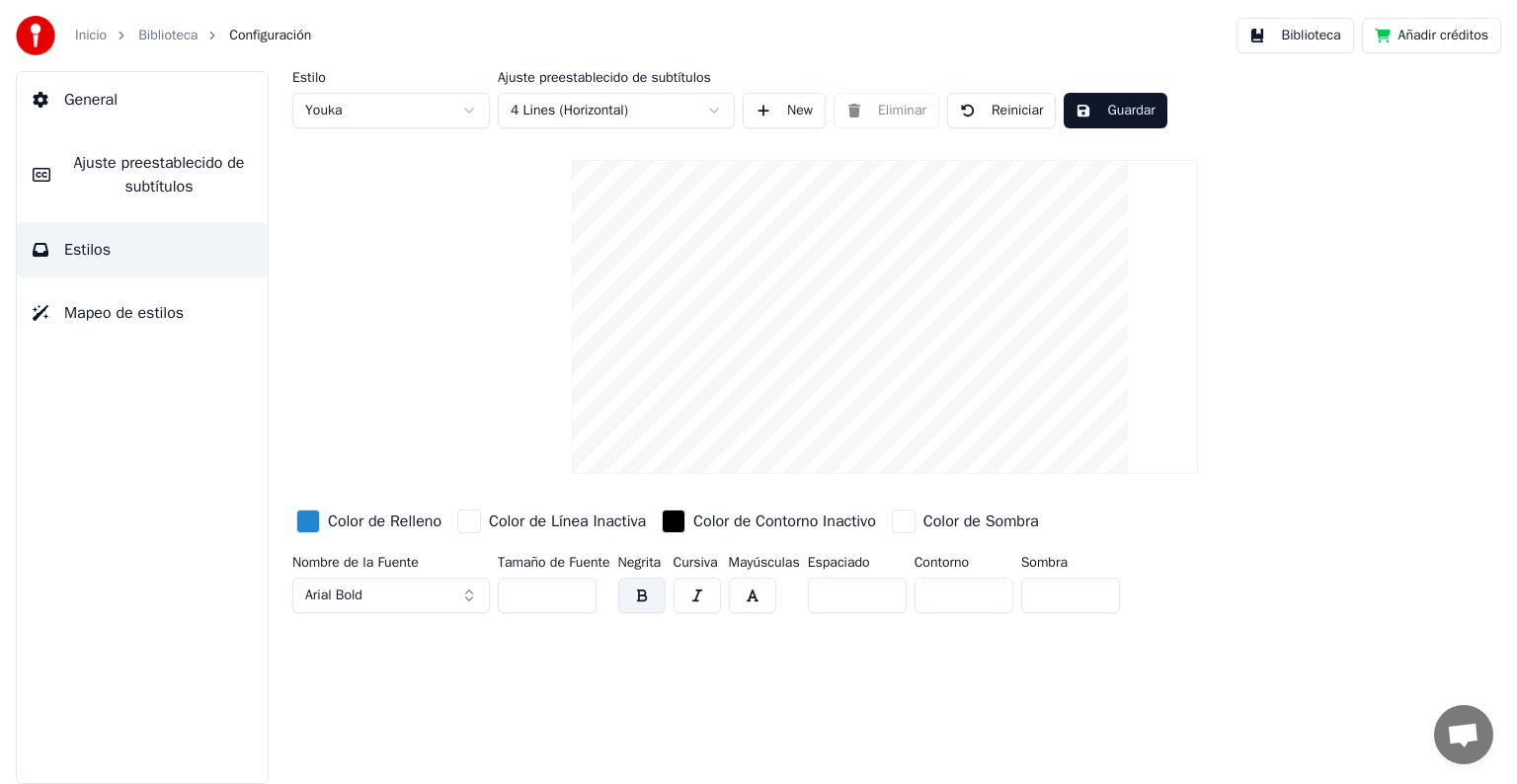 click at bounding box center [904, 521] 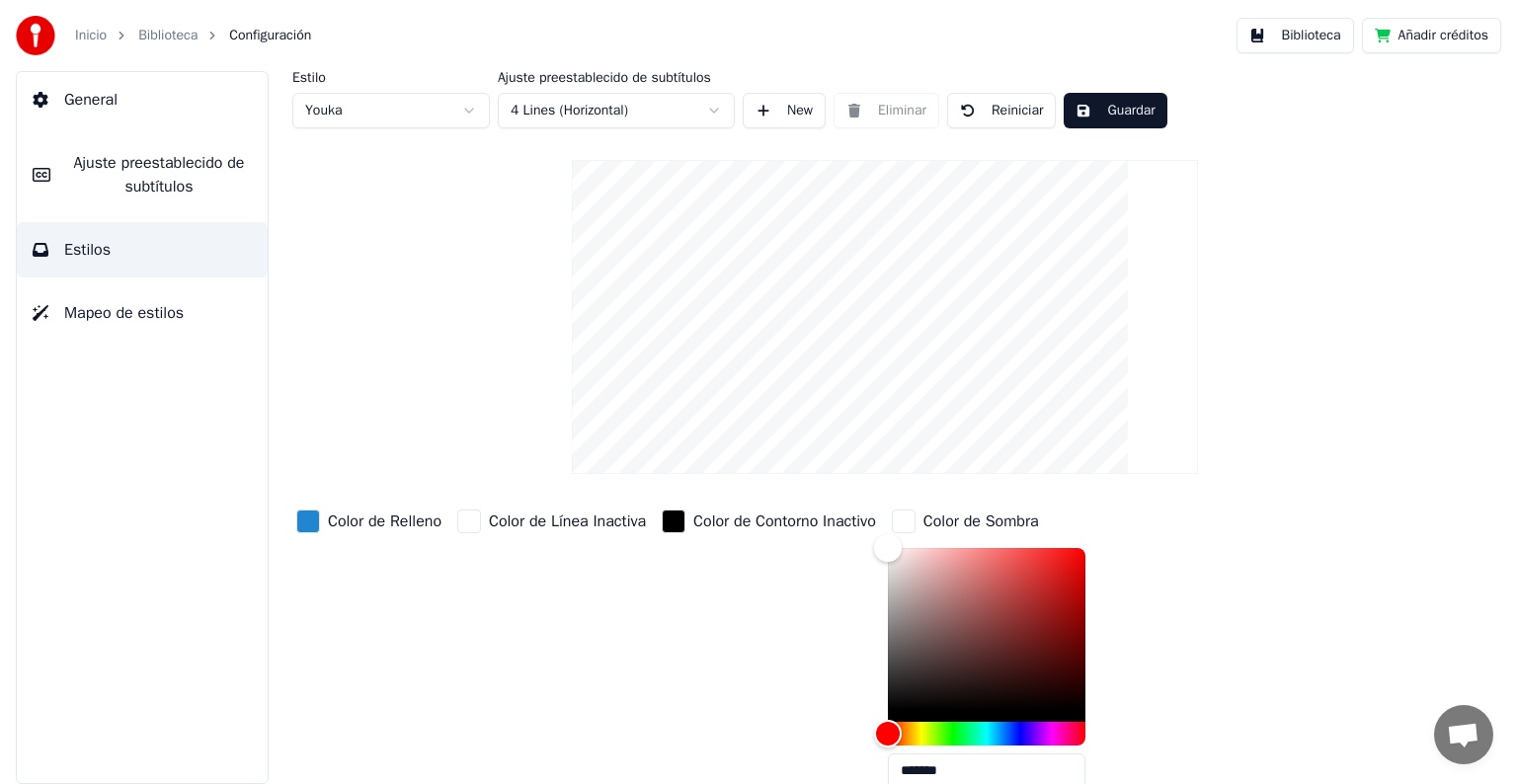 click at bounding box center (904, 521) 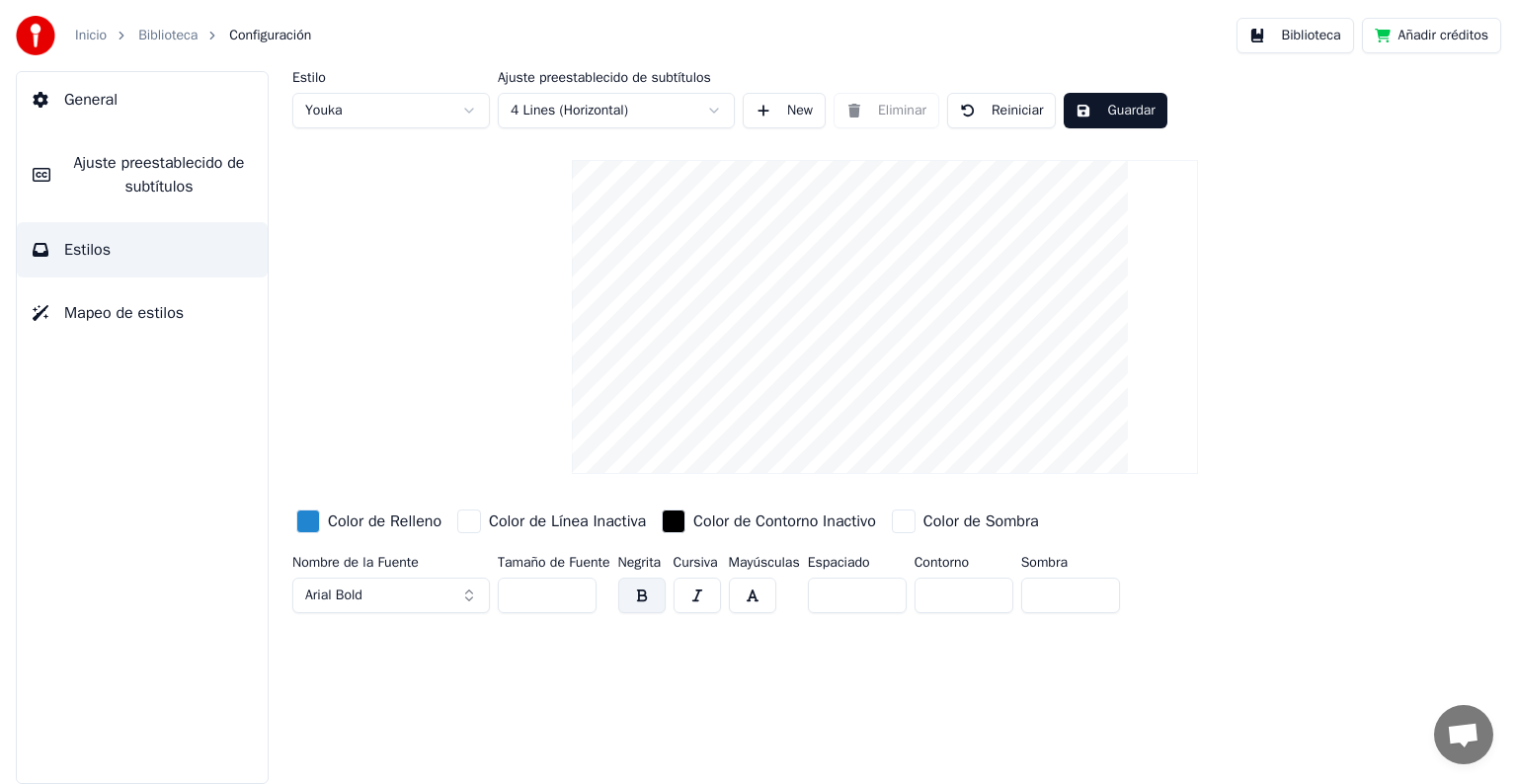 click at bounding box center (469, 521) 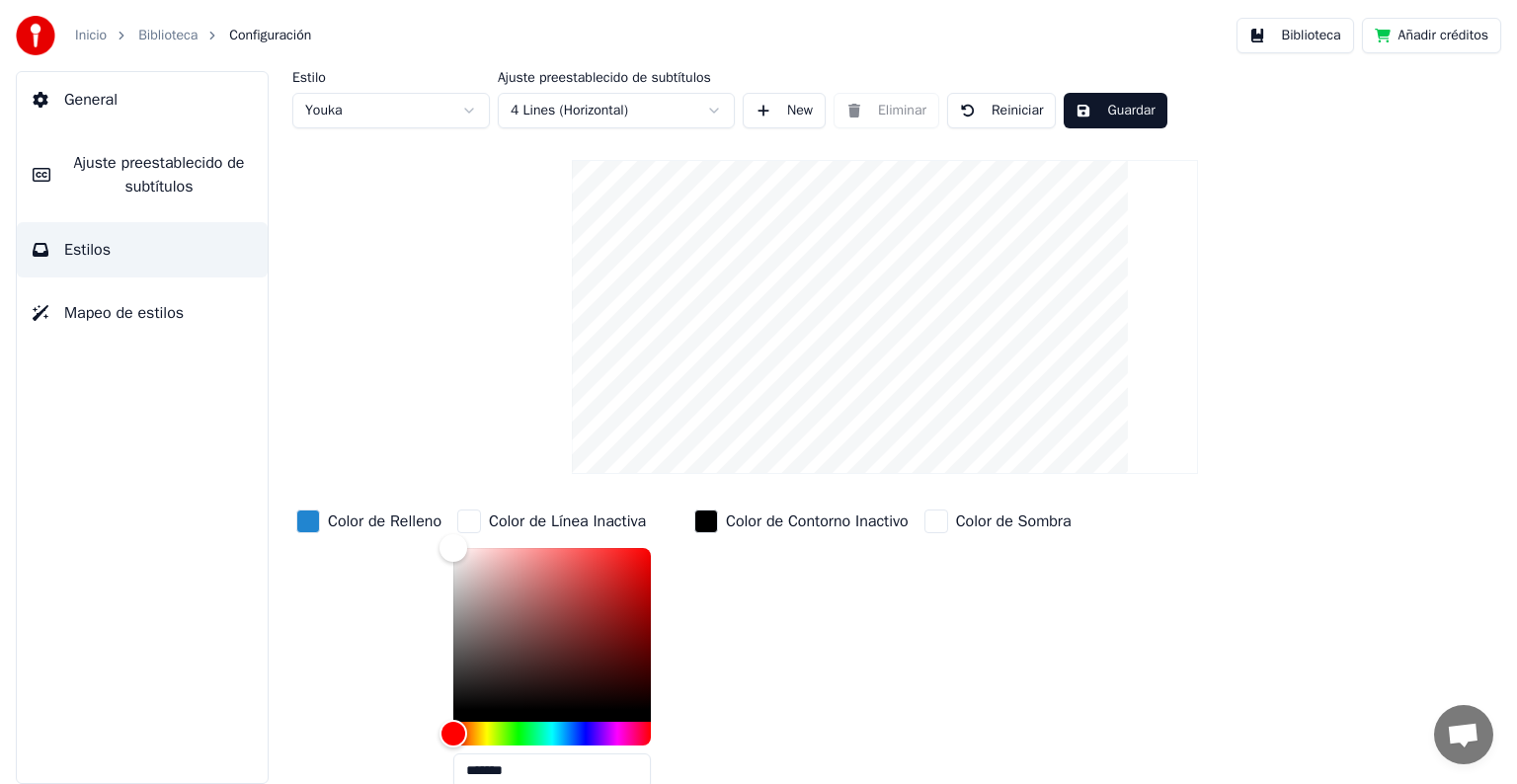 click at bounding box center [469, 521] 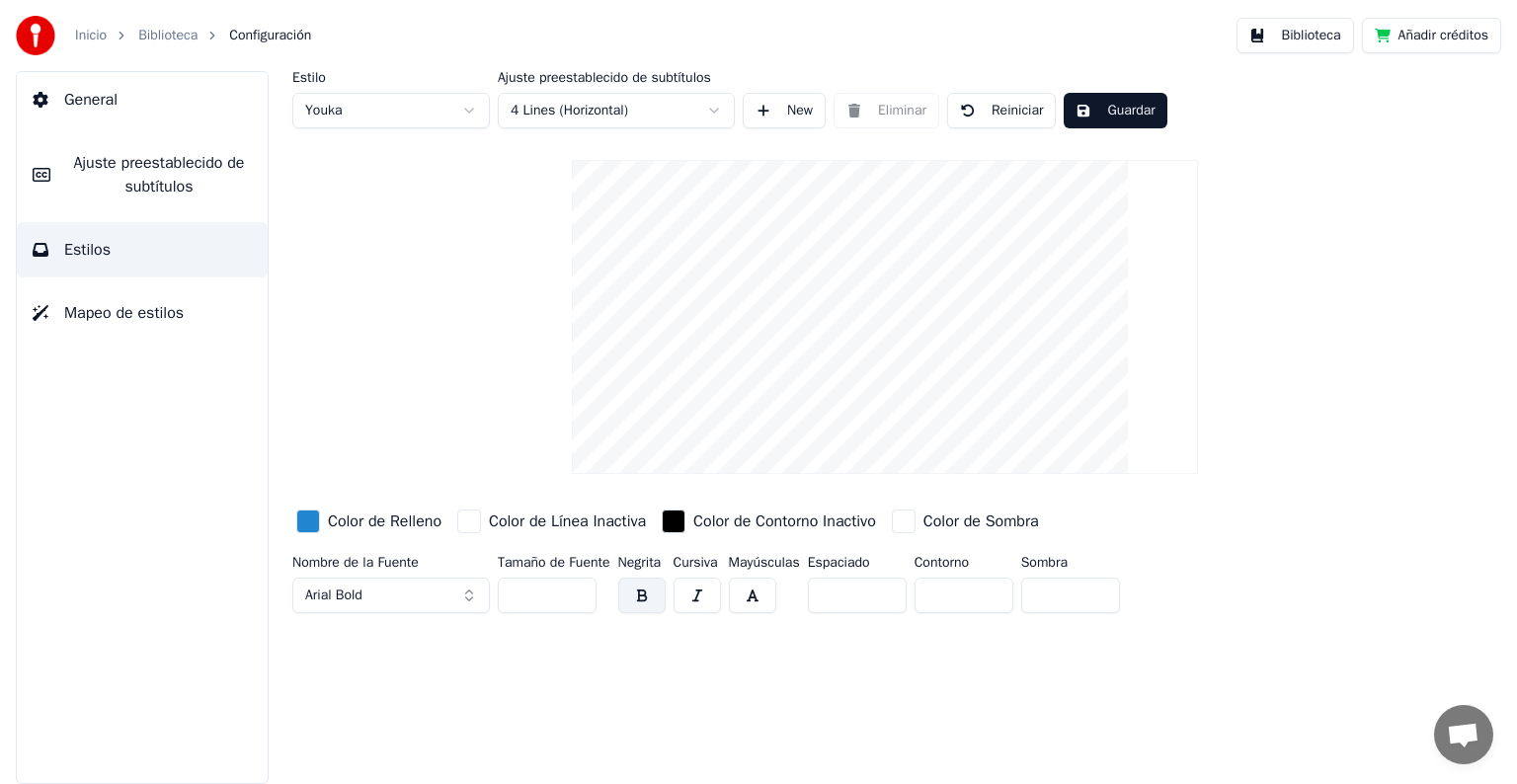 click on "Mapeo de estilos" at bounding box center (123, 313) 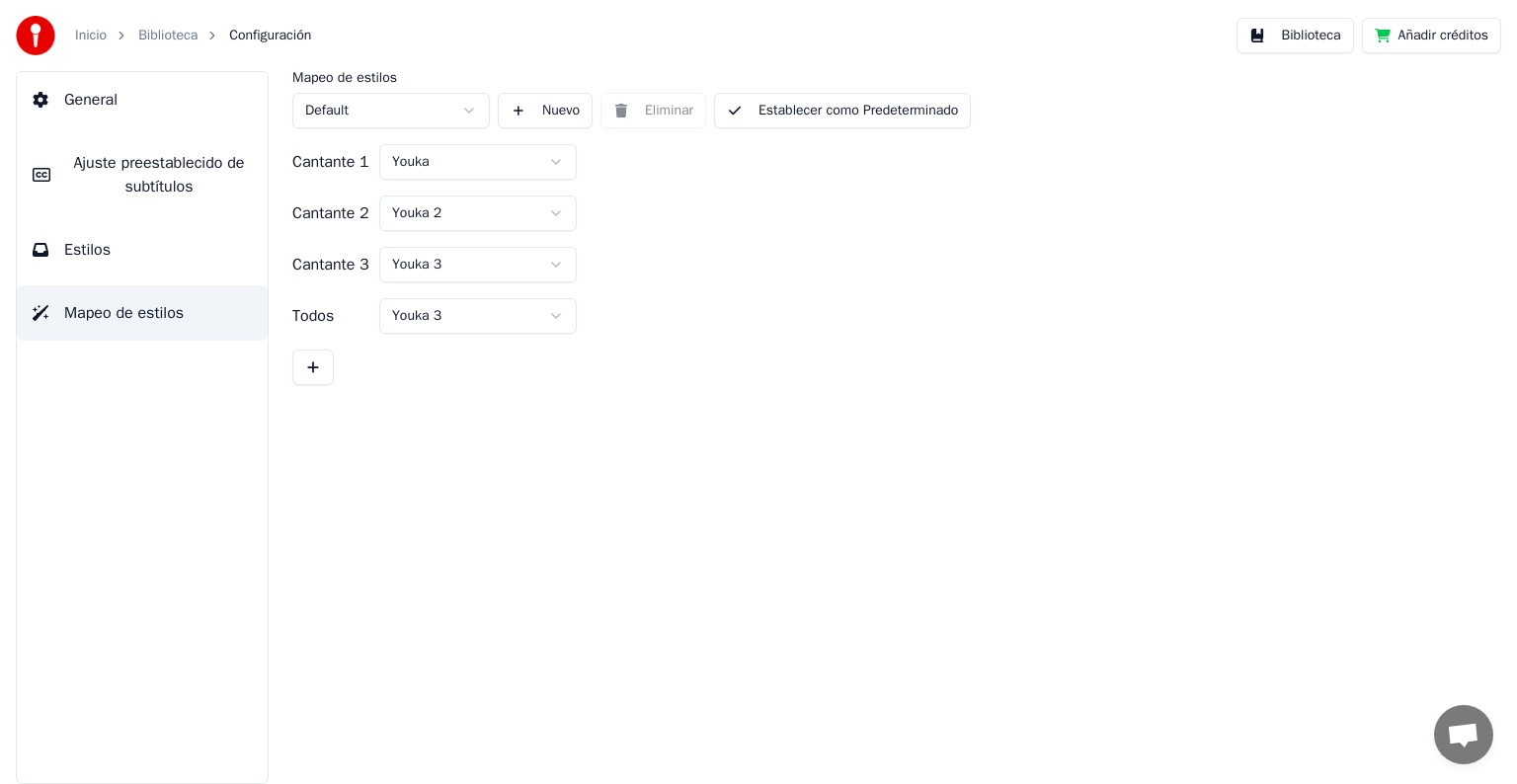 click on "Estilos" at bounding box center (142, 250) 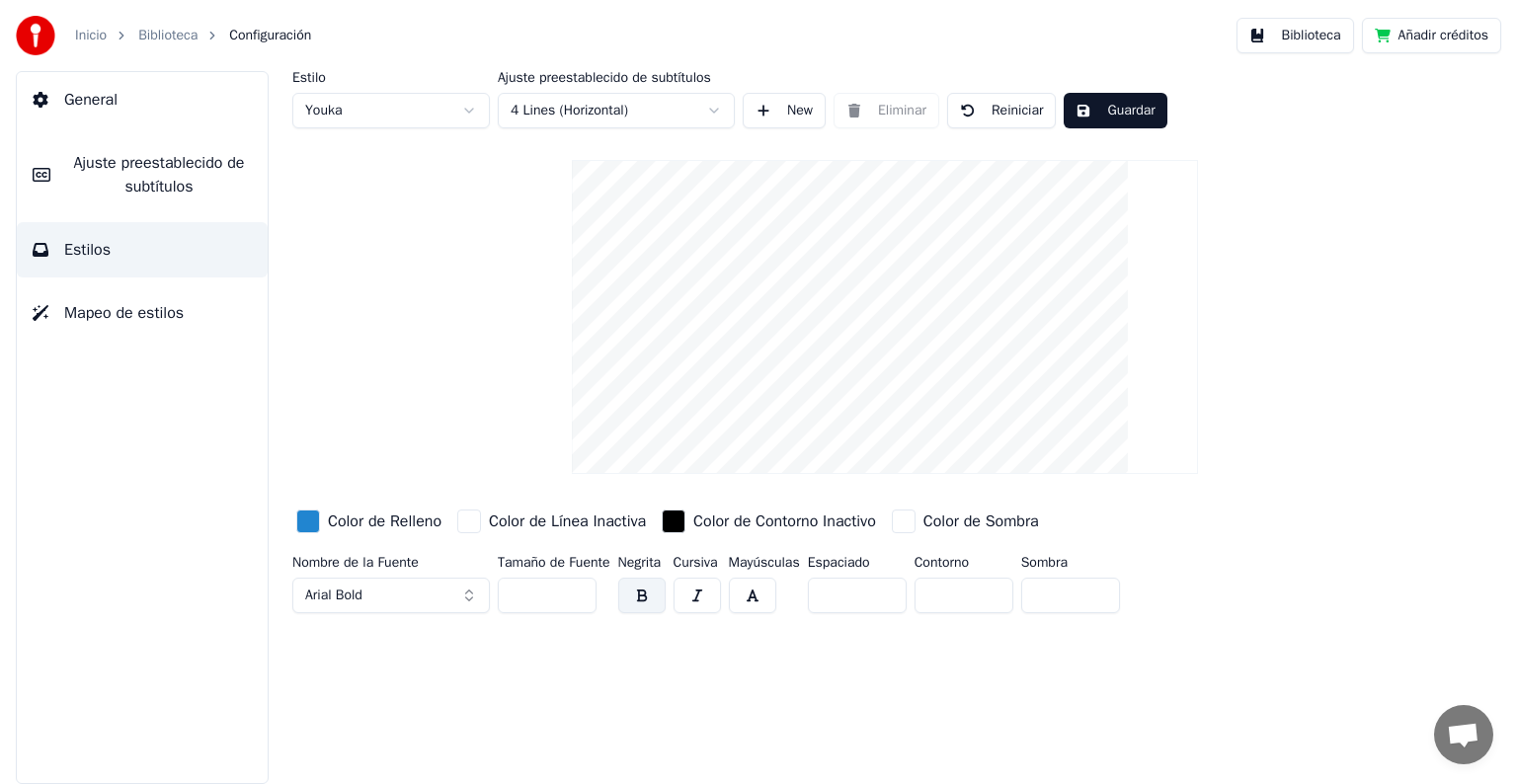 click at bounding box center (904, 521) 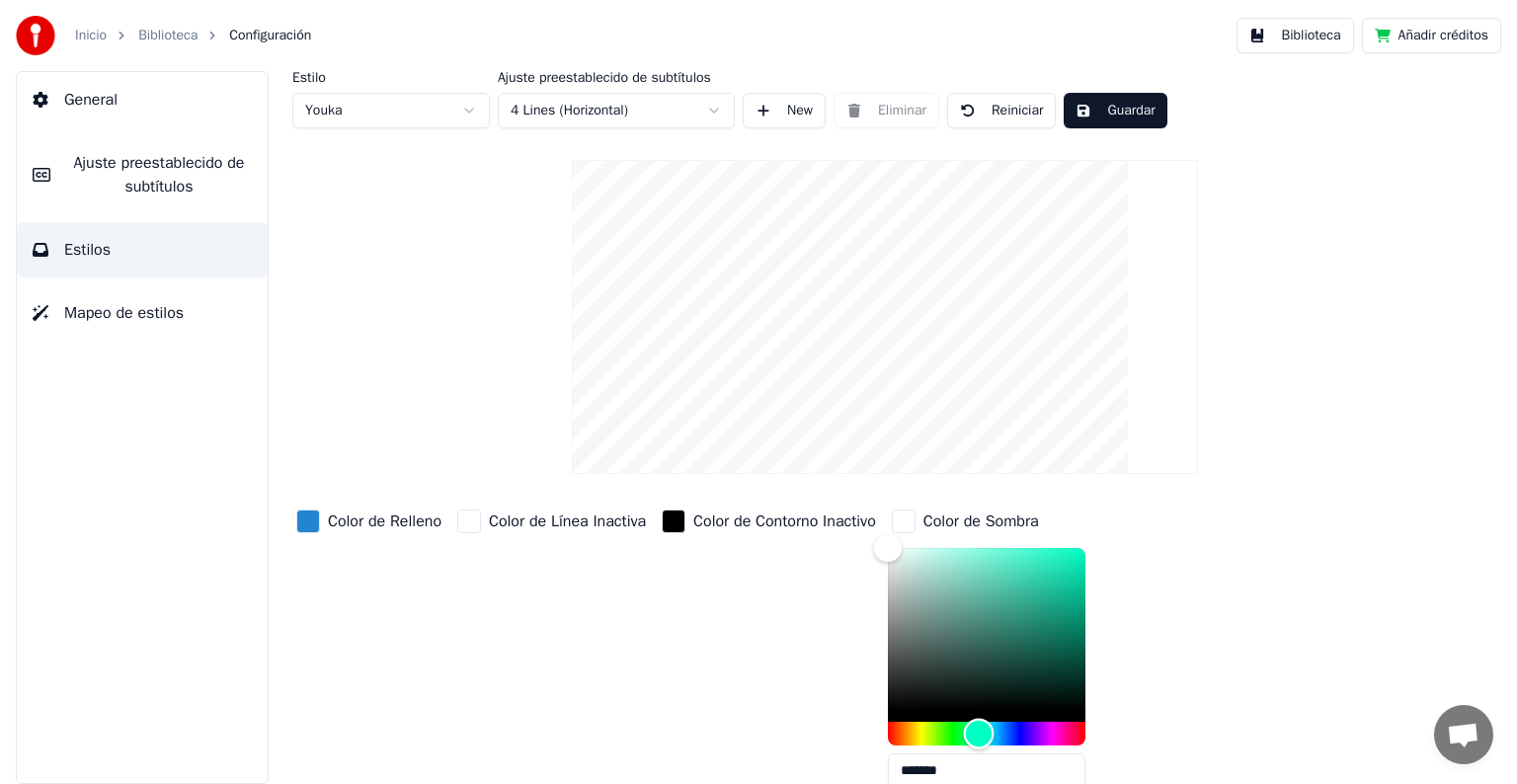 drag, startPoint x: 998, startPoint y: 727, endPoint x: 988, endPoint y: 724, distance: 10.440307 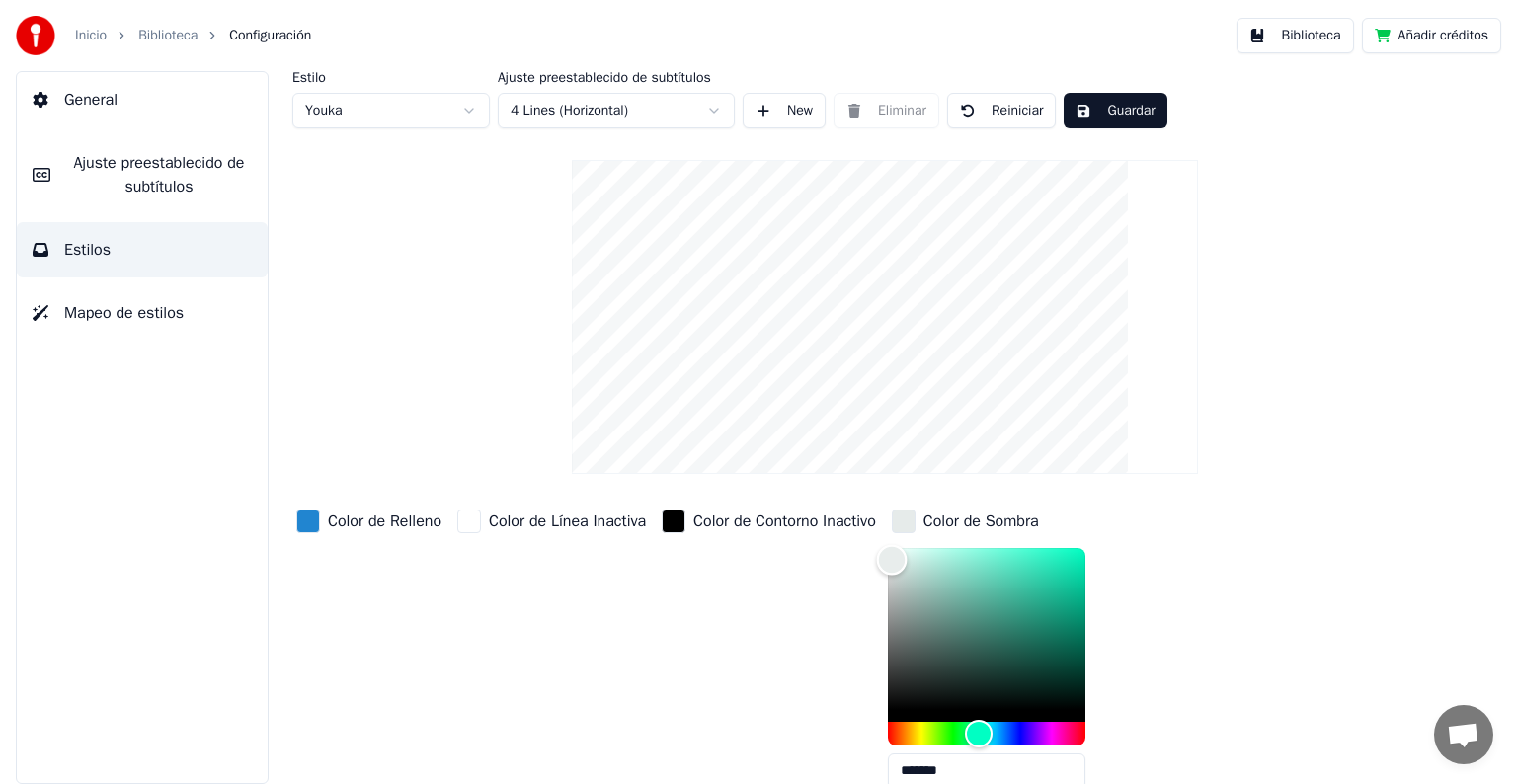 type on "*******" 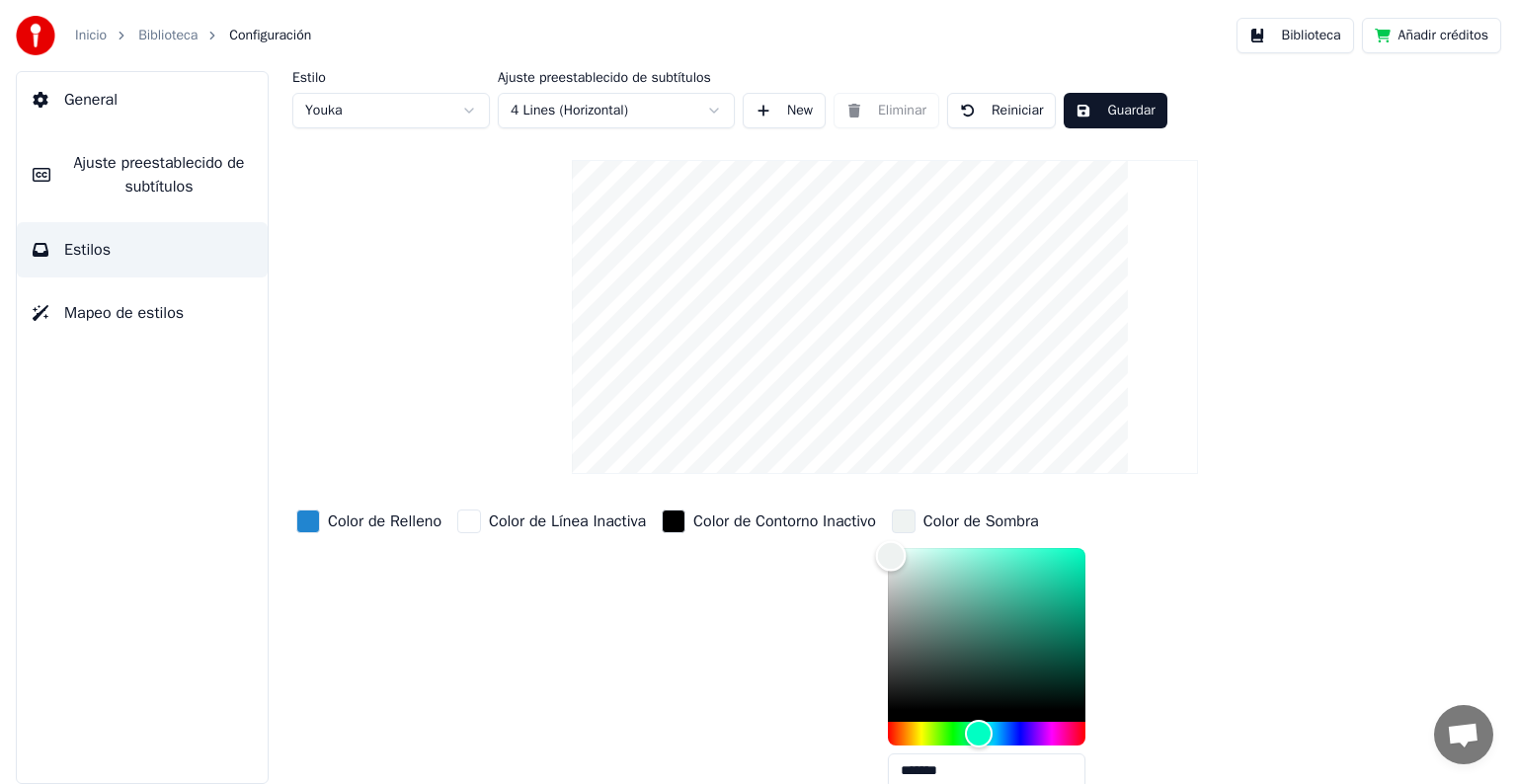 drag, startPoint x: 897, startPoint y: 542, endPoint x: 900, endPoint y: 554, distance: 12.369317 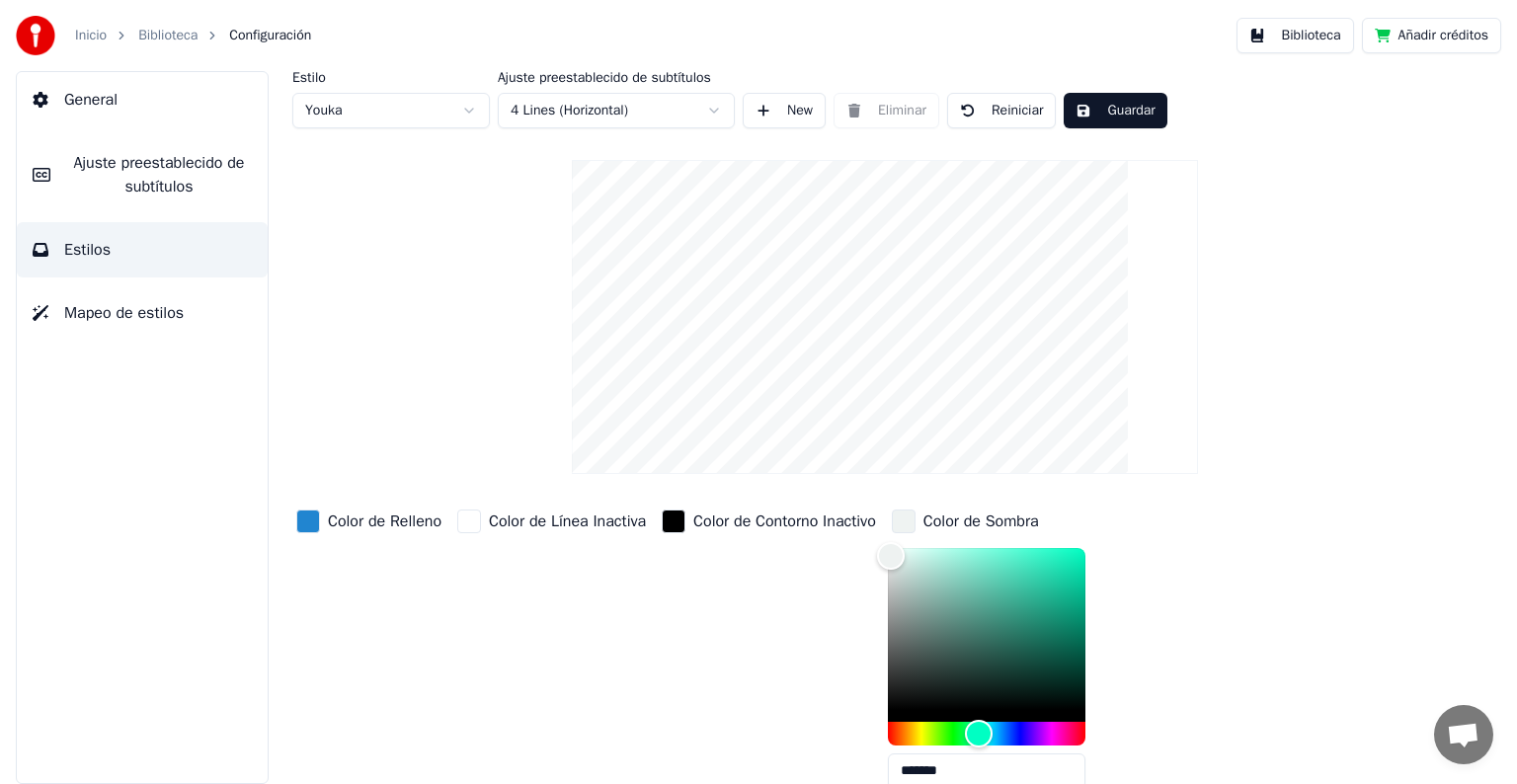 click on "Estilo Youka Ajuste preestablecido de subtítulos 4 Lines (Horizontal) New Eliminar Reiniciar Guardar Color de Relleno Color de Línea Inactiva Color de Contorno Inactivo Color de Sombra ******* Nombre de la Fuente Arial Bold Tamaño de Fuente ** Negrita Cursiva Mayúsculas Espaciado * Contorno * Sombra *" at bounding box center [885, 478] 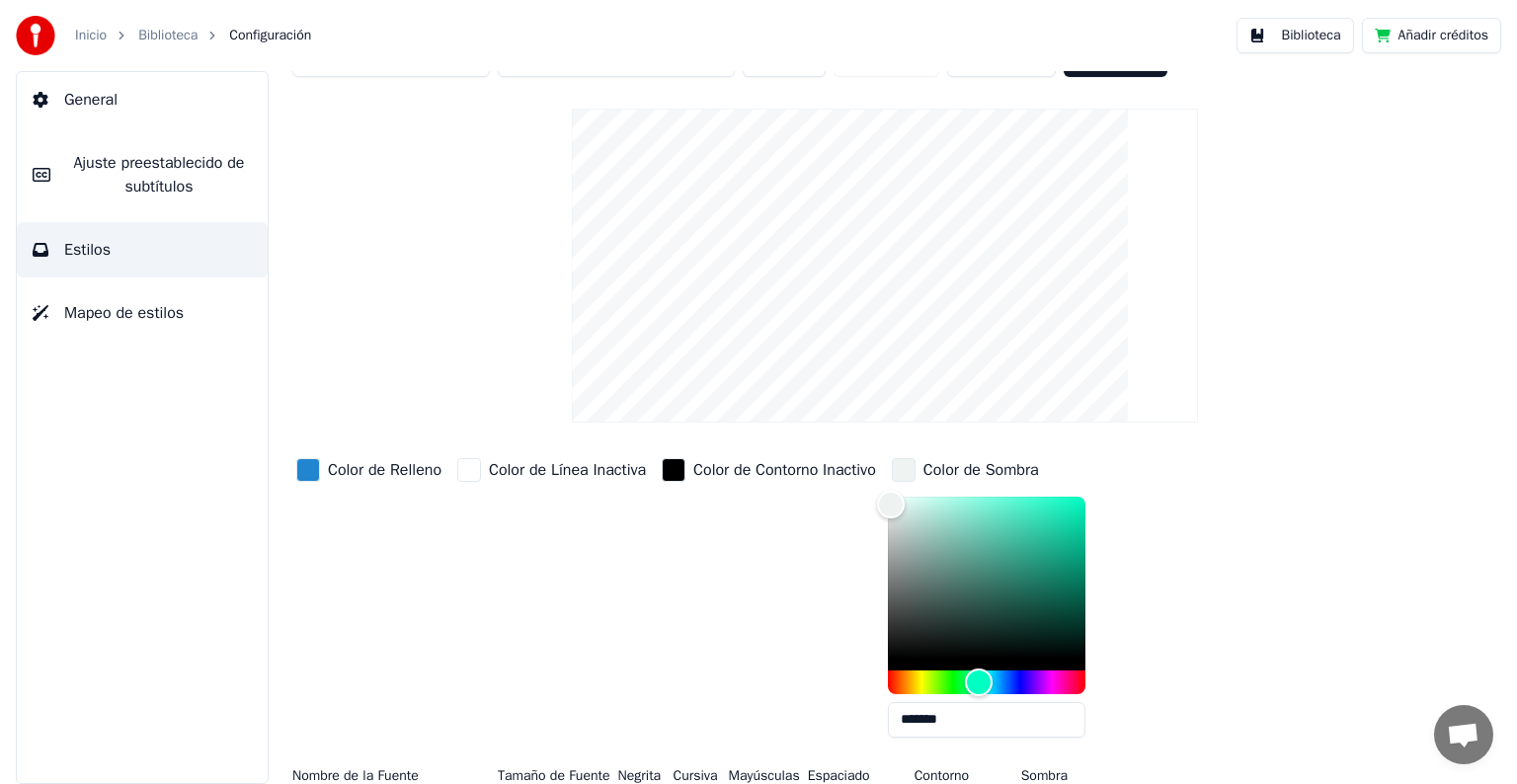scroll, scrollTop: 100, scrollLeft: 0, axis: vertical 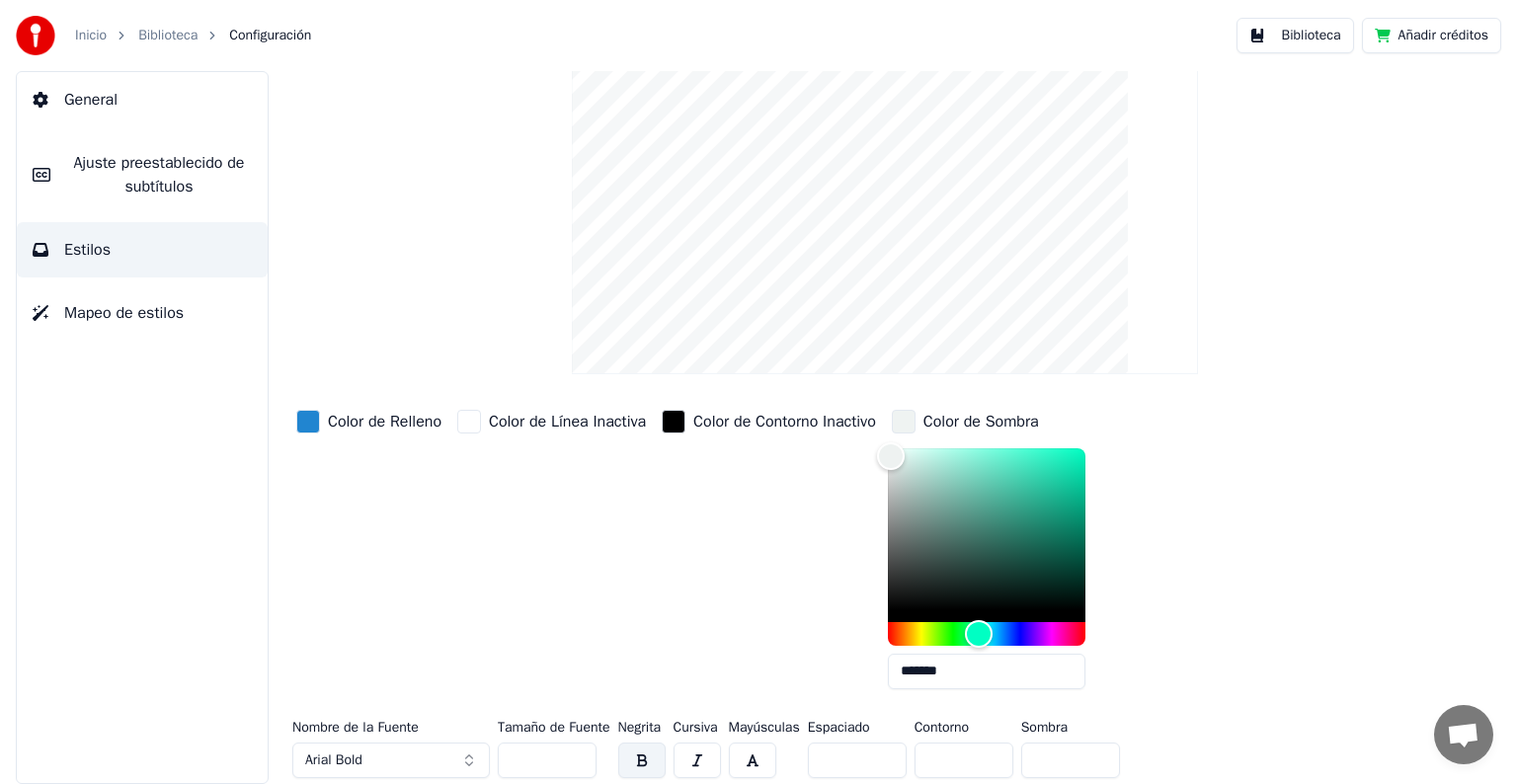 click on "Mapeo de estilos" at bounding box center [123, 313] 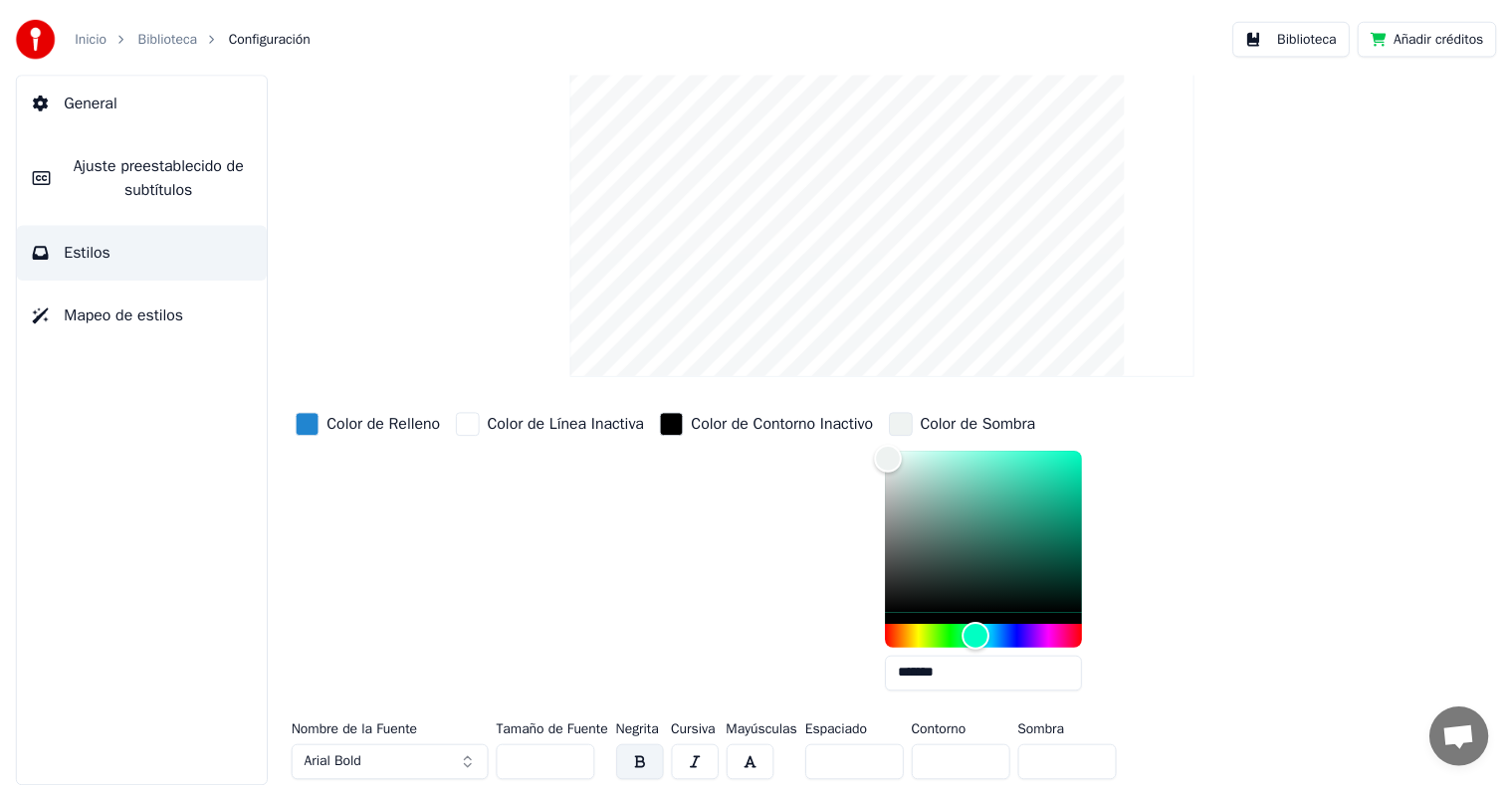 scroll, scrollTop: 0, scrollLeft: 0, axis: both 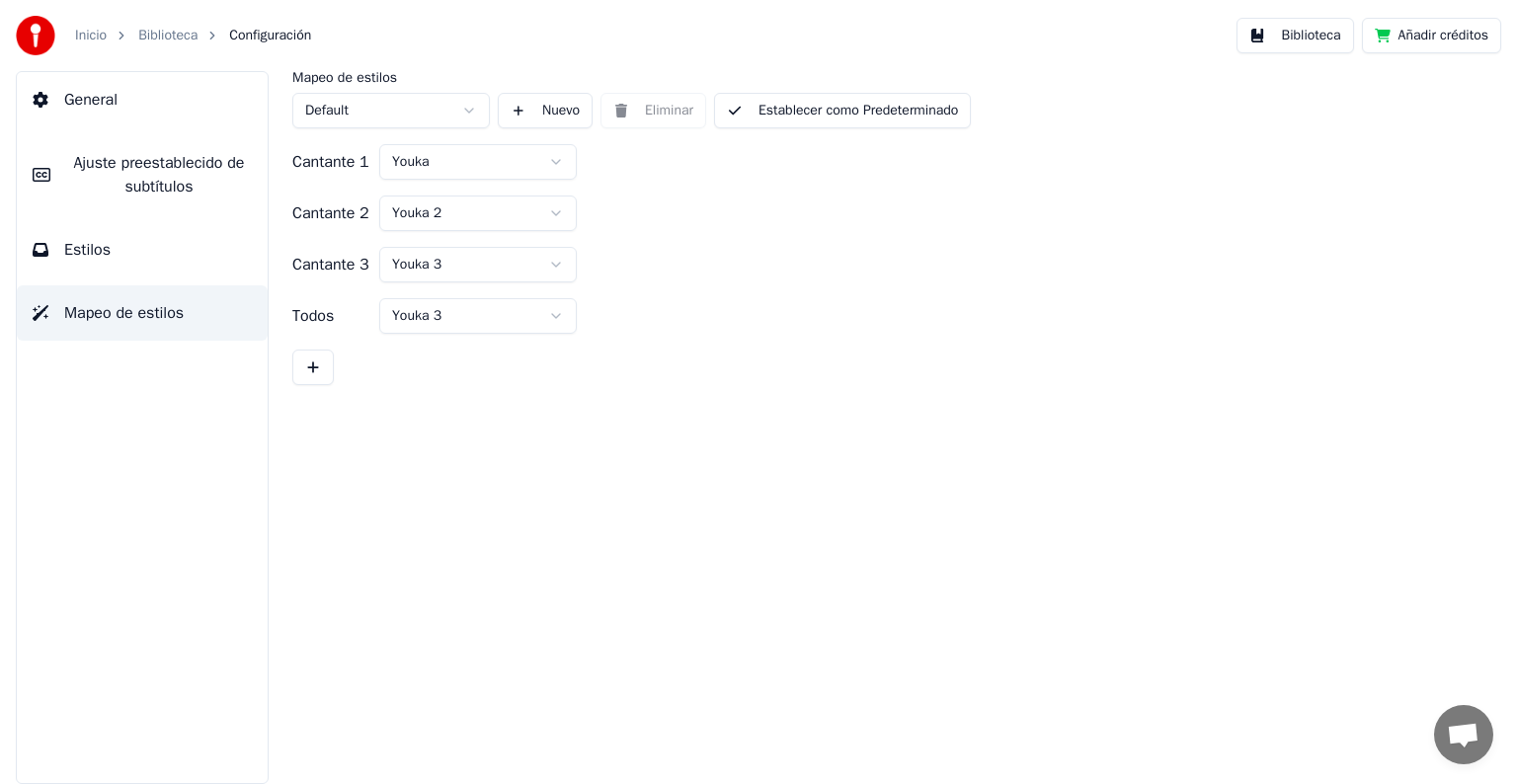 click 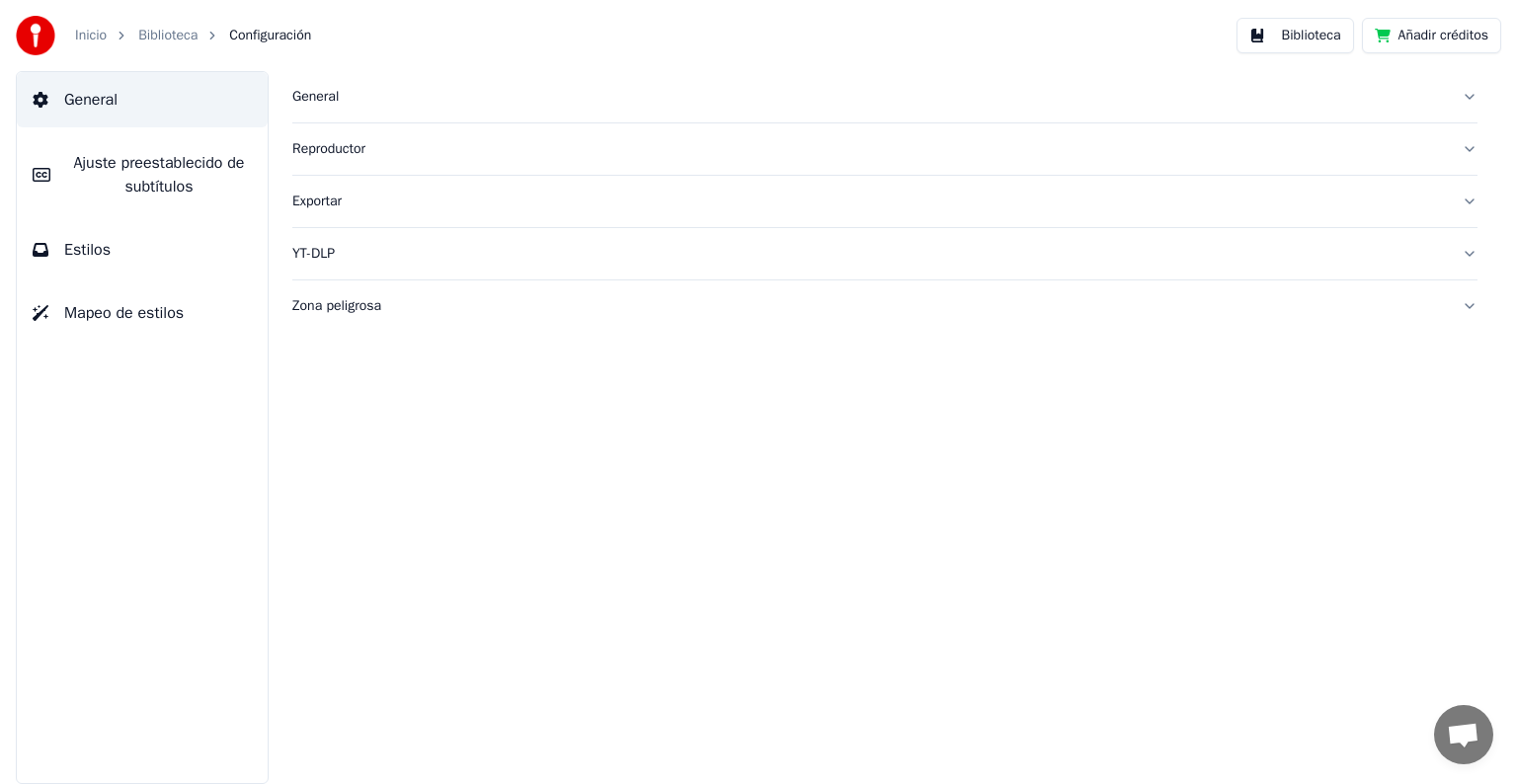 click on "Inicio" at bounding box center (91, 36) 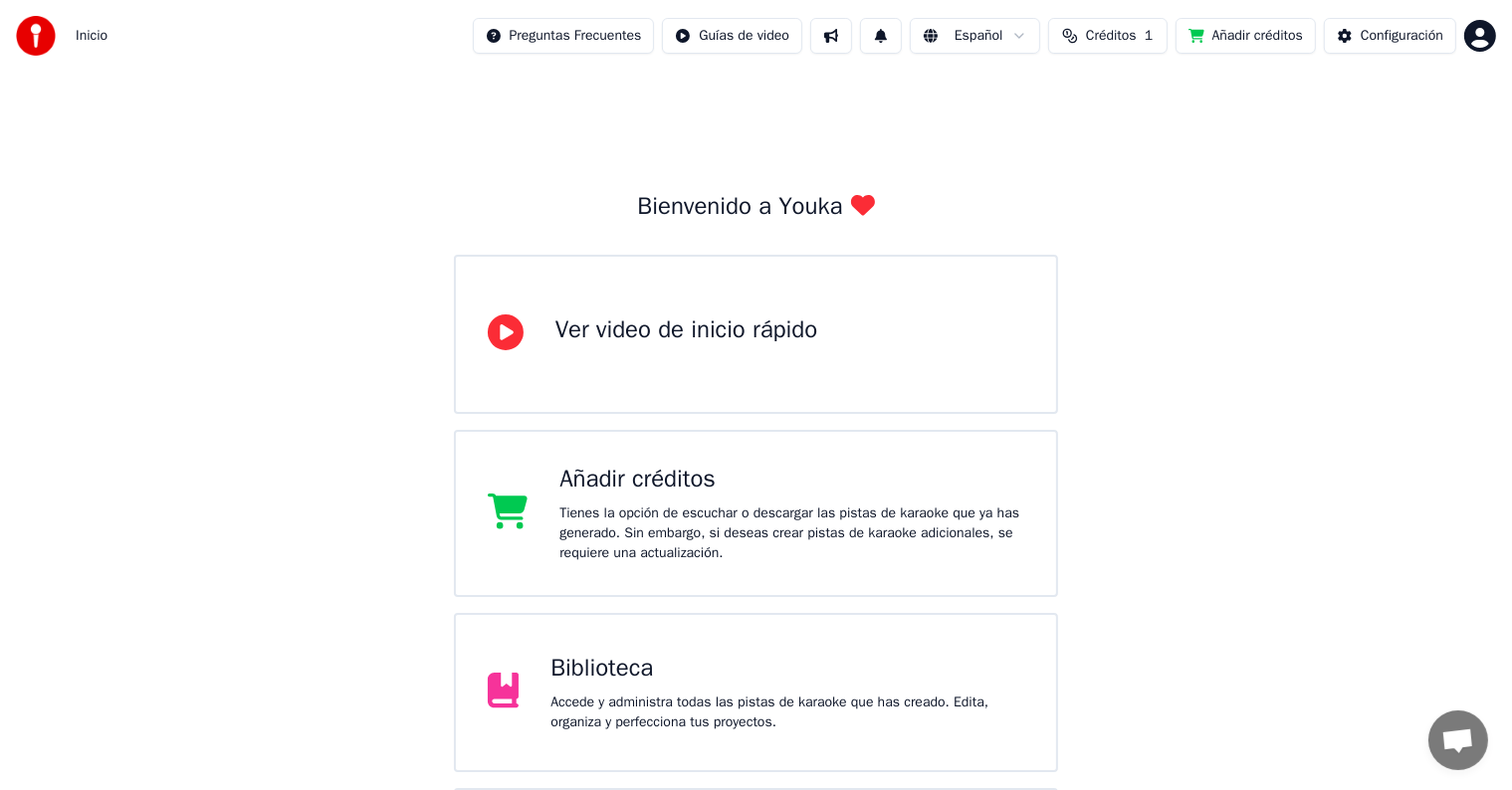 click on "Biblioteca" at bounding box center (787, 669) 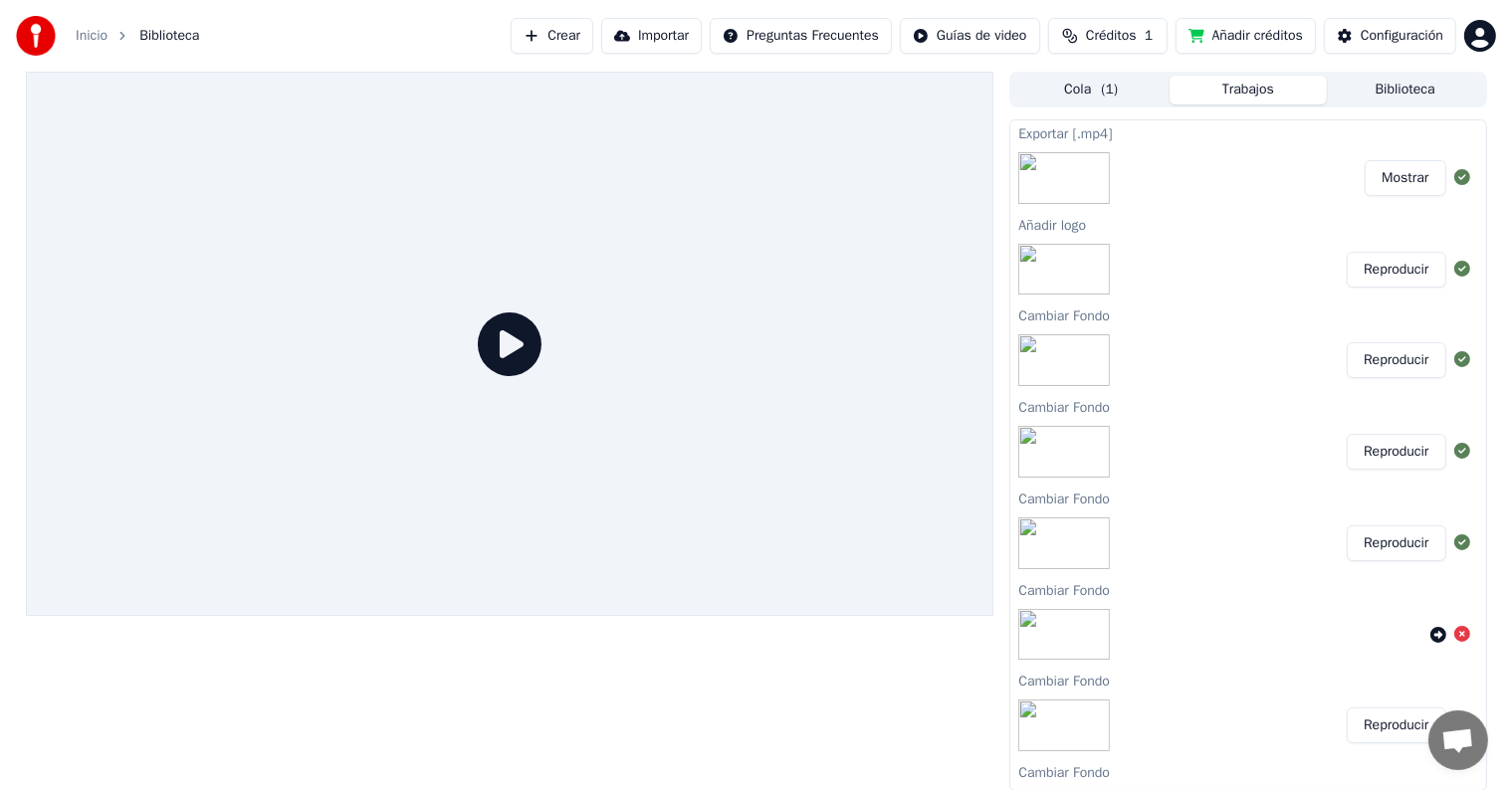 click on "Mostrar" at bounding box center [1247, 178] 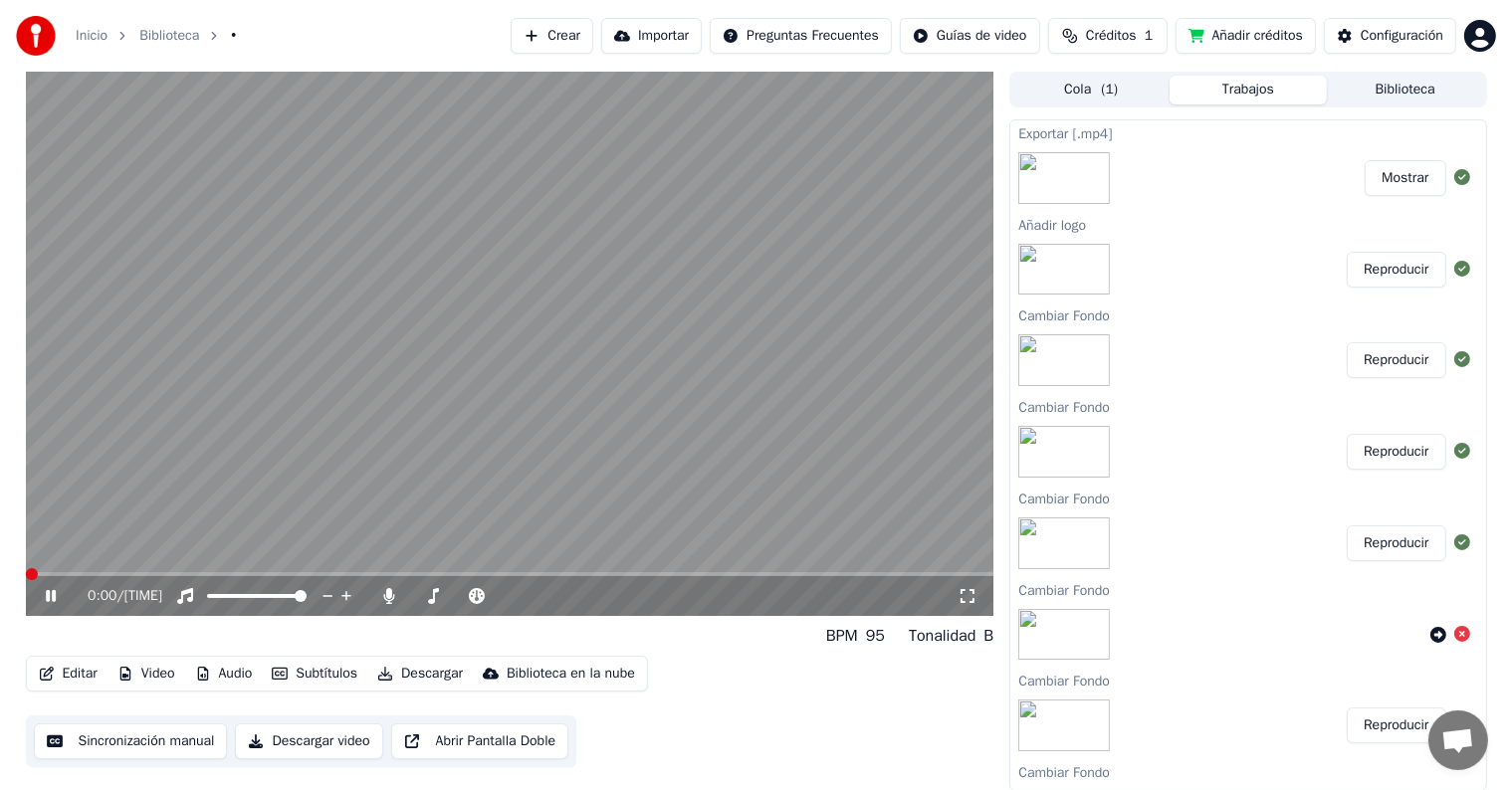 click 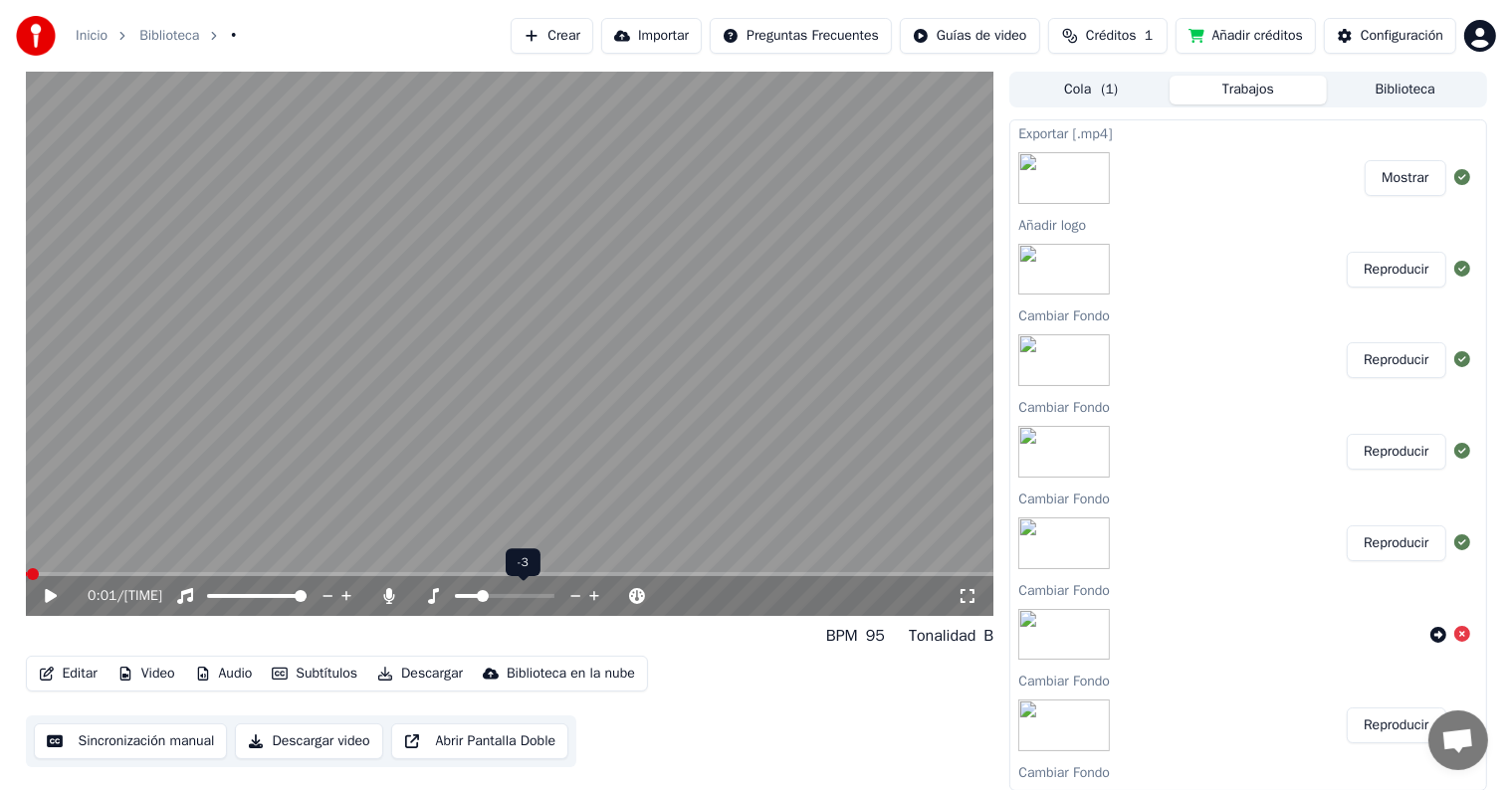 click at bounding box center (510, 343) 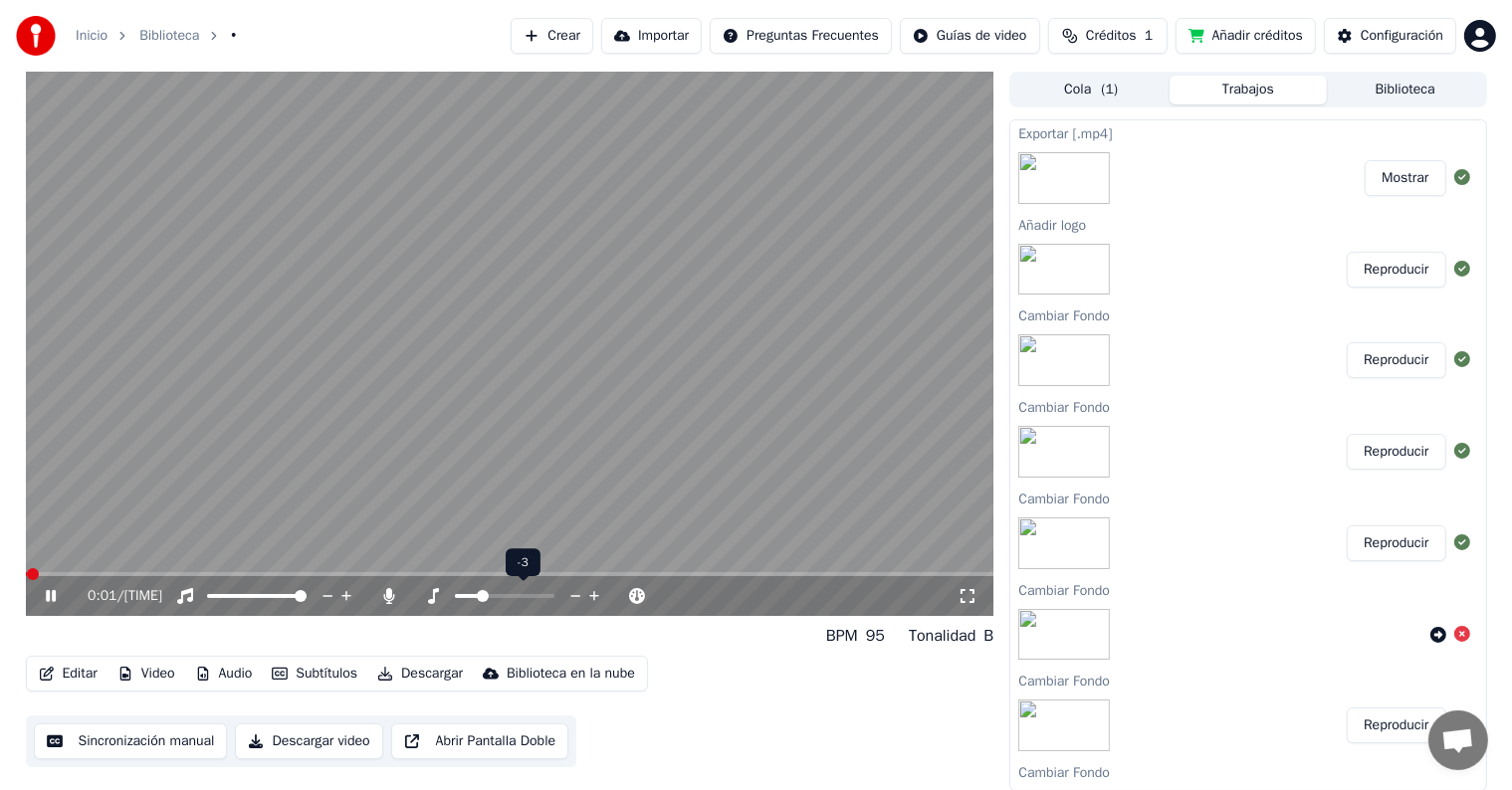click at bounding box center (510, 574) 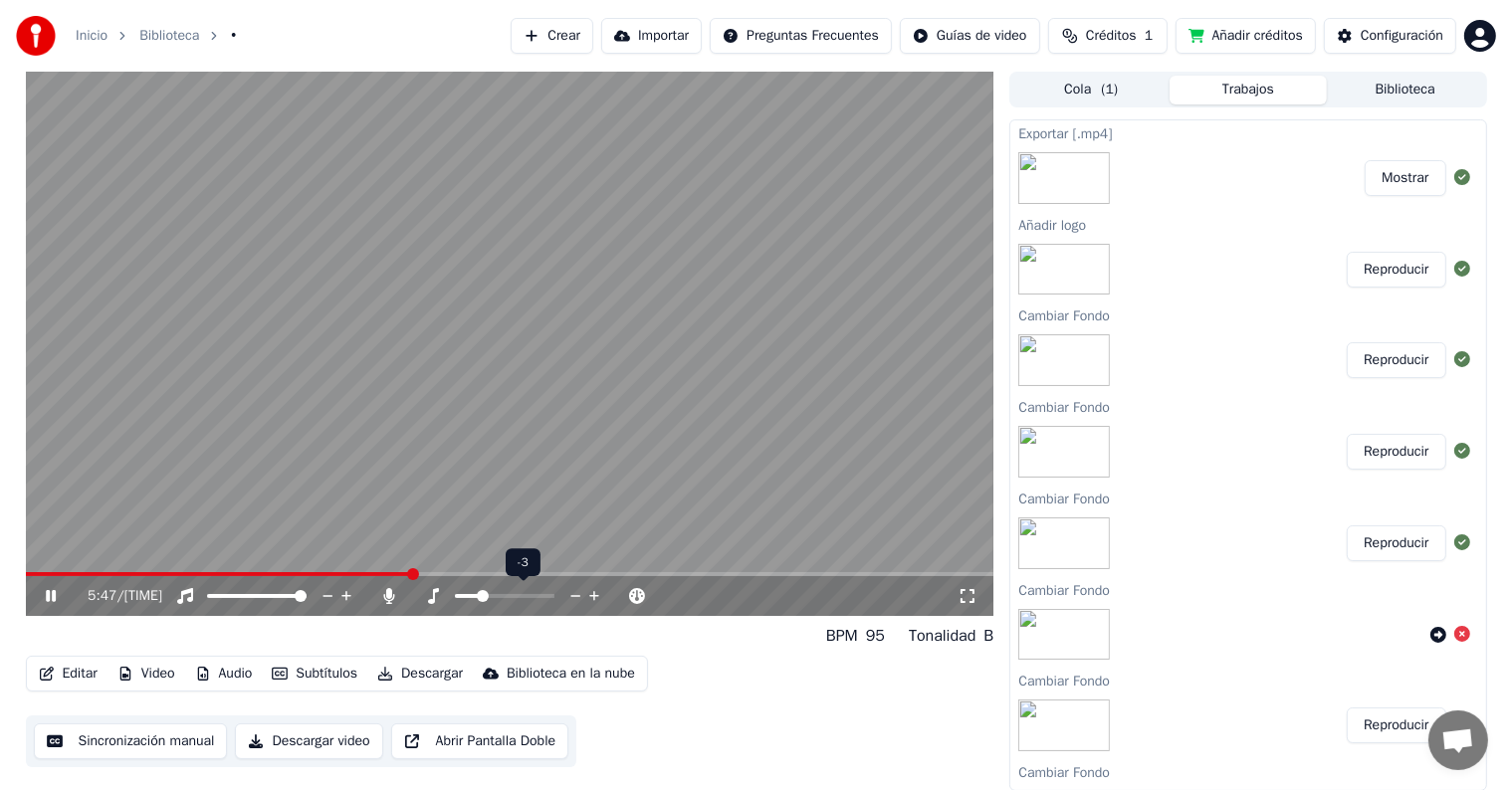 click 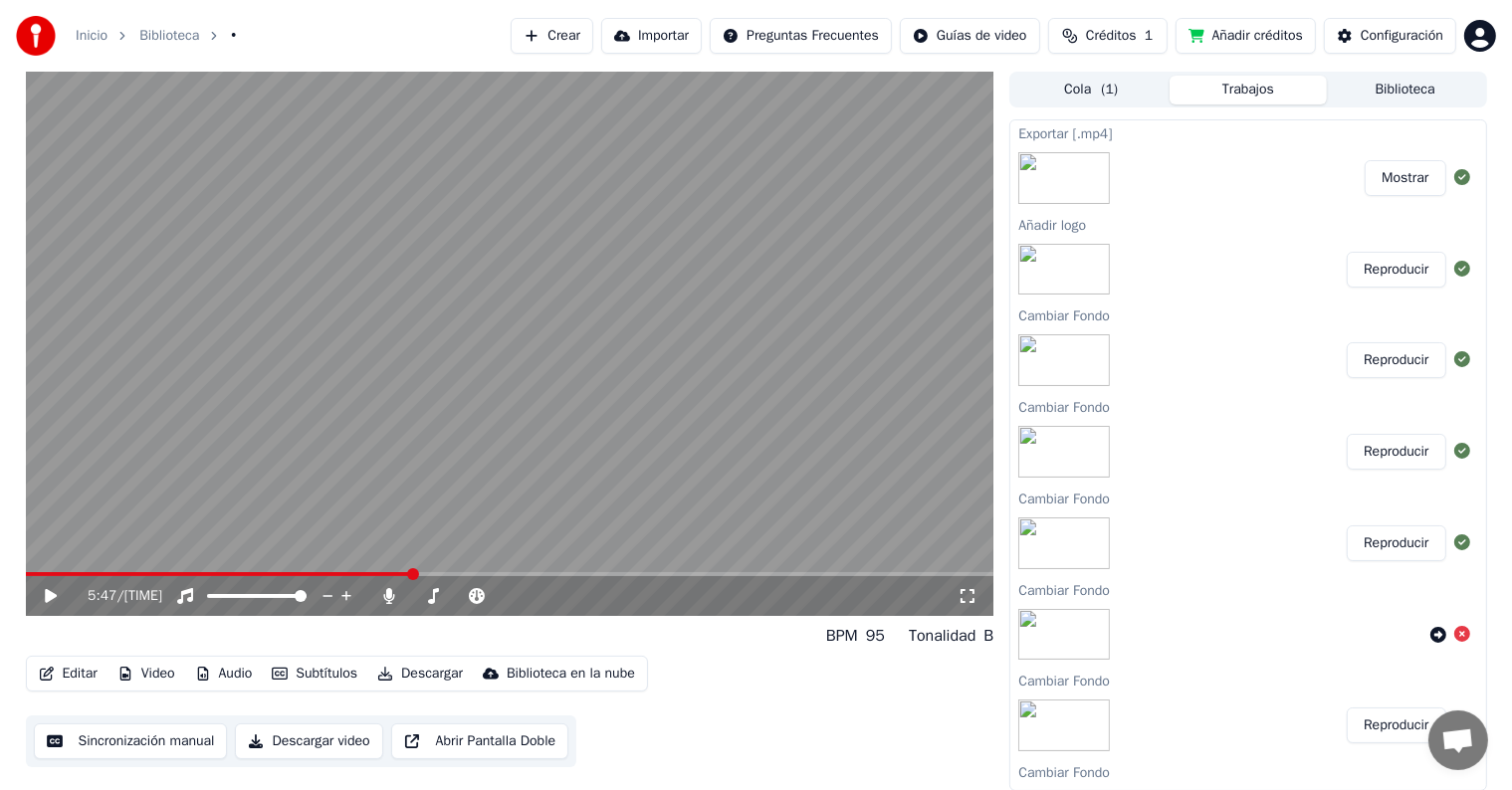 click on "Descargar" at bounding box center [420, 674] 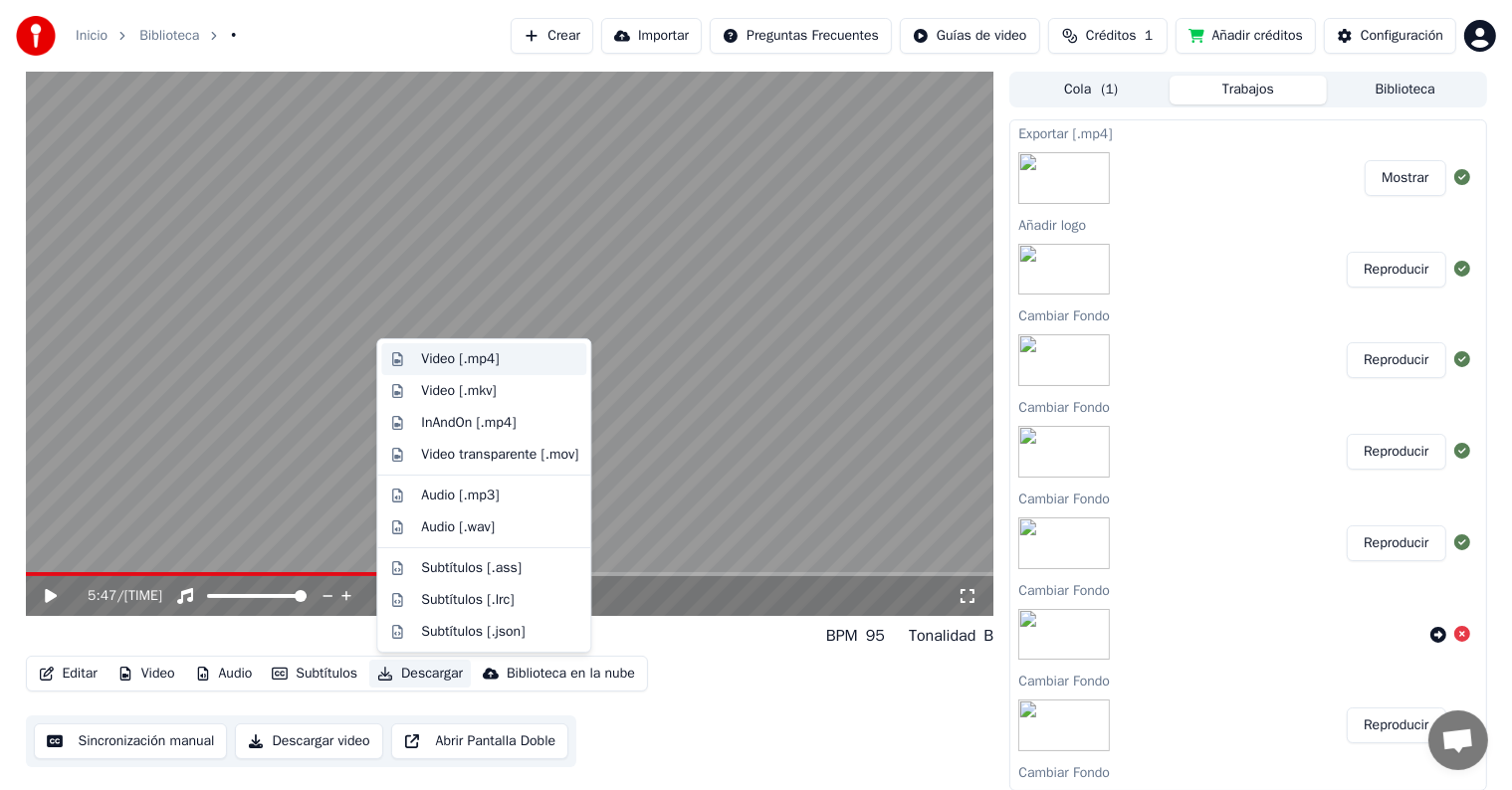 click on "Video [.mp4]" at bounding box center [484, 359] 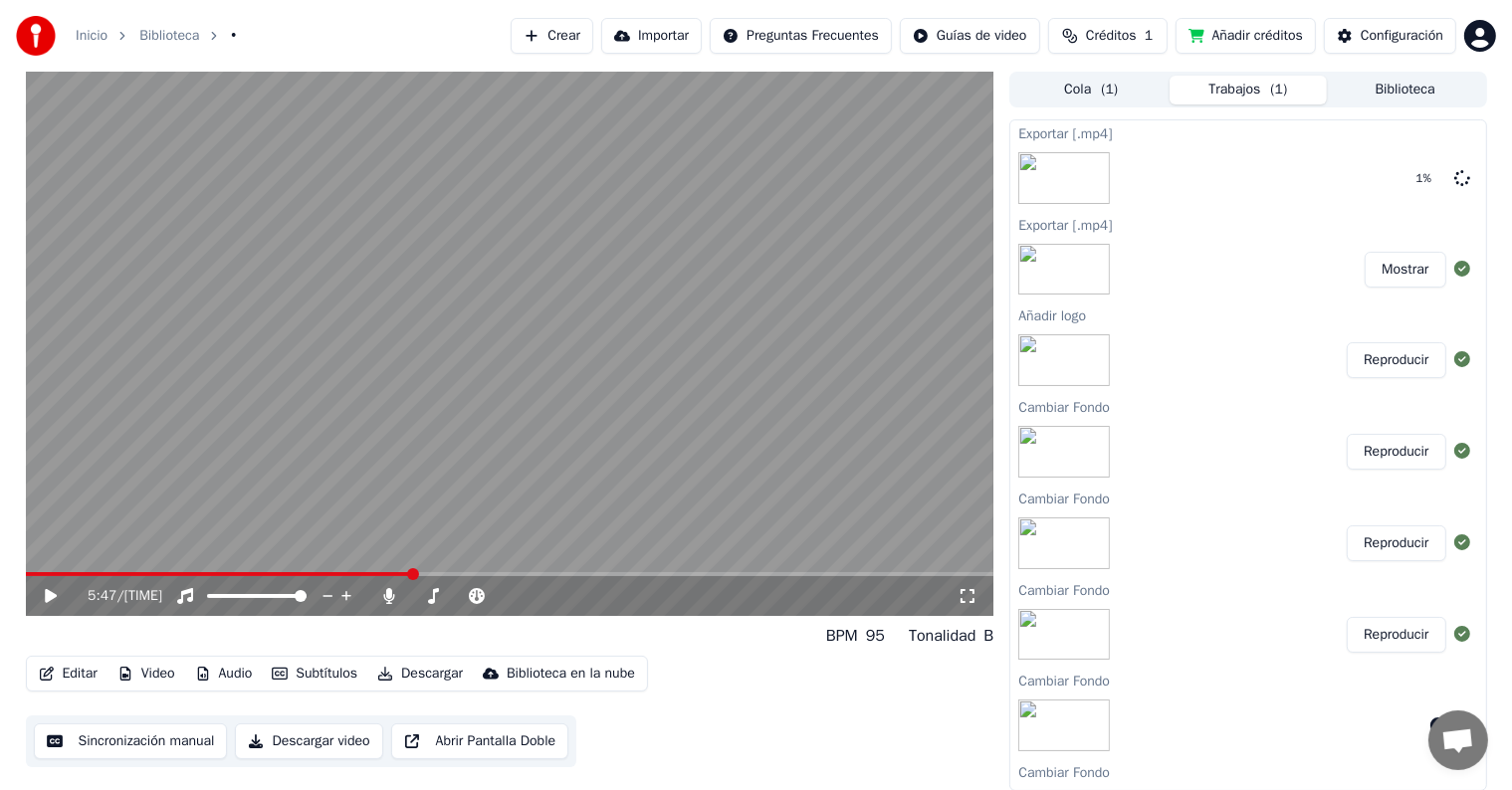 click 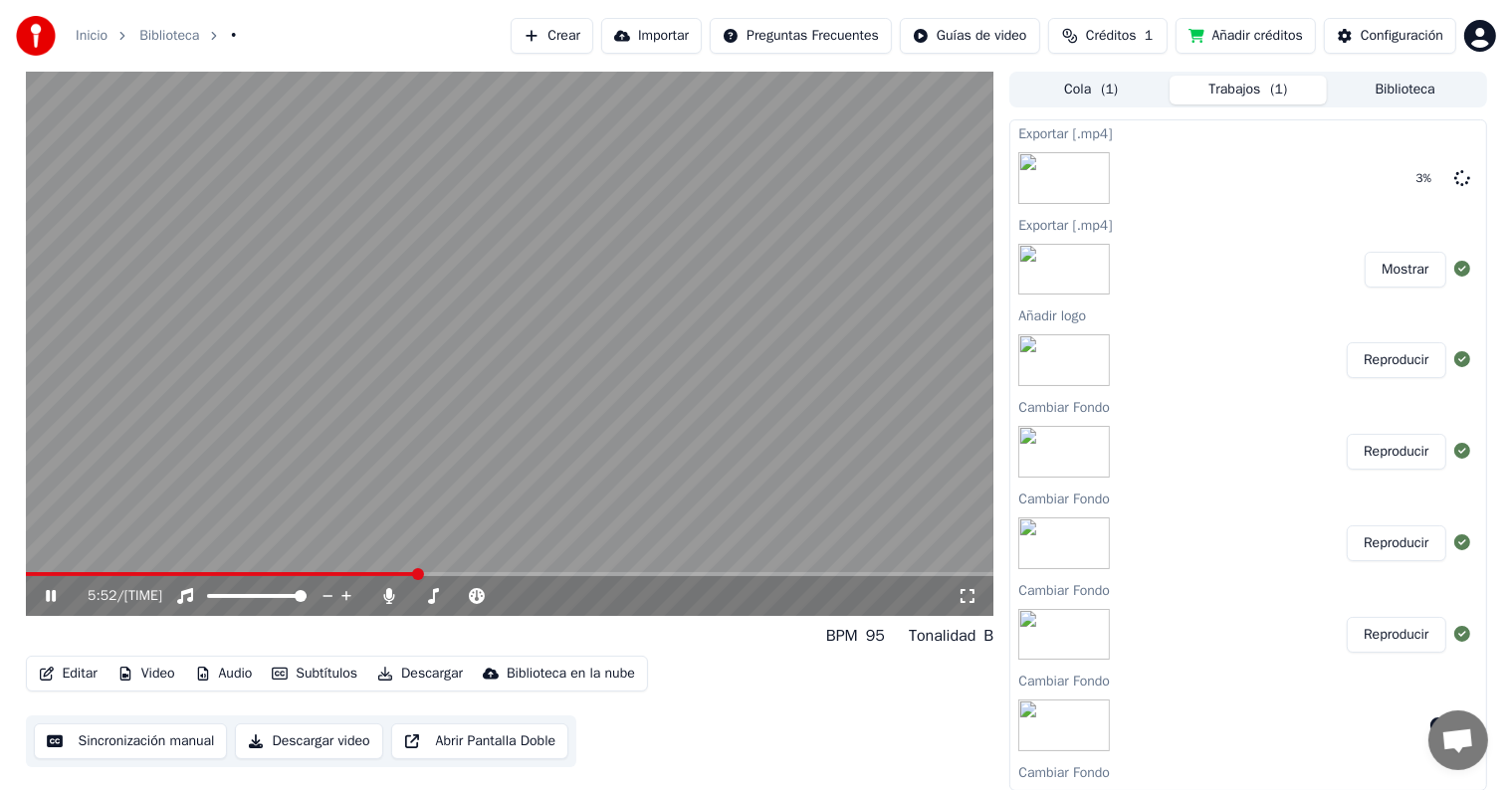 click 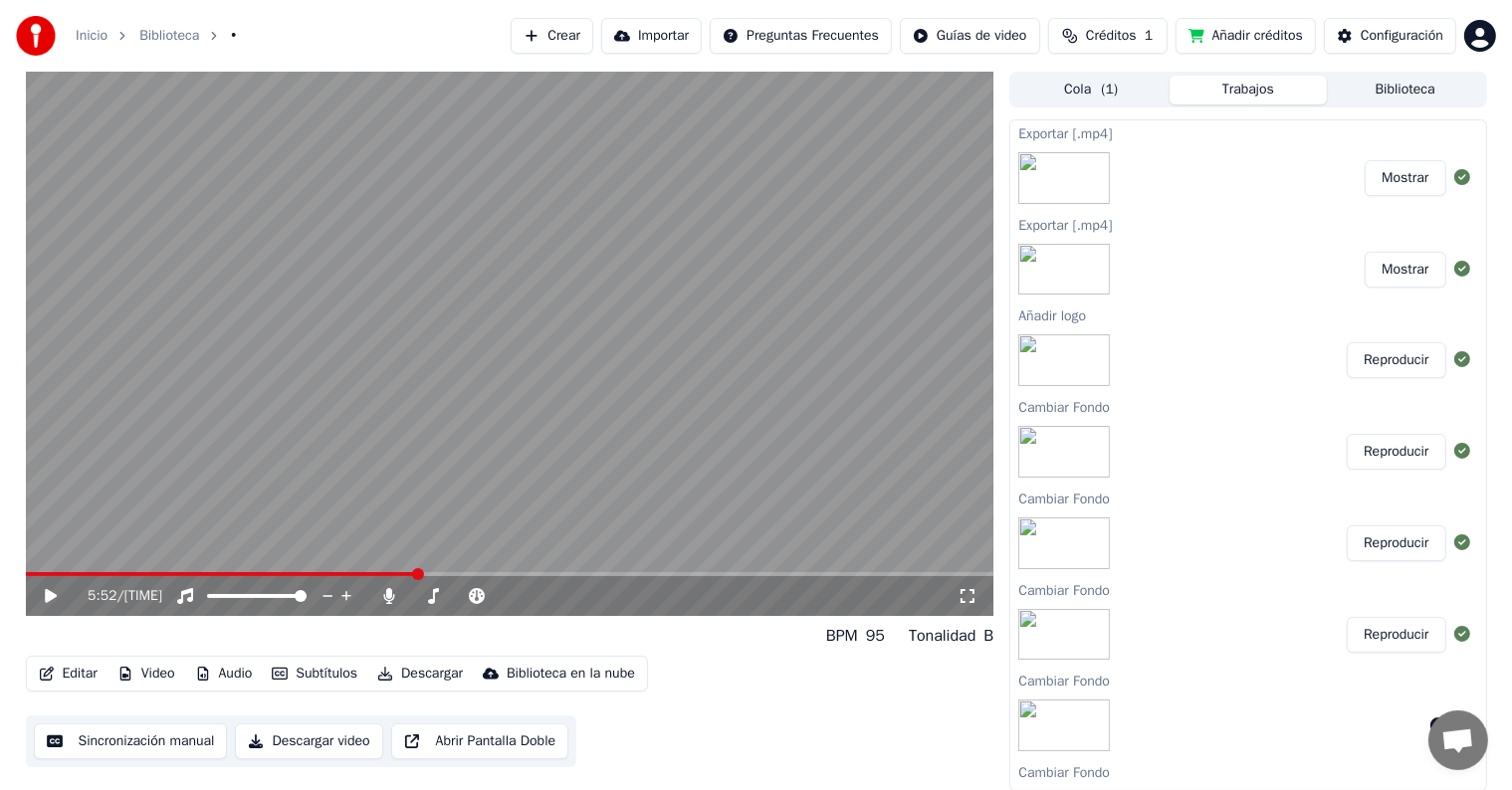 click on "Mostrar" at bounding box center [1404, 178] 